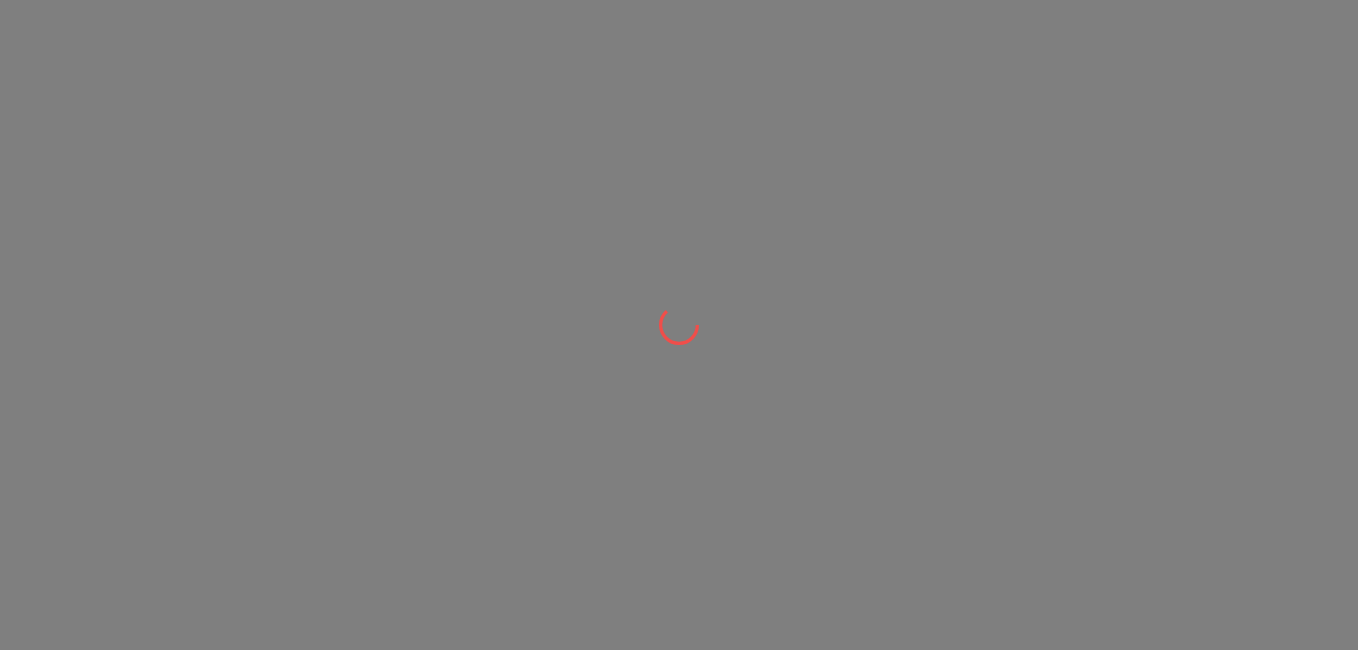 scroll, scrollTop: 0, scrollLeft: 0, axis: both 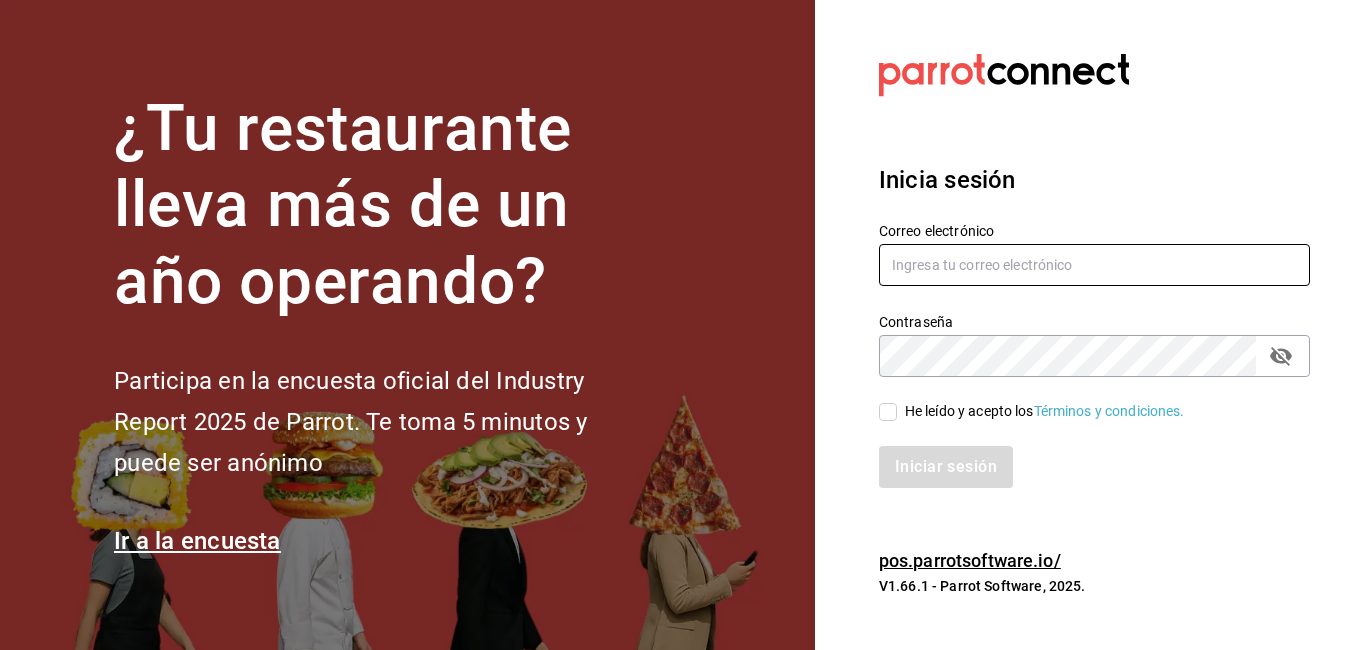click at bounding box center [1094, 265] 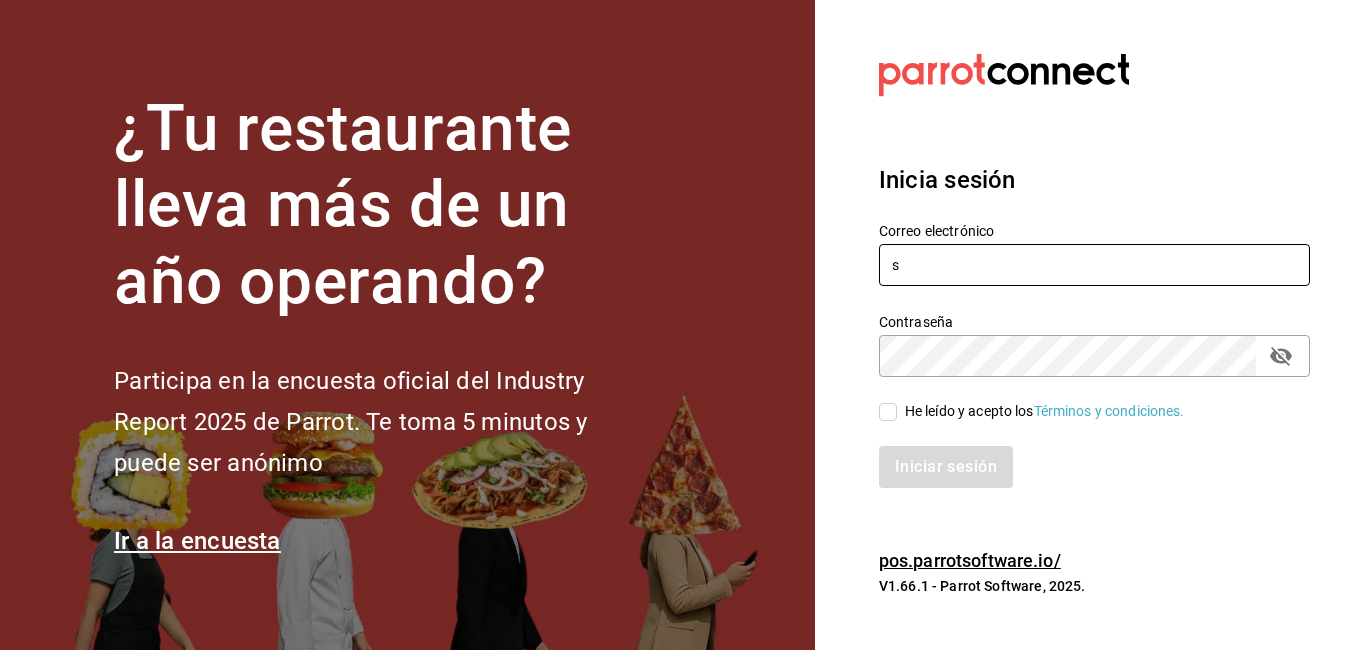 type on "[EMAIL]" 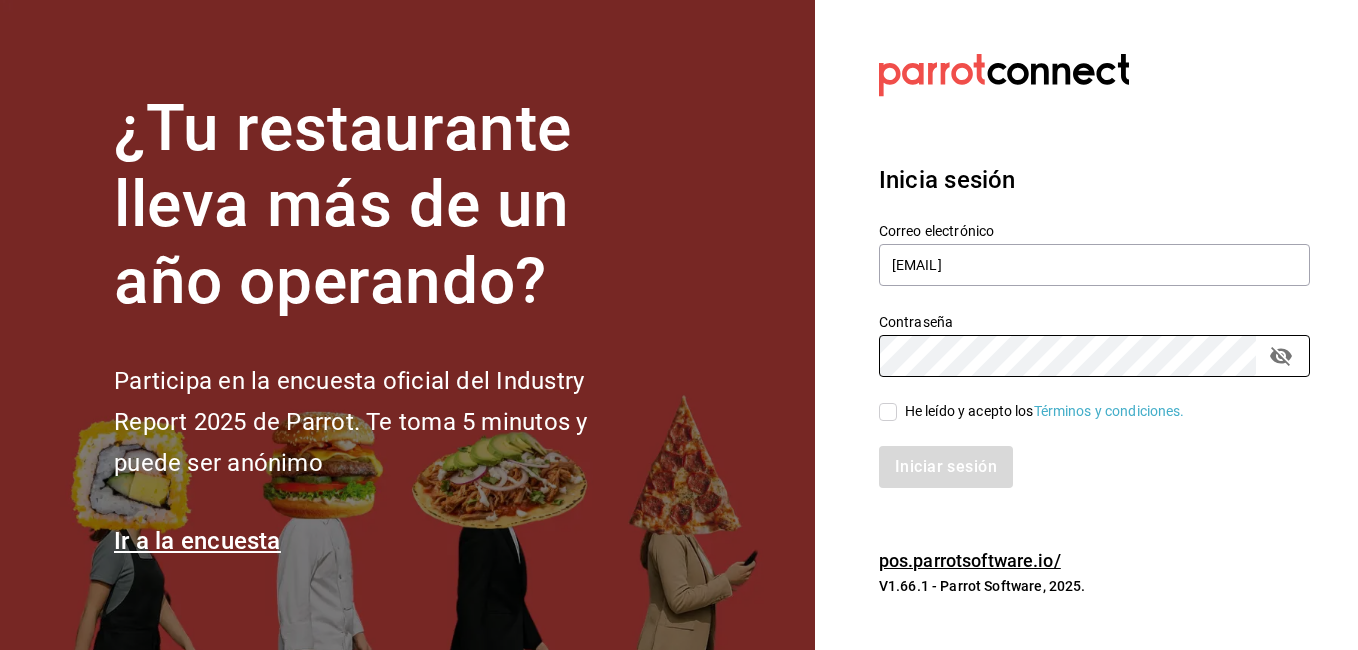 click on "He leído y acepto los  Términos y condiciones." at bounding box center [888, 412] 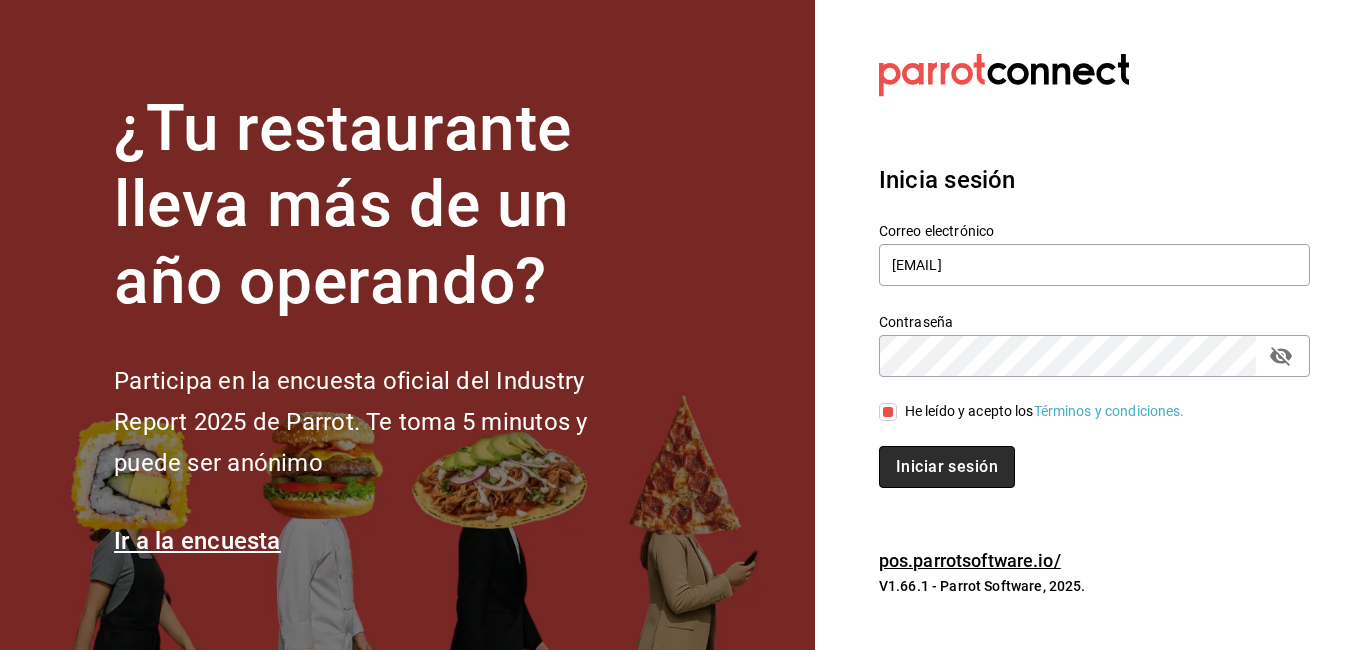 click on "Iniciar sesión" at bounding box center (947, 467) 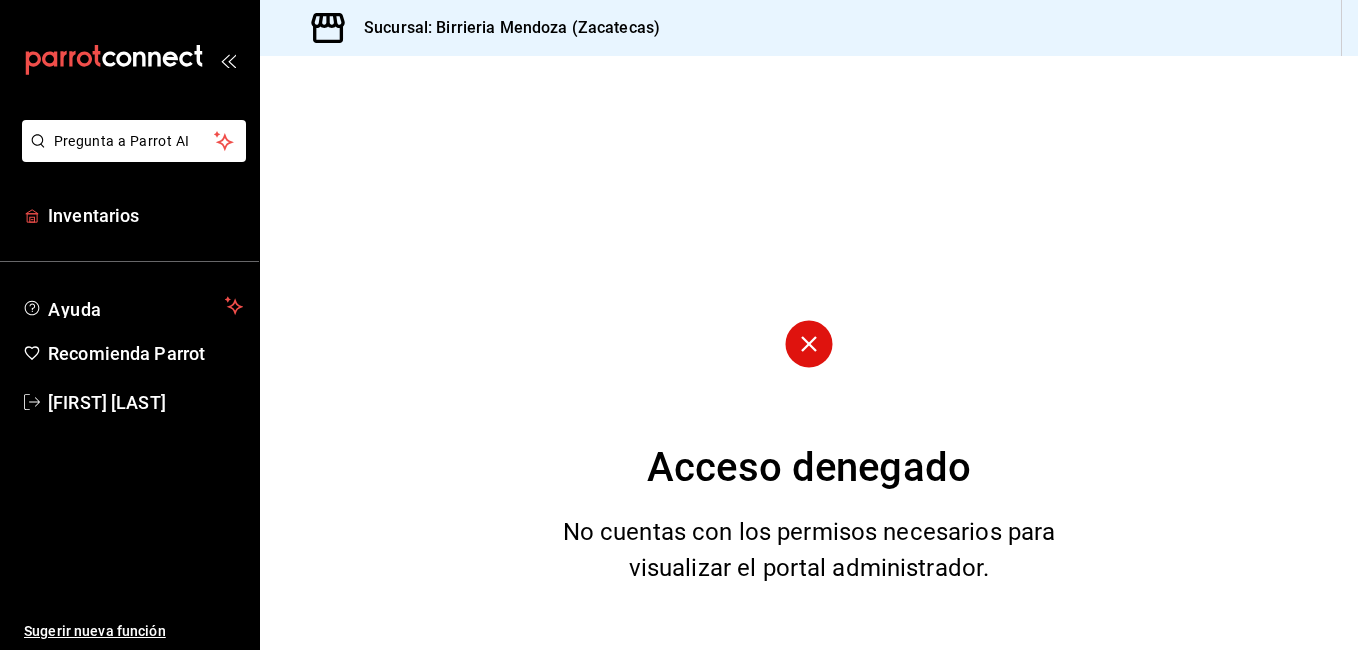 click on "Inventarios" at bounding box center (145, 215) 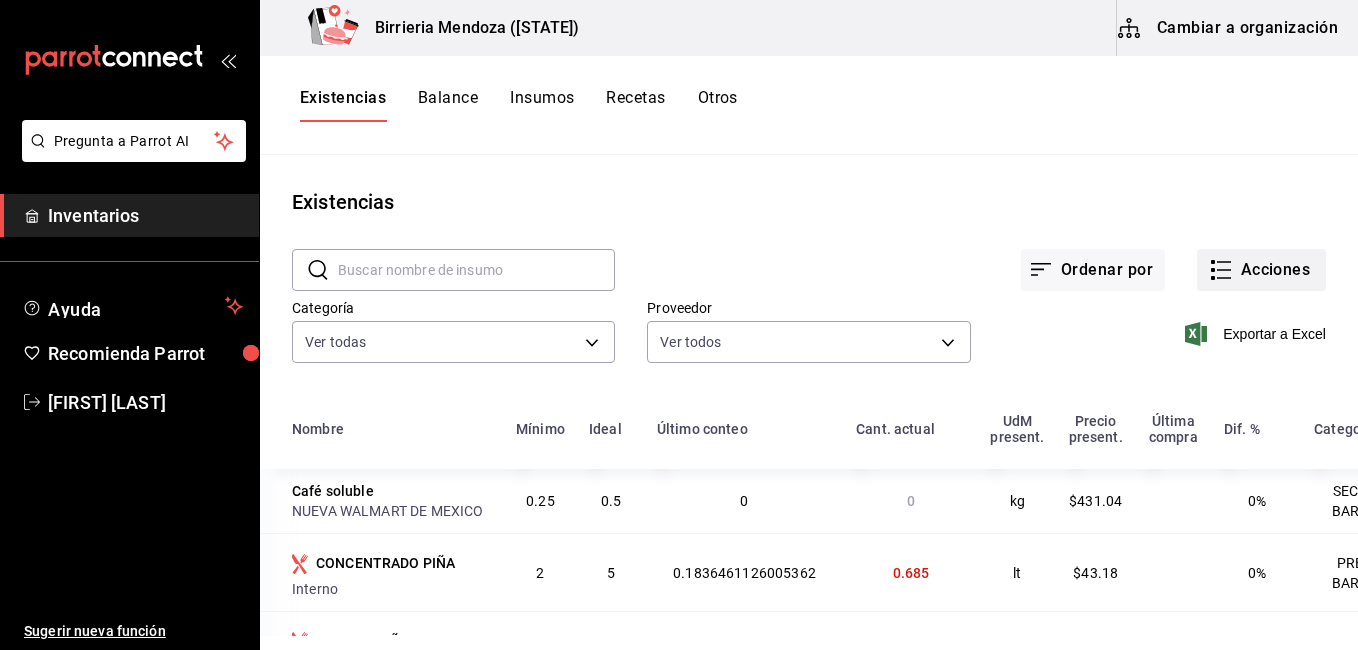 click on "Acciones" at bounding box center [1261, 270] 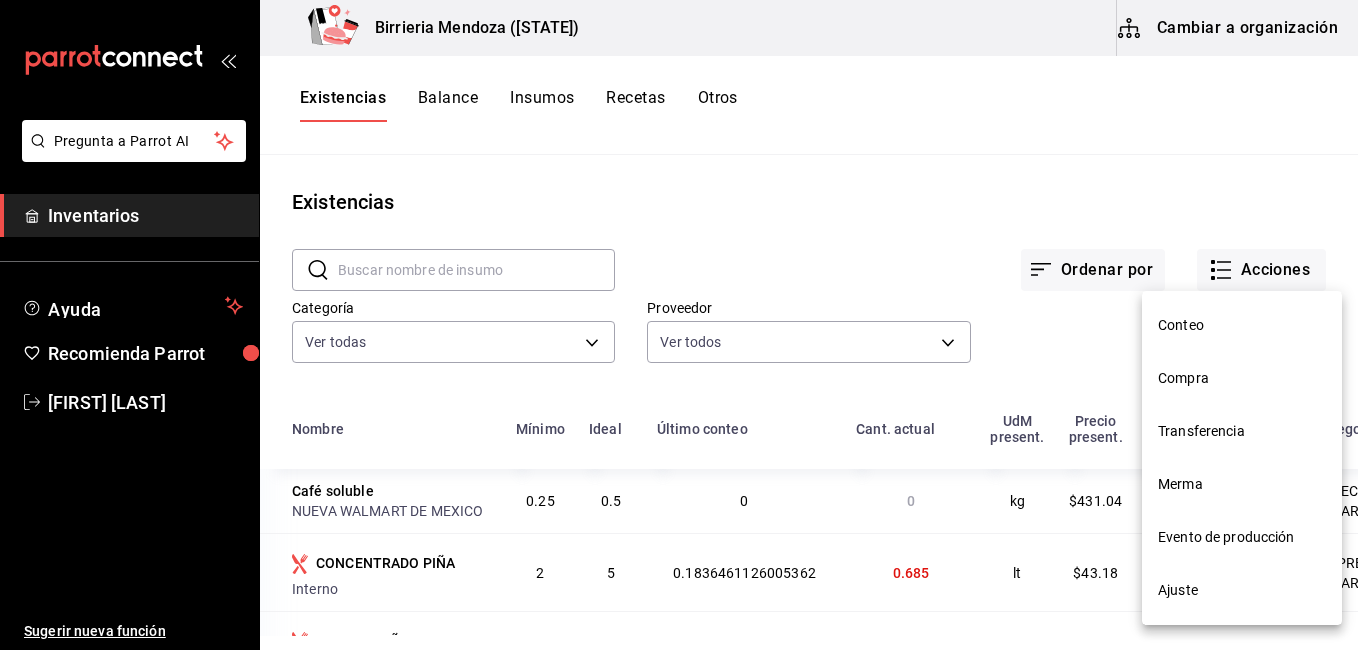 click on "Compra" at bounding box center [1242, 378] 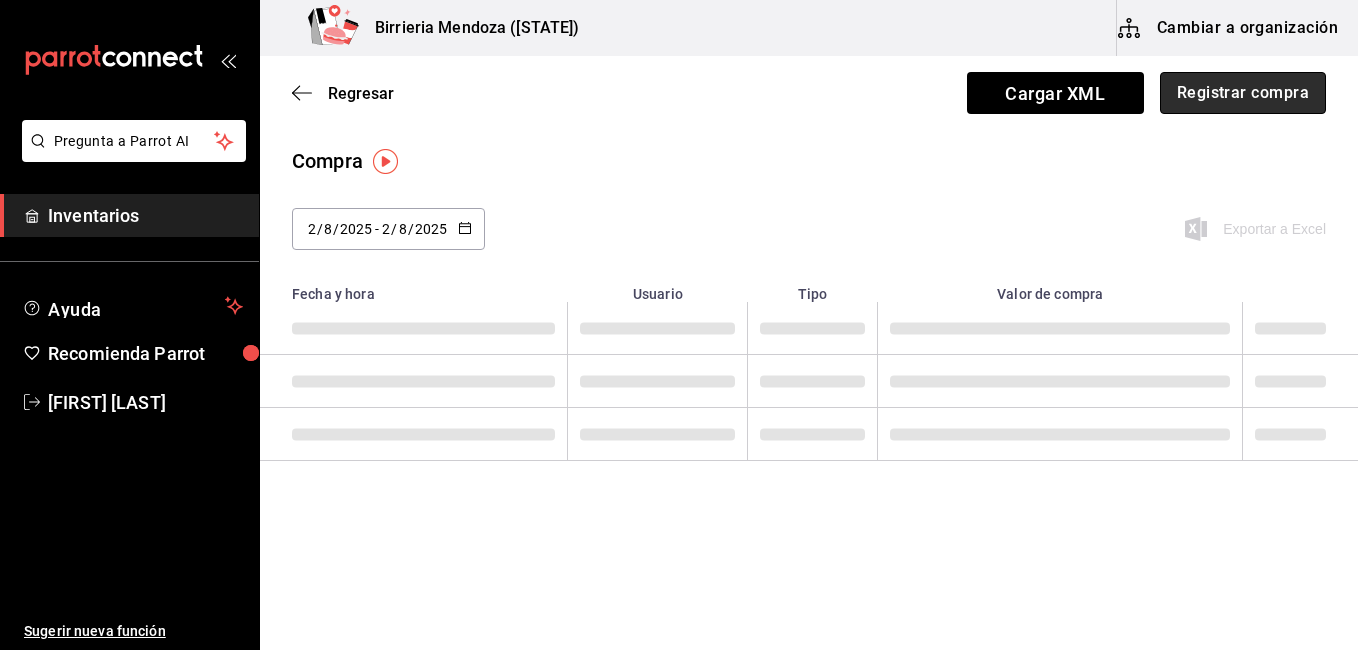 click on "Registrar compra" at bounding box center [1243, 93] 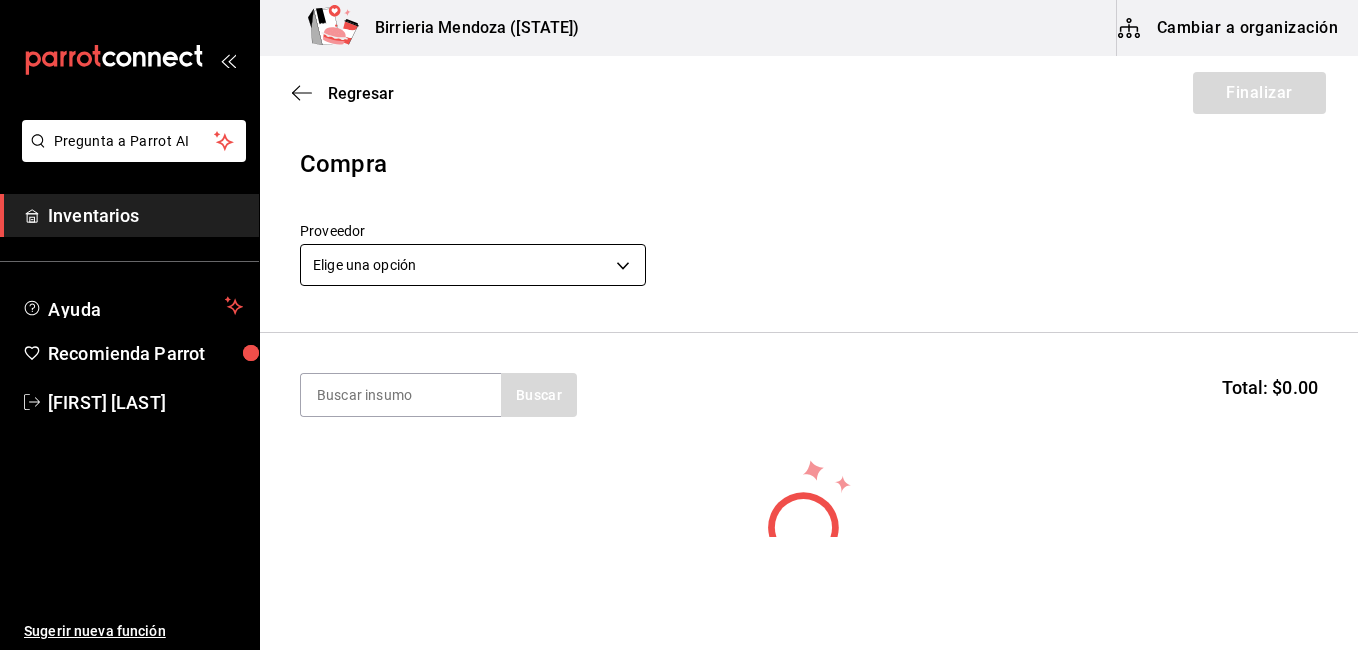 click on "Pregunta a Parrot AI Inventarios   Ayuda Recomienda Parrot   [FIRST] [LAST]   Sugerir nueva función   Birrieria Mendoza (Zacatecas) Cambiar a organización Regresar Finalizar Compra Proveedor Elige una opción default Buscar Total: $0.00 No hay insumos a mostrar. Busca un insumo para agregarlo a la lista GANA 1 MES GRATIS EN TU SUSCRIPCIÓN AQUÍ ¿Recuerdas cómo empezó tu restaurante?
Hoy puedes ayudar a un colega a tener el mismo cambio que tú viviste.
Recomienda Parrot directamente desde tu Portal Administrador.
Es fácil y rápido.
🎁 Por cada restaurante que se una, ganas 1 mes gratis. Ver video tutorial Ir a video Pregunta a Parrot AI Inventarios   Ayuda Recomienda Parrot   [FIRST] [LAST]   Sugerir nueva función   Editar Eliminar Visitar centro de ayuda ([PHONE]) soporte@parrotsoftware.io Visitar centro de ayuda ([PHONE]) soporte@parrotsoftware.io" at bounding box center [679, 268] 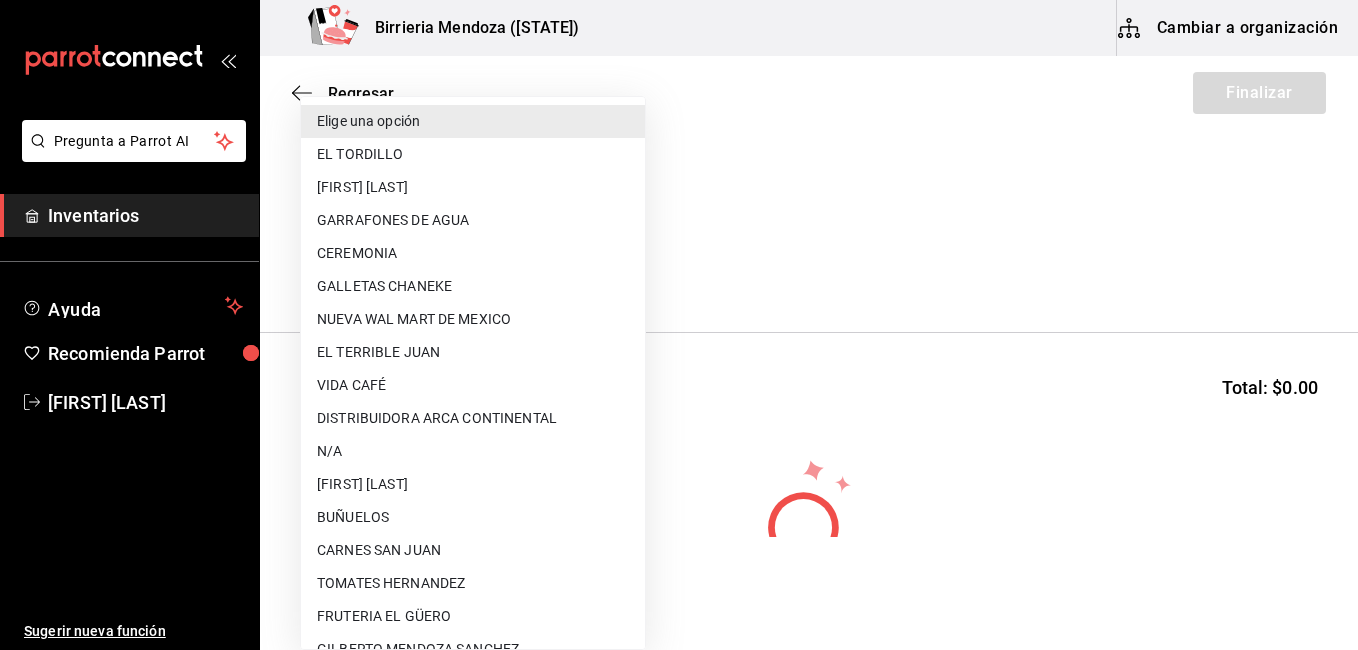 click on "GARRAFONES DE AGUA" at bounding box center (473, 220) 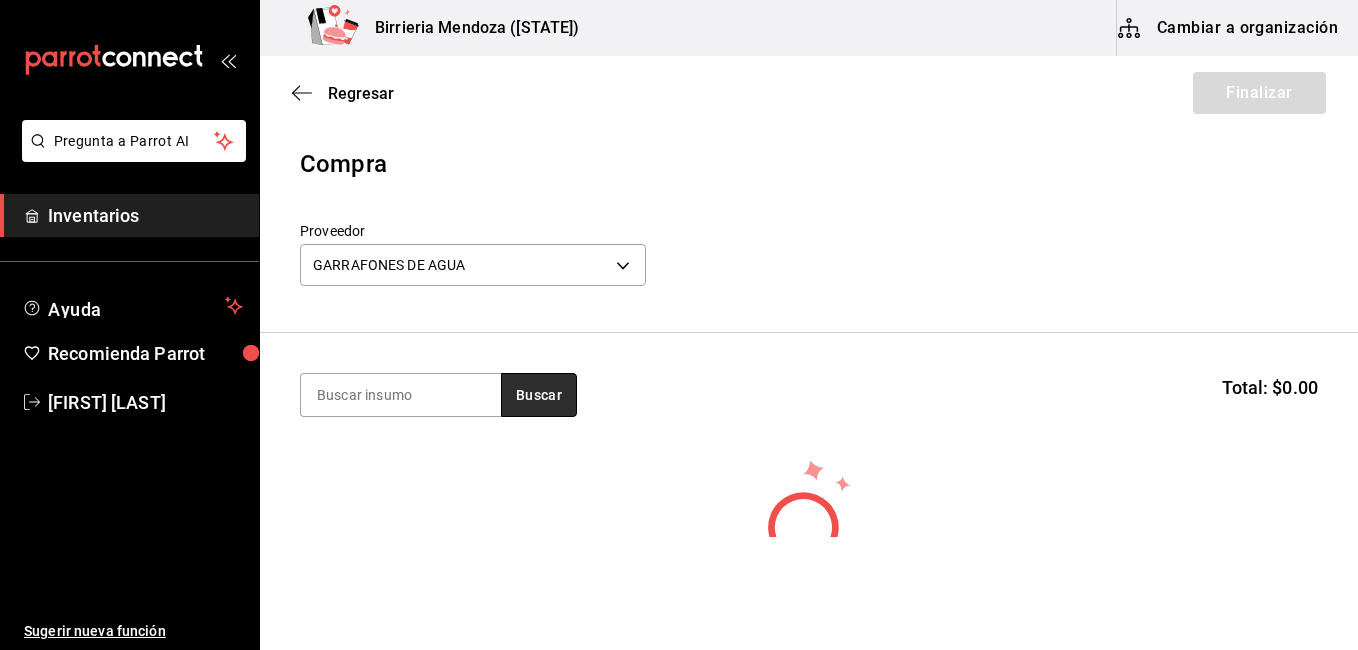 click on "Buscar" at bounding box center [539, 395] 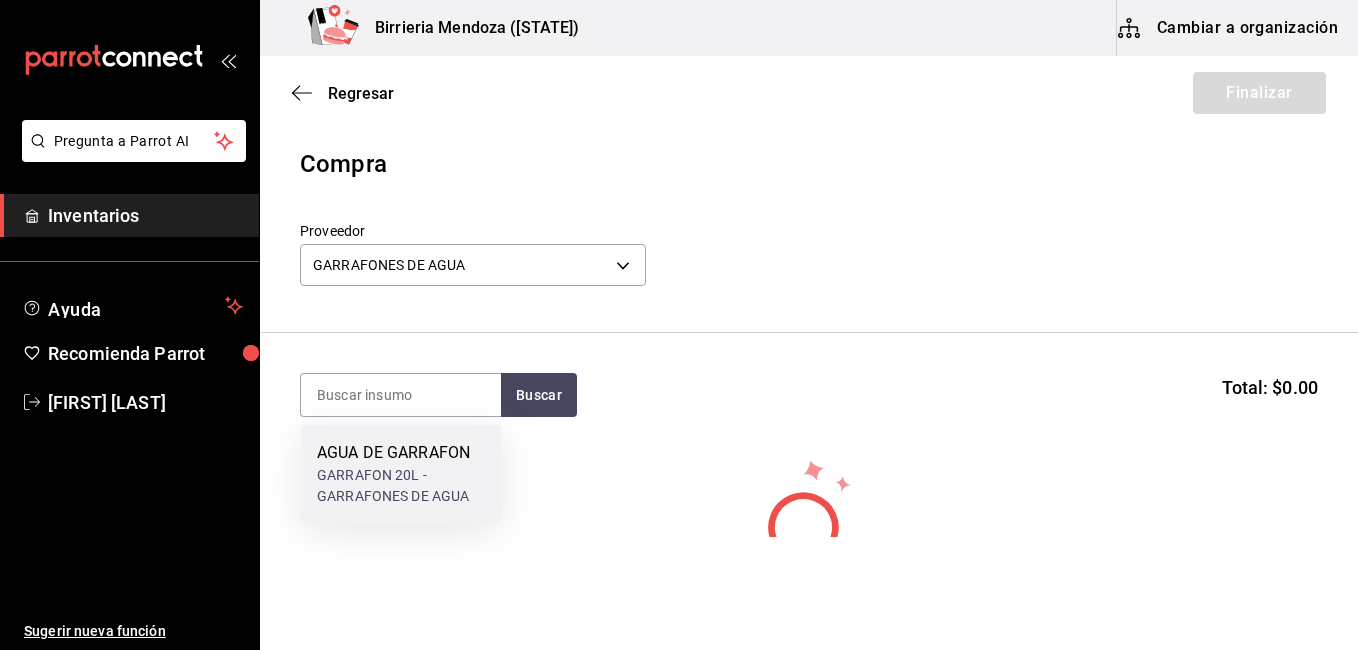 click on "AGUA DE GARRAFON" at bounding box center [401, 453] 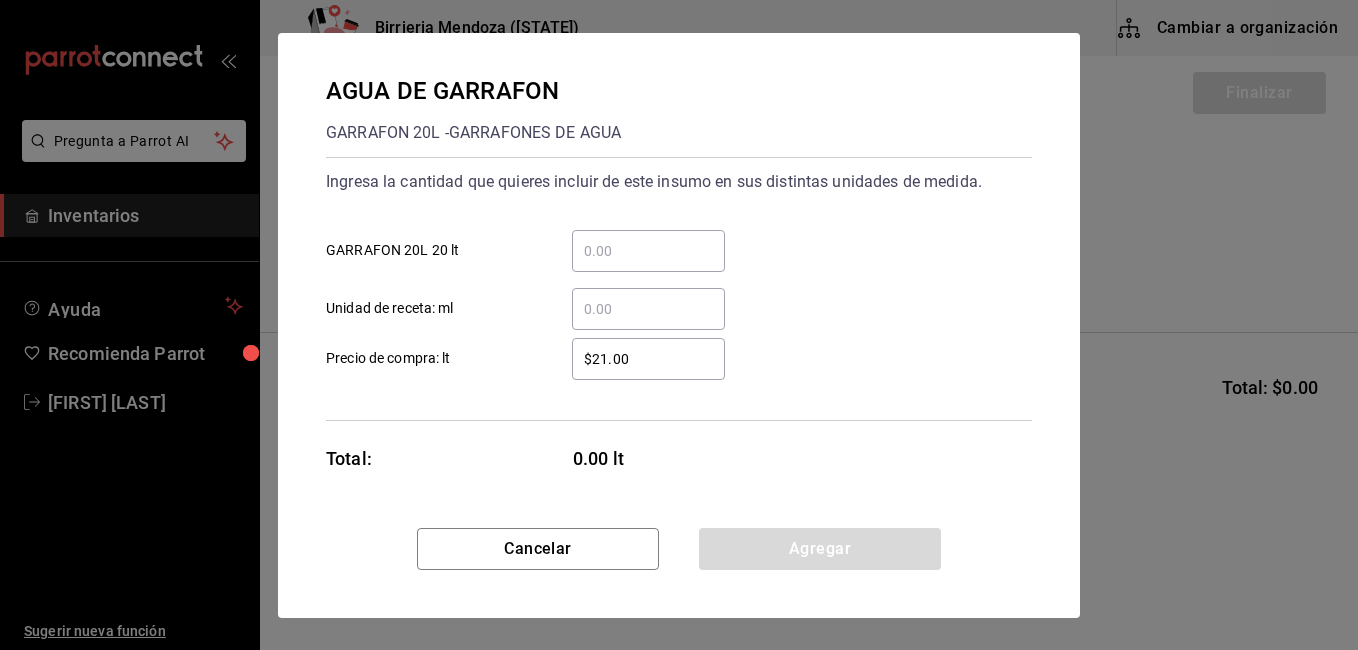 click on "​ GARRAFON 20L 20 lt" at bounding box center [648, 251] 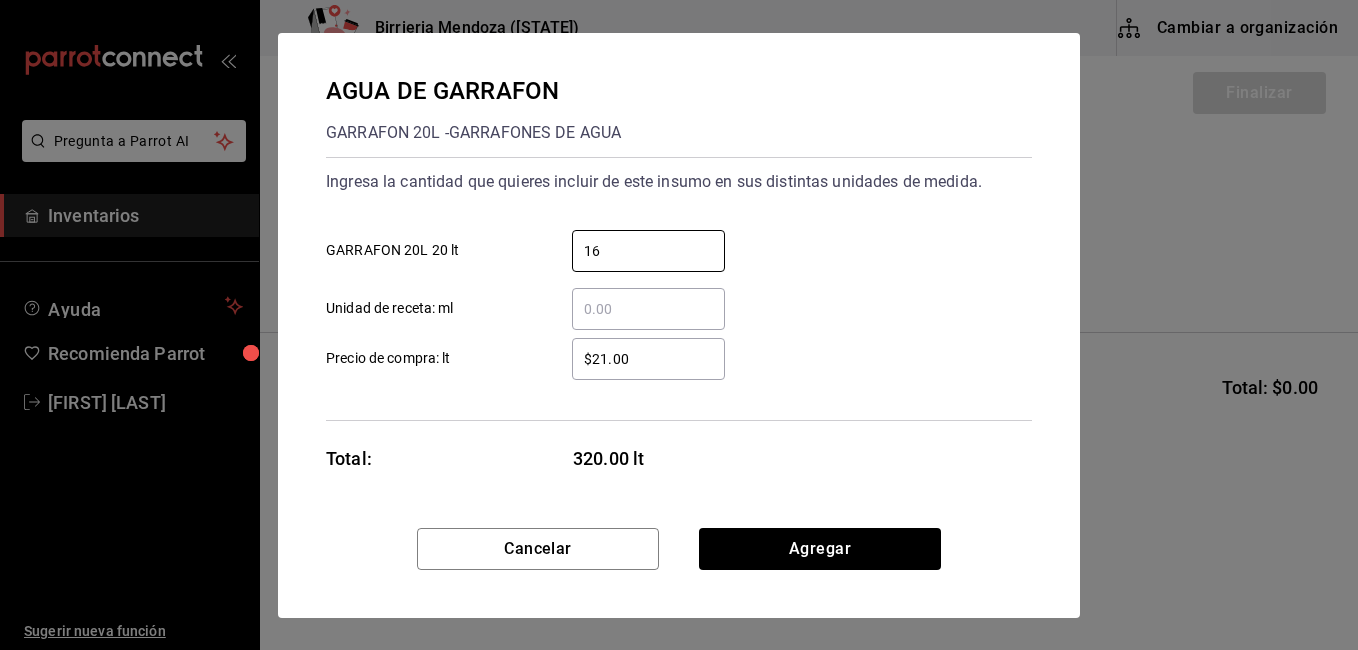 type on "16" 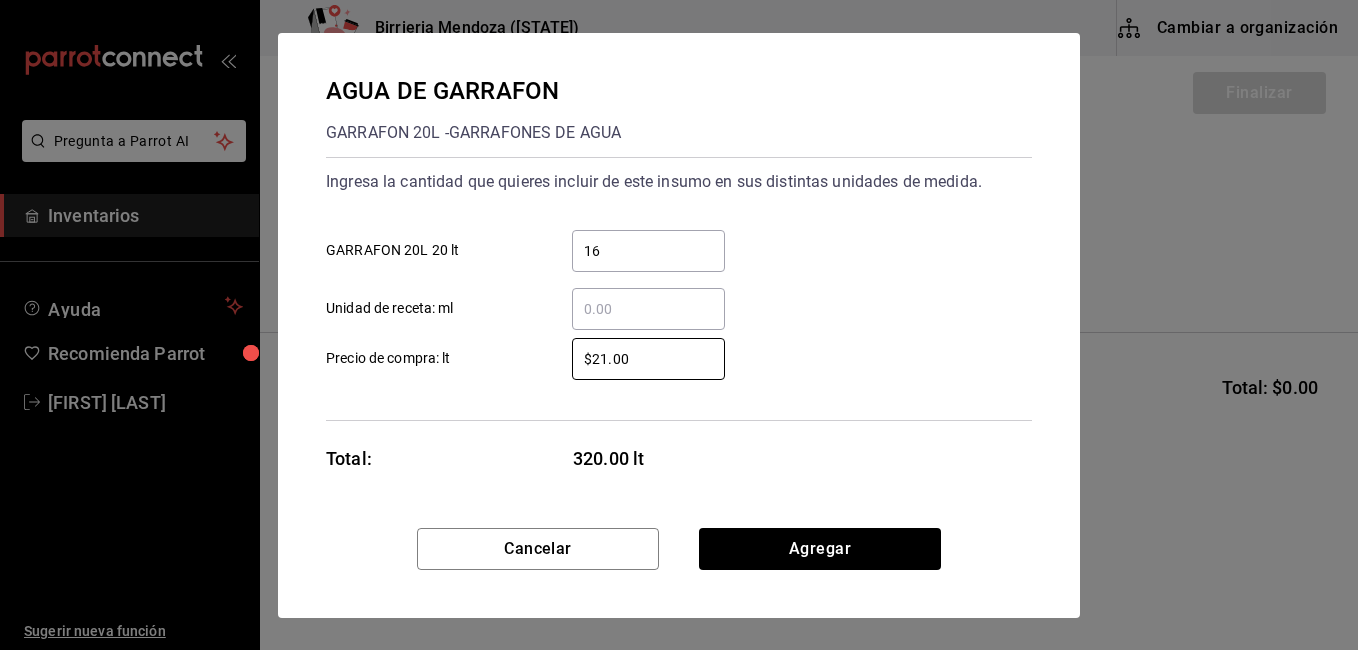 type on "$2.00" 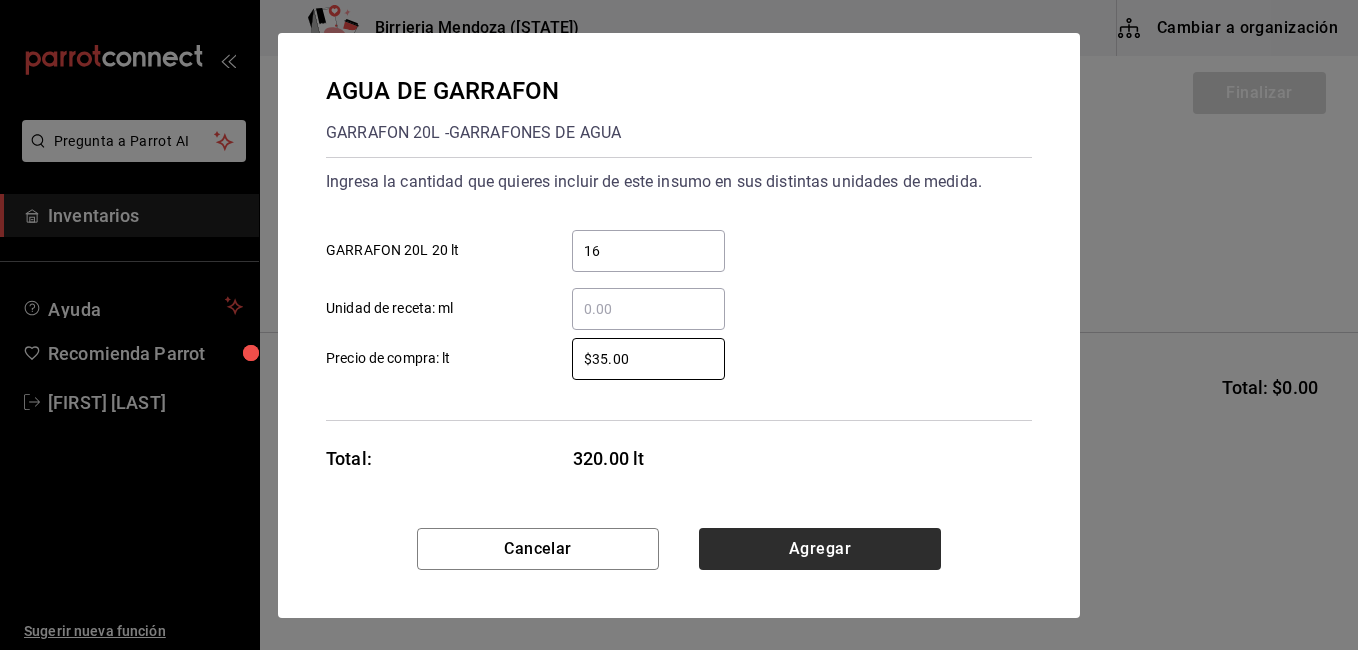 type on "$35.00" 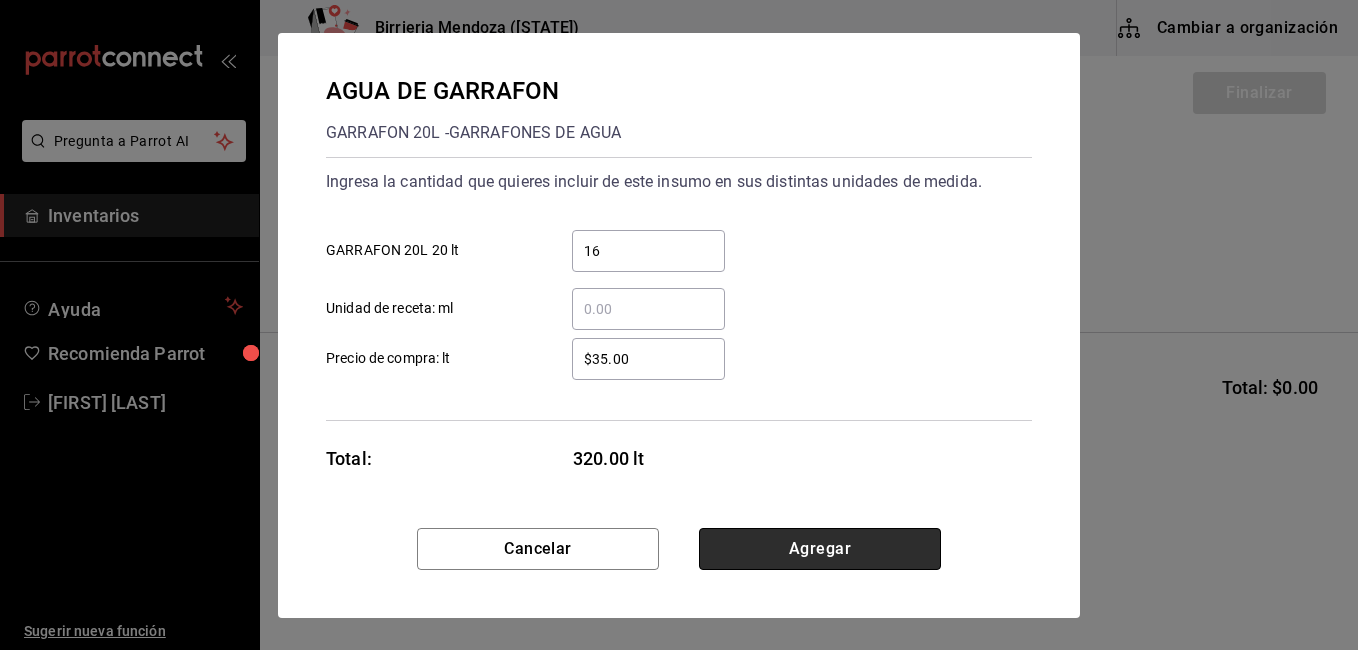 click on "Agregar" at bounding box center [820, 549] 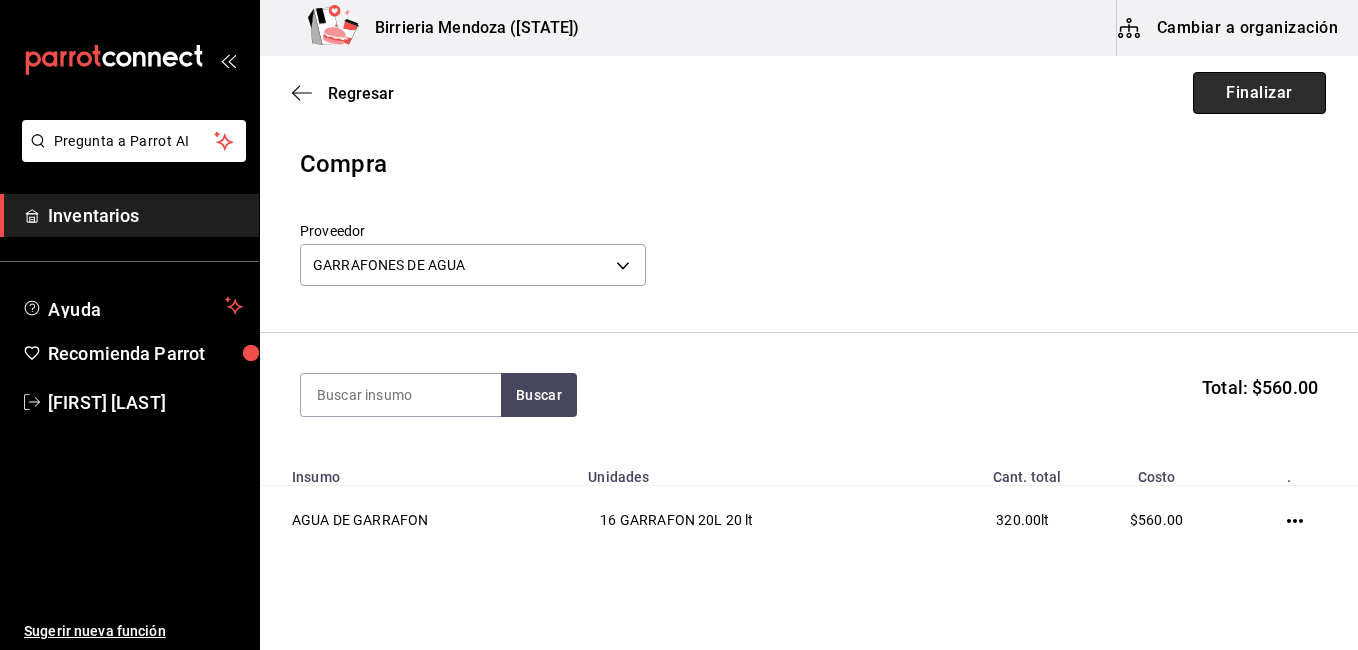 click on "Finalizar" at bounding box center (1259, 93) 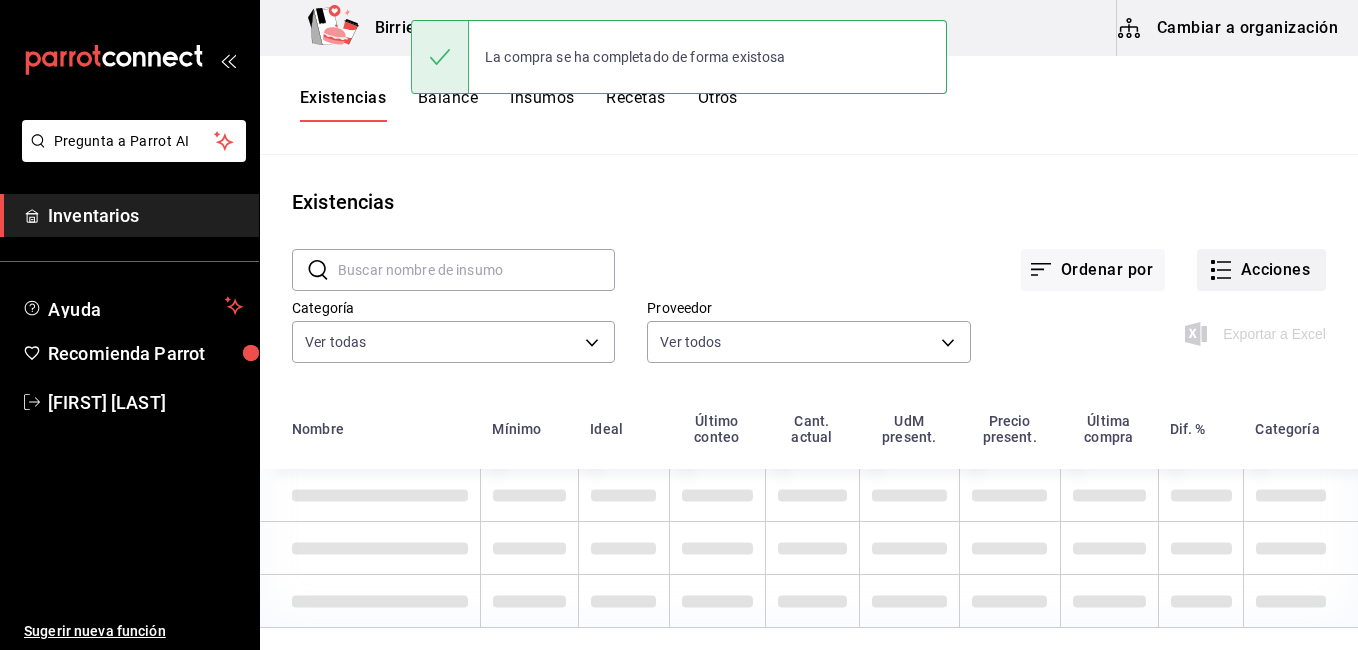 click on "Acciones" at bounding box center [1261, 270] 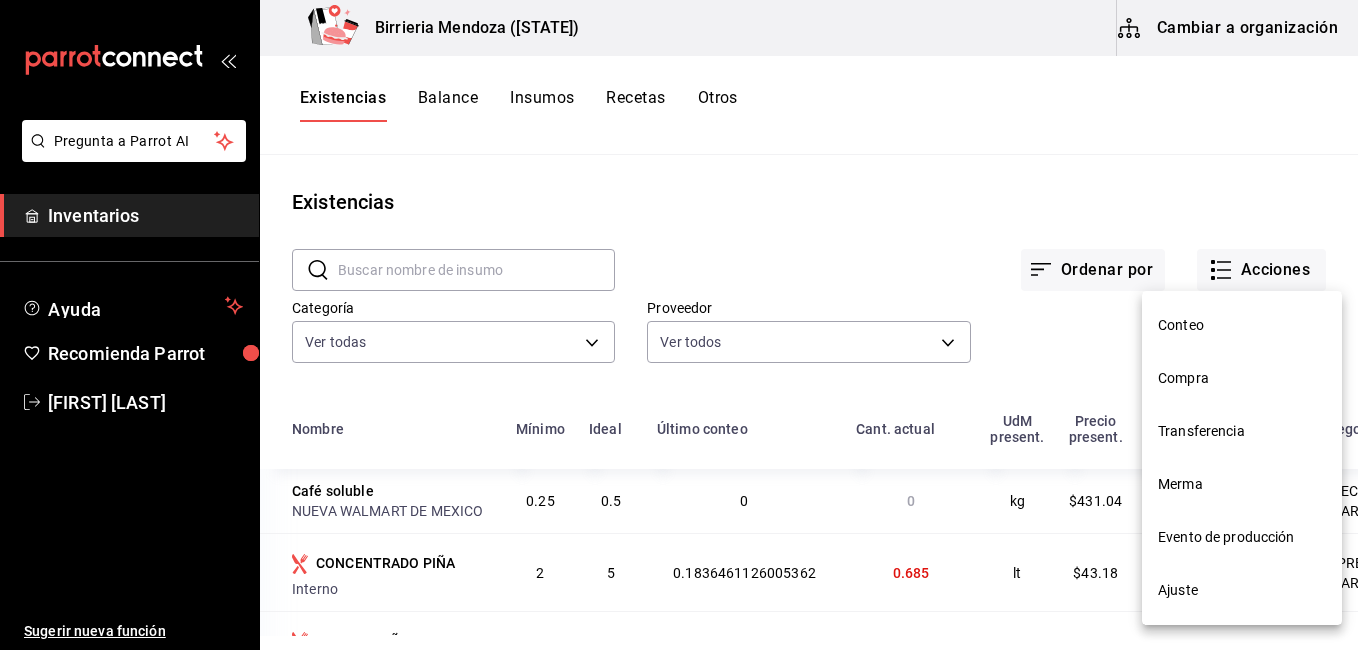 click on "Compra" at bounding box center (1242, 378) 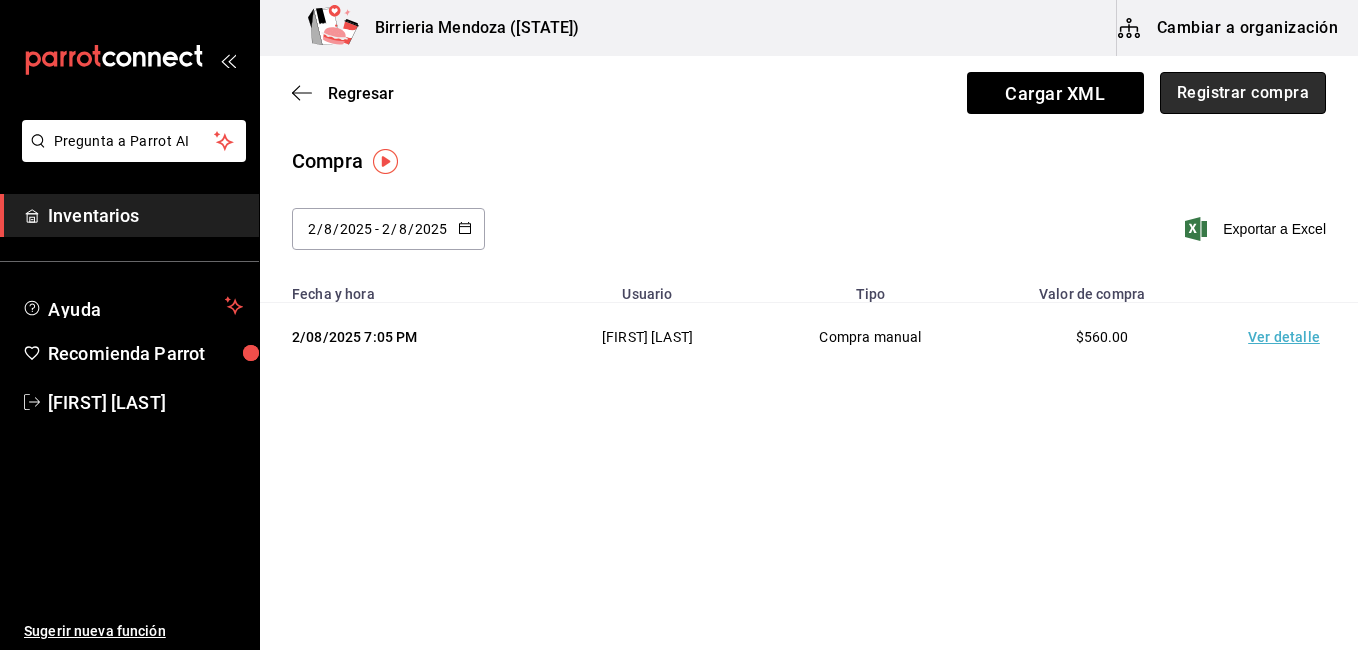 click on "Registrar compra" at bounding box center (1243, 93) 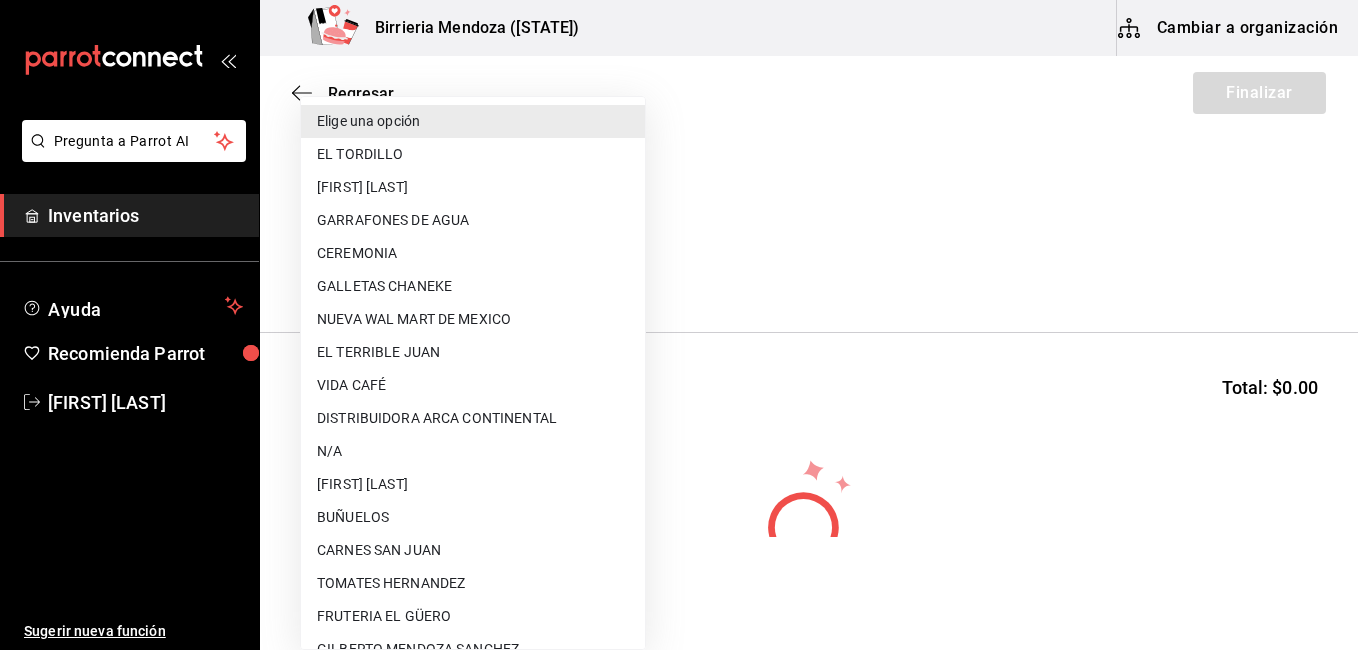 click on "Pregunta a Parrot AI Inventarios   Ayuda Recomienda Parrot   [FIRST] [LAST]   Sugerir nueva función   Birrieria Mendoza (Zacatecas) Cambiar a organización Regresar Finalizar Compra Proveedor Elige una opción default Buscar Total: $0.00 No hay insumos a mostrar. Busca un insumo para agregarlo a la lista GANA 1 MES GRATIS EN TU SUSCRIPCIÓN AQUÍ ¿Recuerdas cómo empezó tu restaurante?
Hoy puedes ayudar a un colega a tener el mismo cambio que tú viviste.
Recomienda Parrot directamente desde tu Portal Administrador.
Es fácil y rápido.
🎁 Por cada restaurante que se una, ganas 1 mes gratis. Ver video tutorial Ir a video Pregunta a Parrot AI Inventarios   Ayuda Recomienda Parrot   [FIRST] [LAST]   Sugerir nueva función   Editar Eliminar Visitar centro de ayuda (81) 2046 6363 soporte@parrotsoftware.io Visitar centro de ayuda (81) 2046 6363 soporte@parrotsoftware.io Elige una opción EL TORDILLO JOSE ALFREDO GONZALES CARDENAS GARRAFONES DE AGUA CEREMONIA GALLETAS CHANEKE NUEVA WAL MART DE MEXICO VIDA CAFÉ N/A" at bounding box center (679, 268) 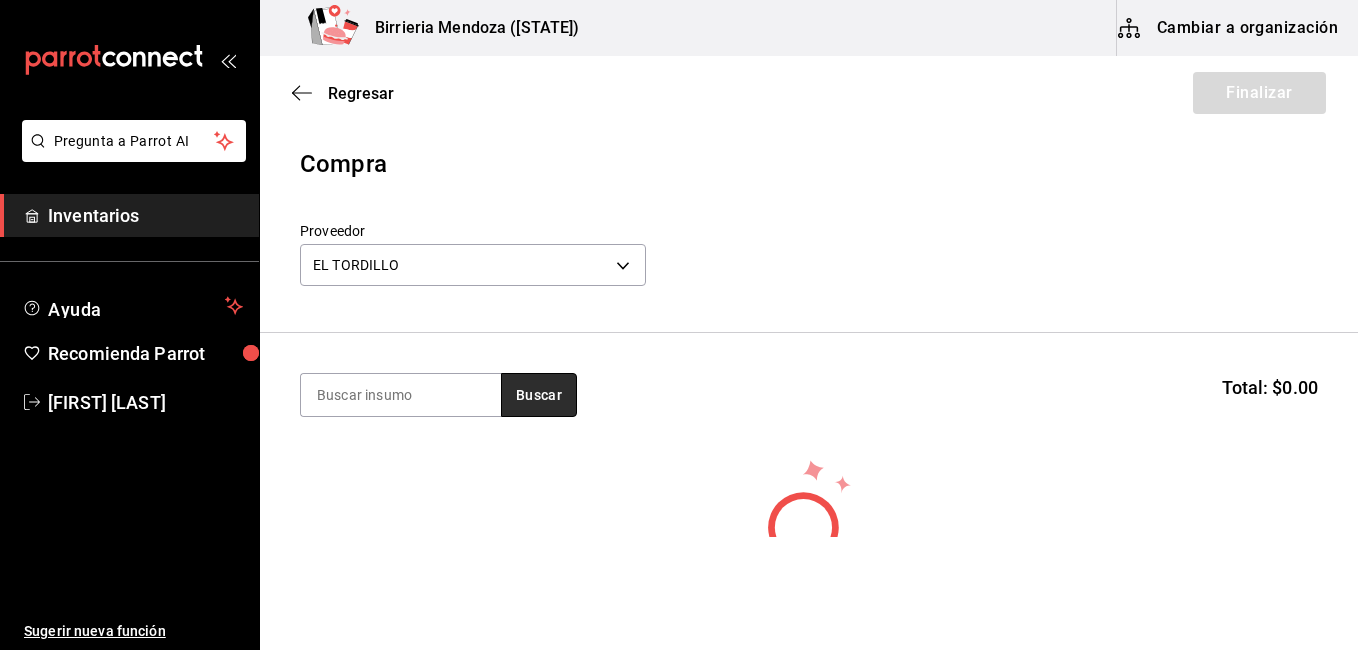 click on "Buscar" at bounding box center [539, 395] 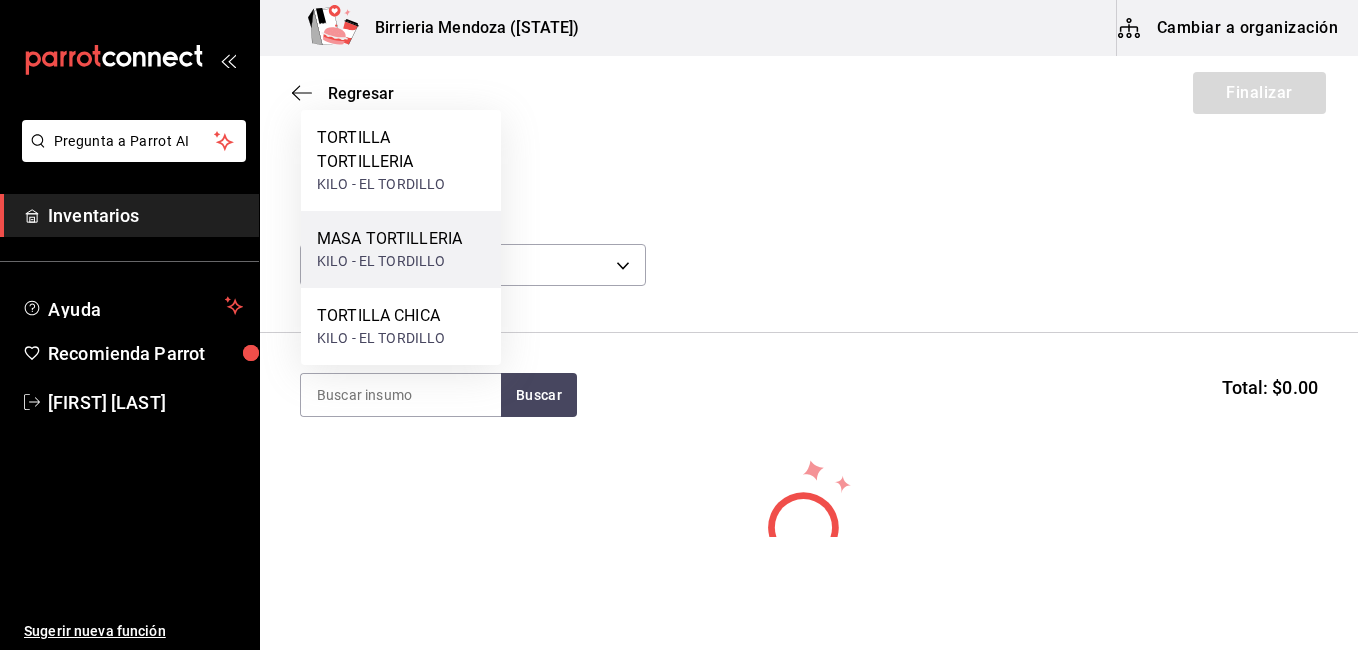click on "MASA TORTILLERIA" at bounding box center [389, 239] 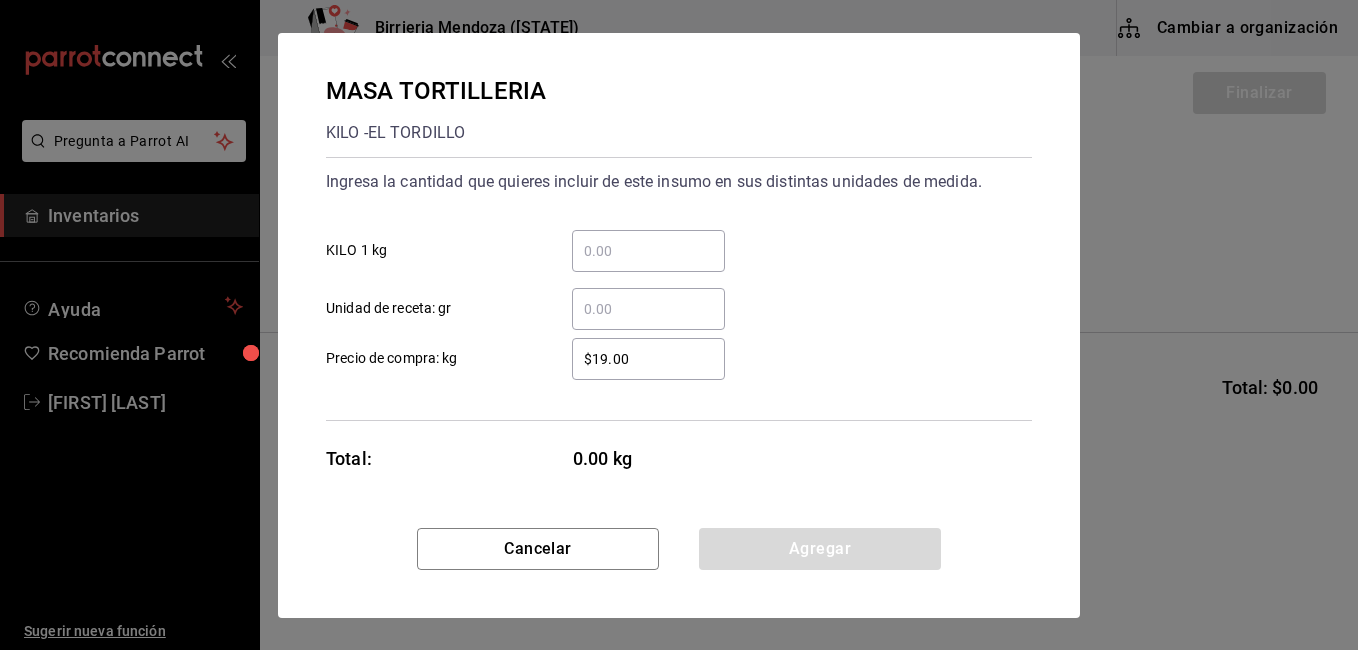 click on "​ KILO 1 kg" at bounding box center (648, 251) 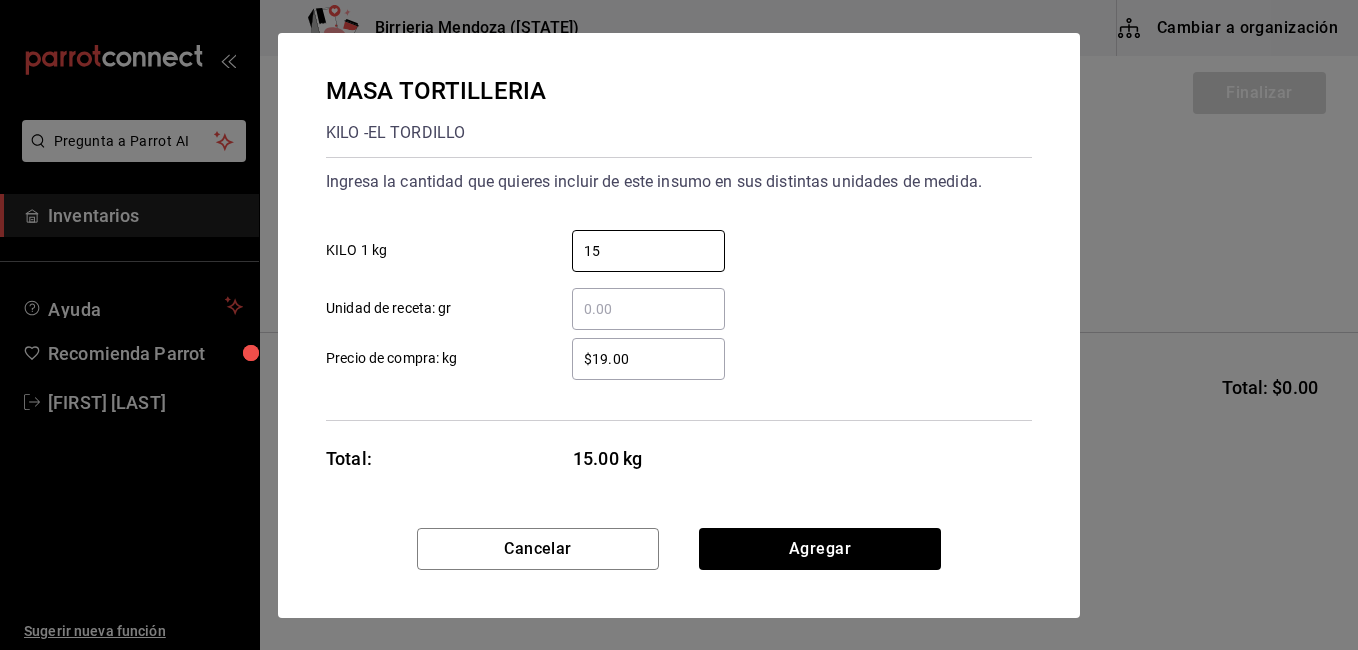 type on "15" 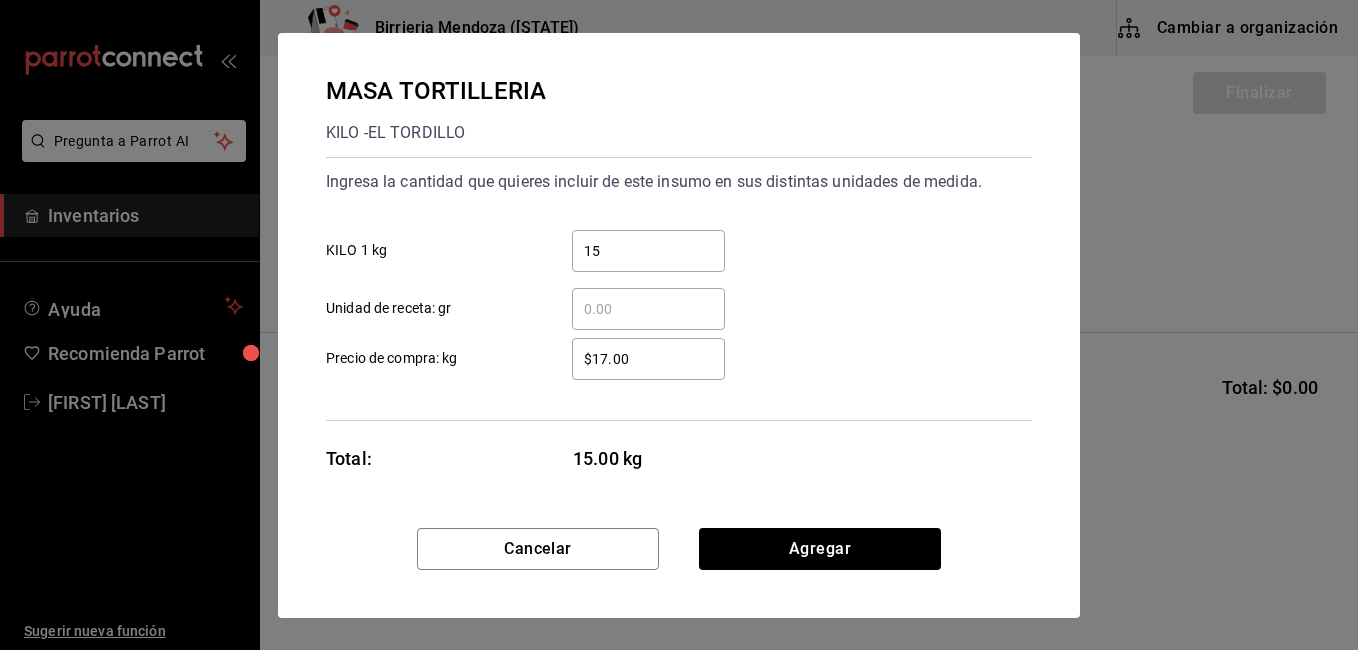 type on "$17.00" 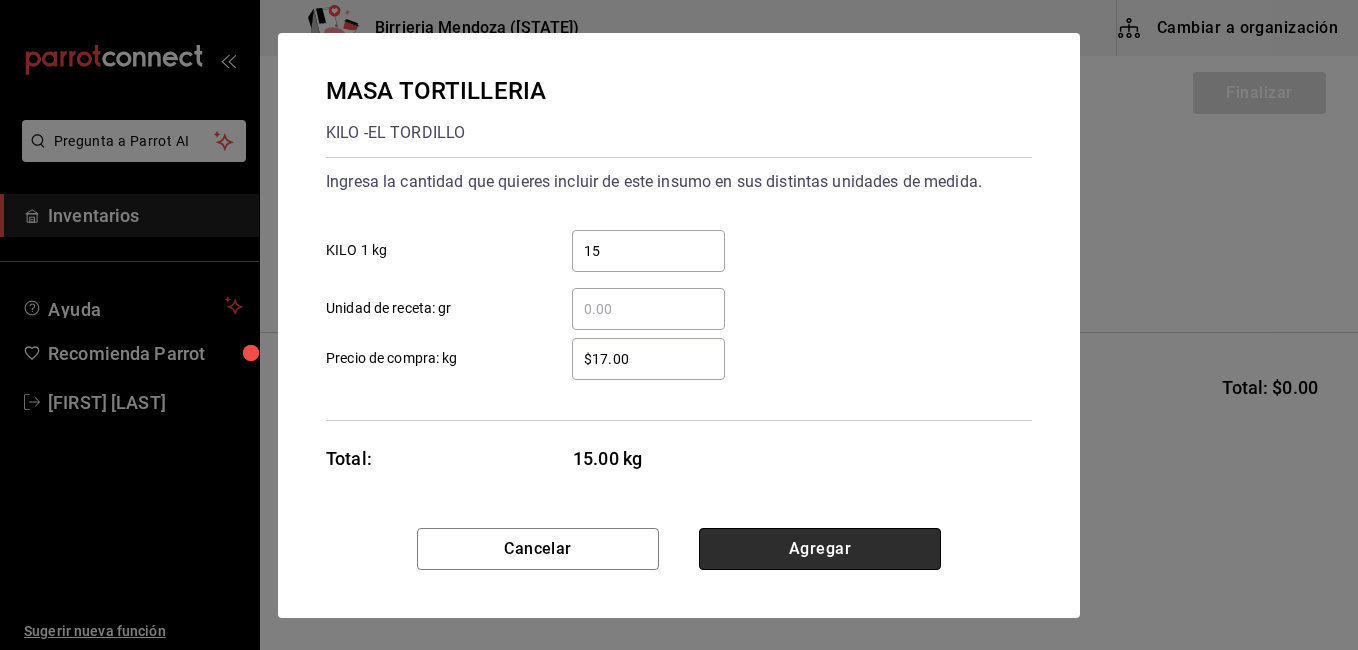 click on "Agregar" at bounding box center (820, 549) 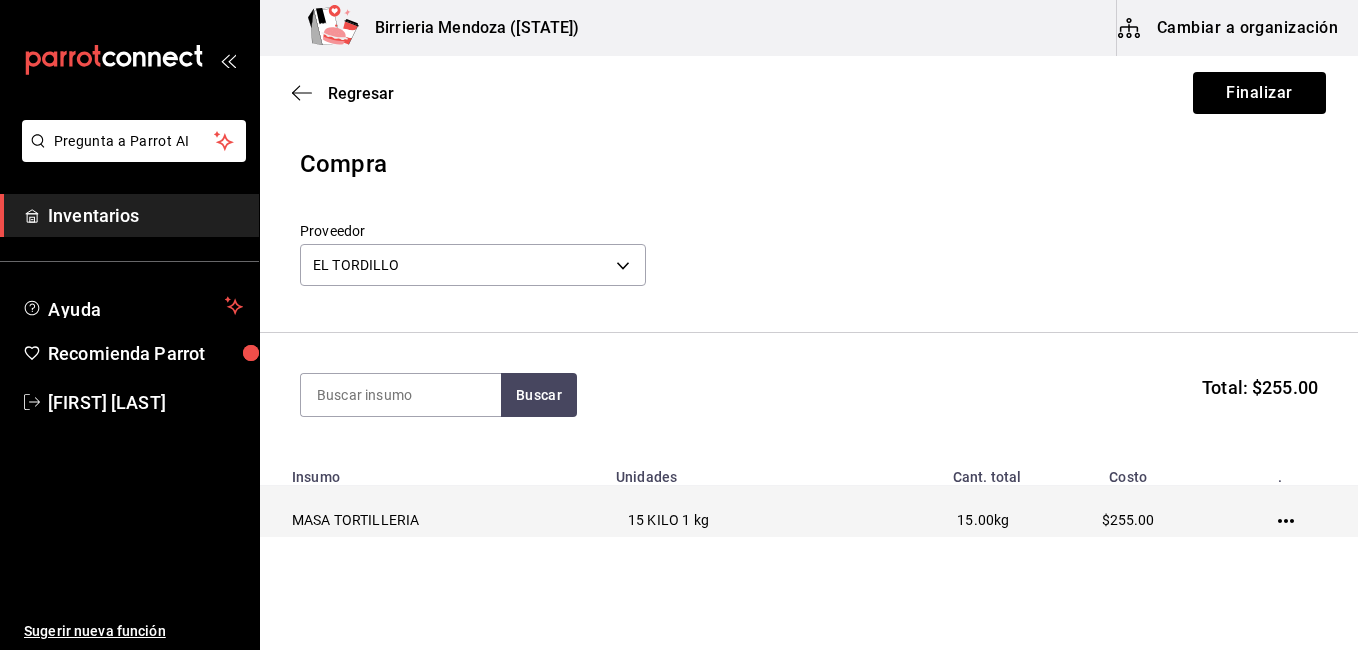 click 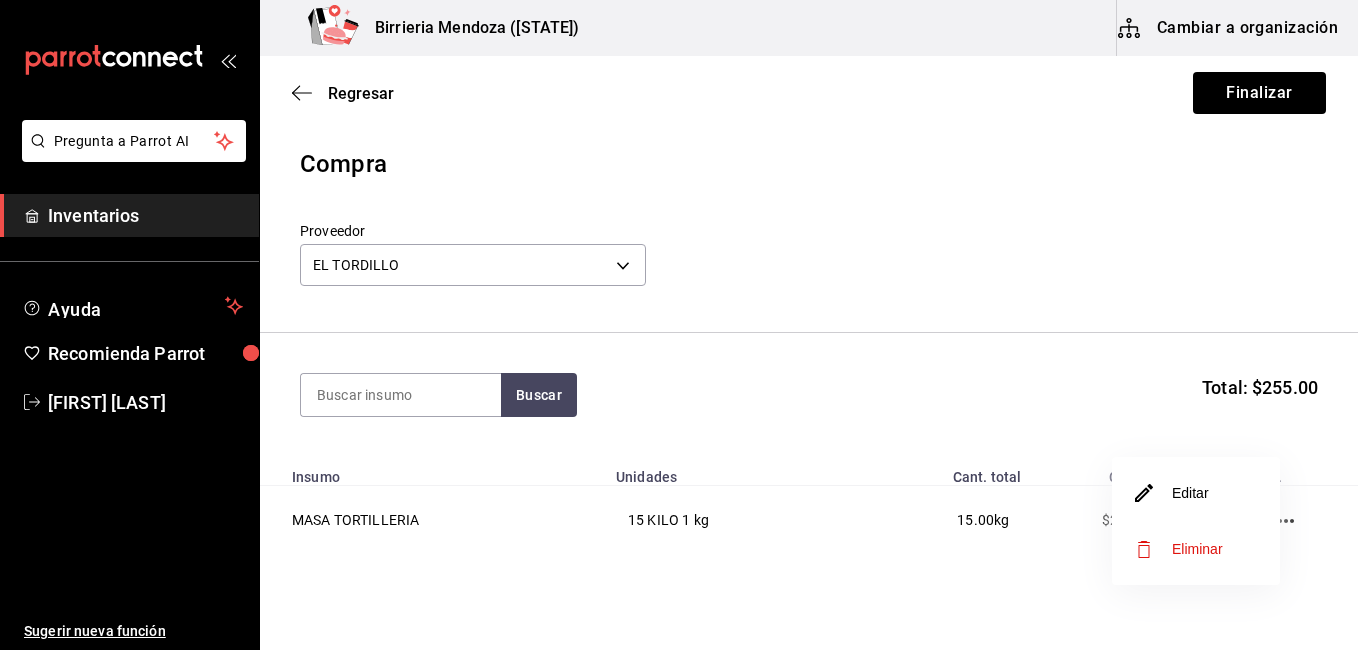 click on "Editar" at bounding box center [1196, 493] 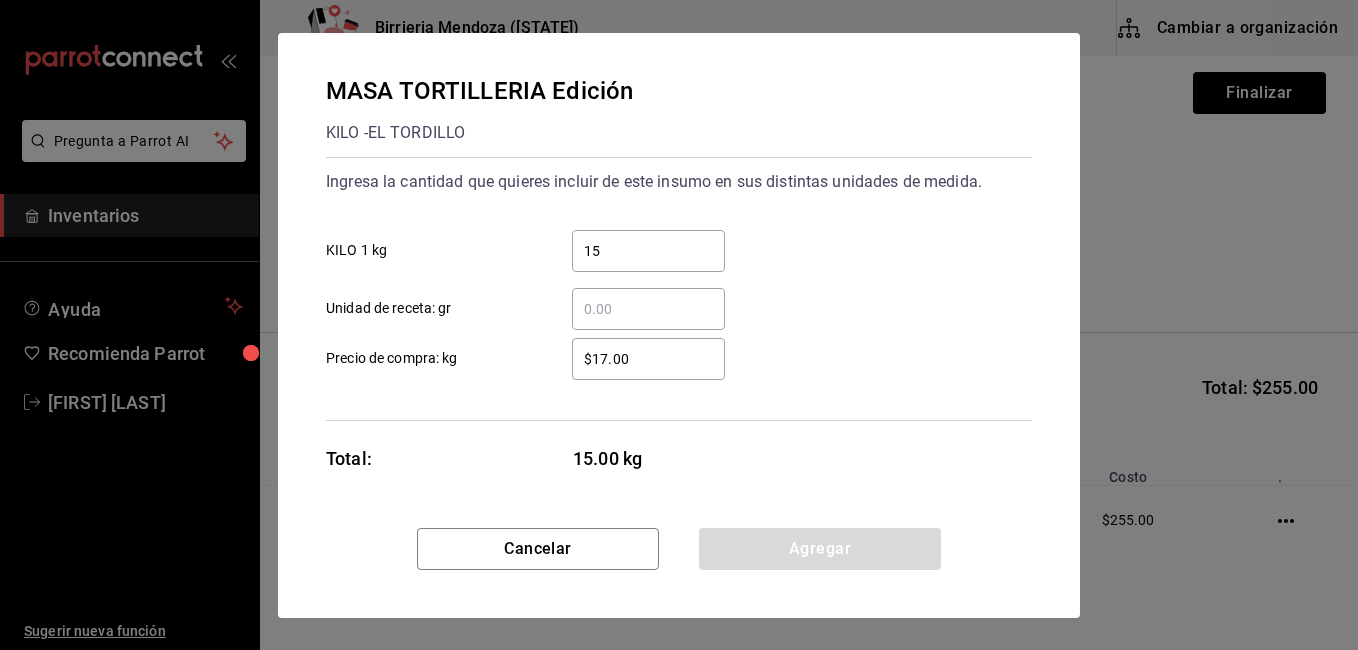click on "MASA TORTILLERIA   Edición KILO -  EL TORDILLO Ingresa la cantidad que quieres incluir de este insumo en sus distintas unidades de medida. 15 ​ KILO 1 kg ​ Unidad de receta: gr $17.00 ​ Precio de compra: kg Total: 15.00 kg Cancelar Agregar" at bounding box center (679, 325) 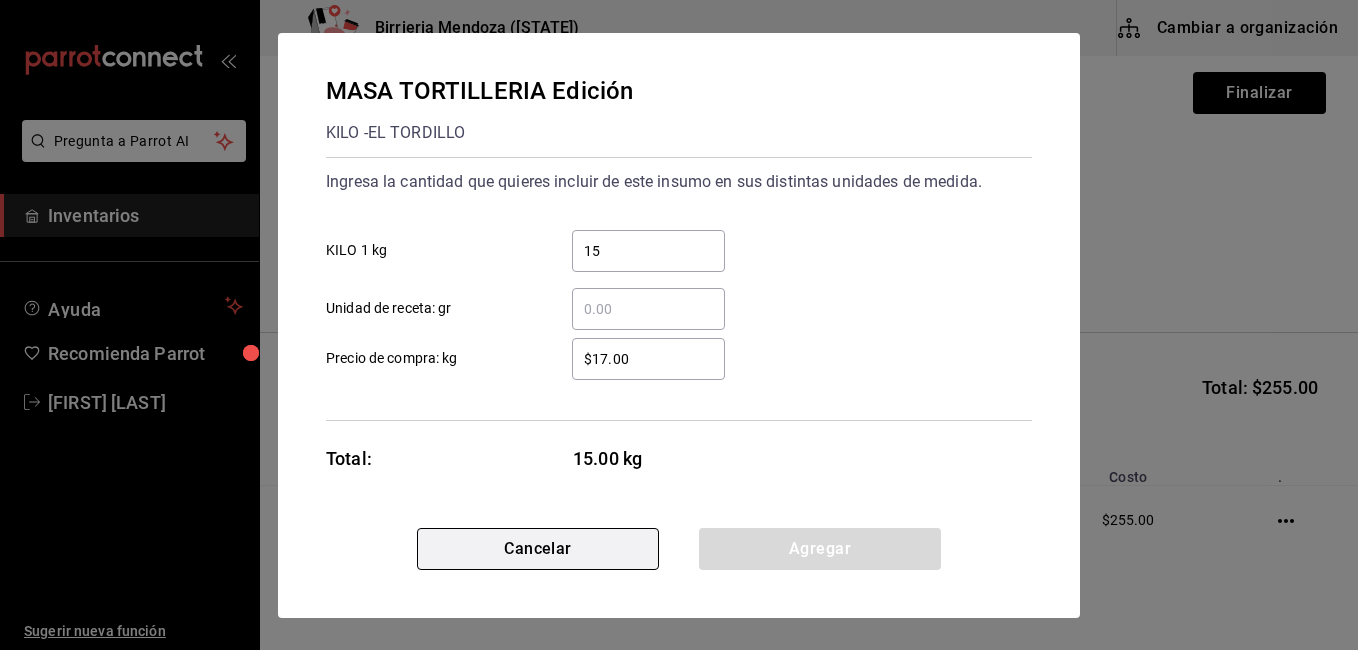 click on "Cancelar" at bounding box center (538, 549) 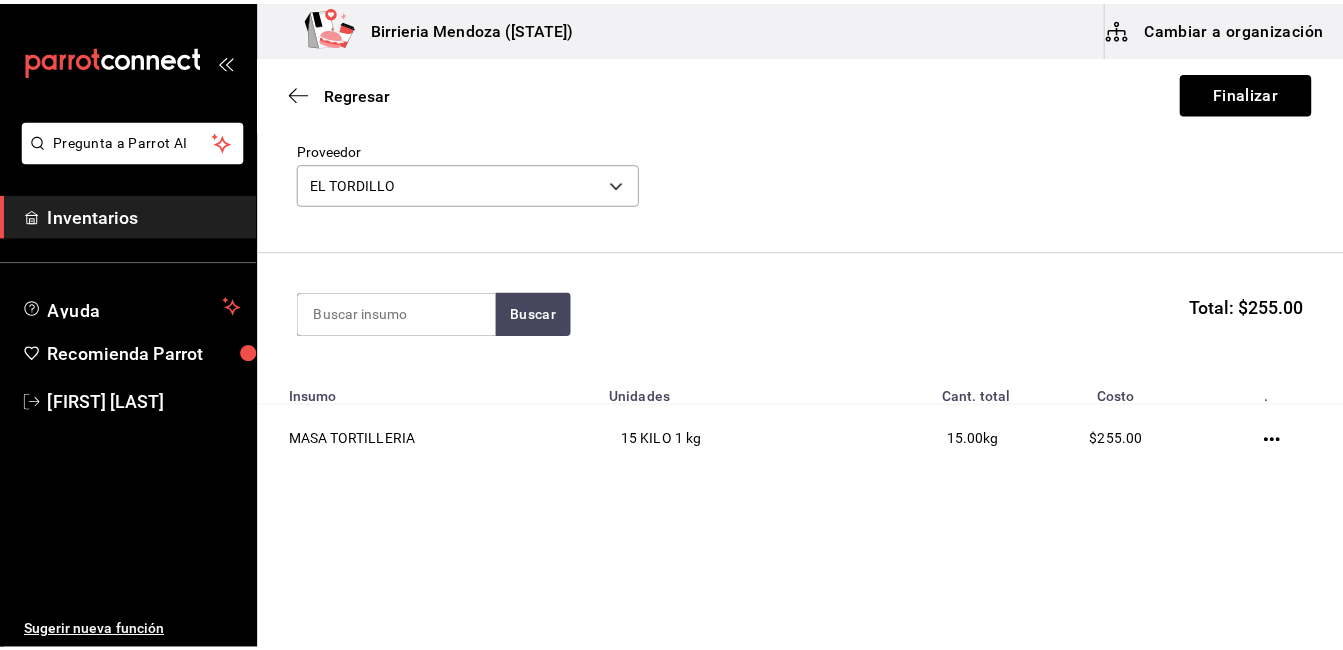 scroll, scrollTop: 0, scrollLeft: 0, axis: both 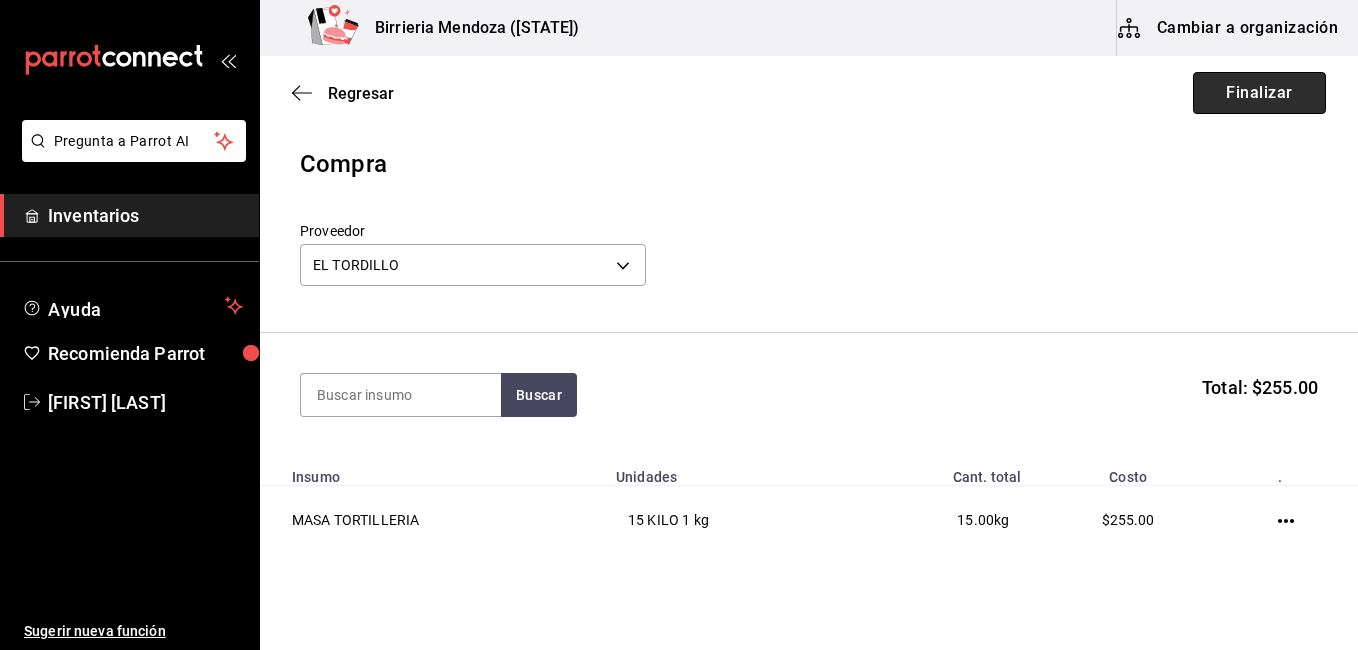 click on "Finalizar" at bounding box center (1259, 93) 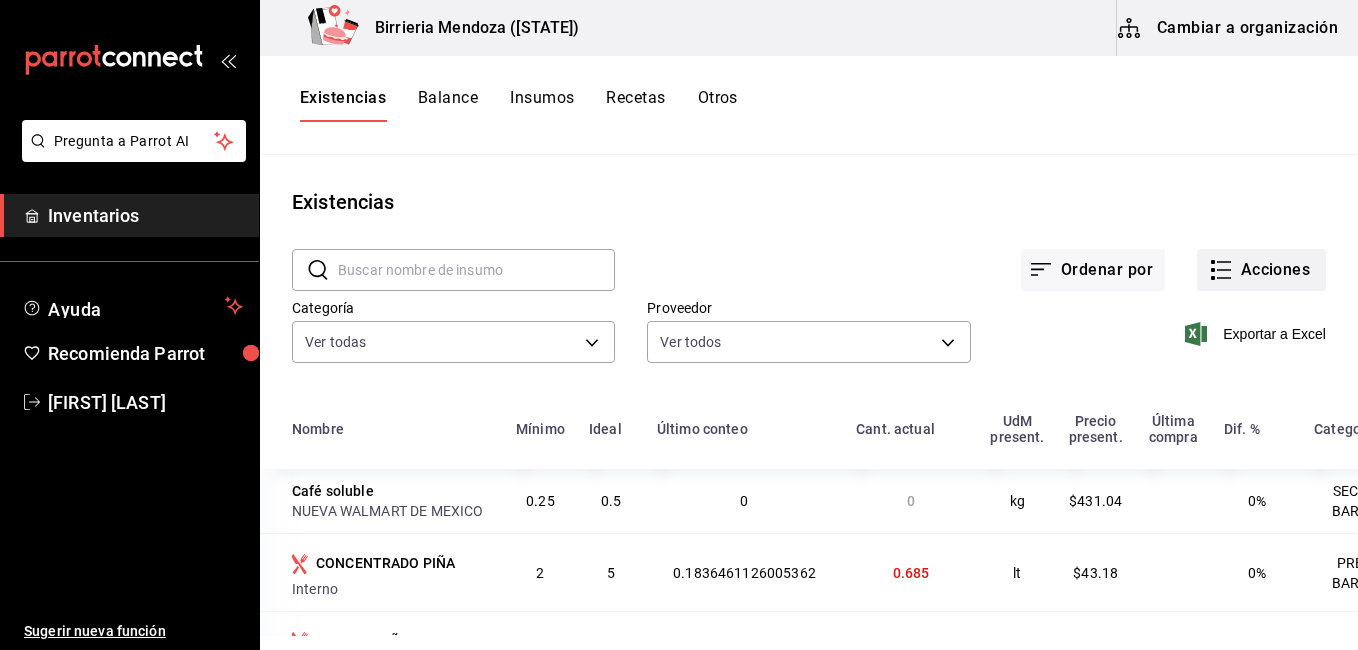 click on "Acciones" at bounding box center (1261, 270) 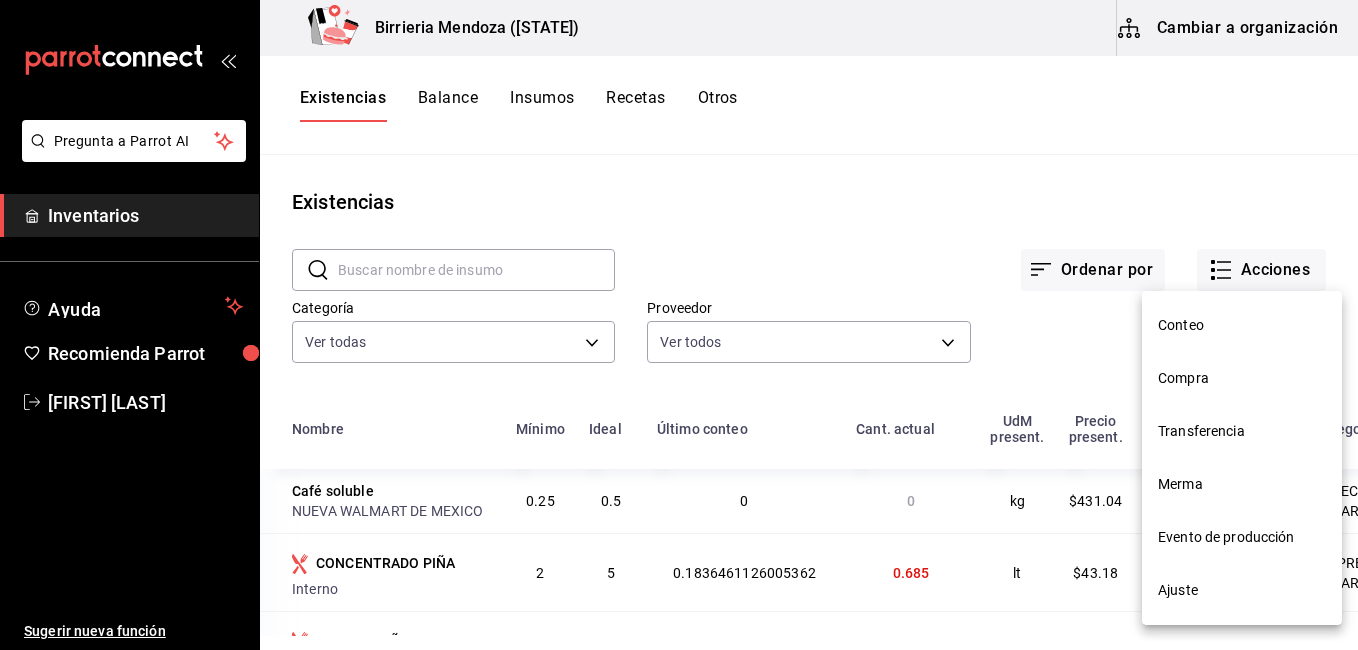 click on "Compra" at bounding box center (1242, 378) 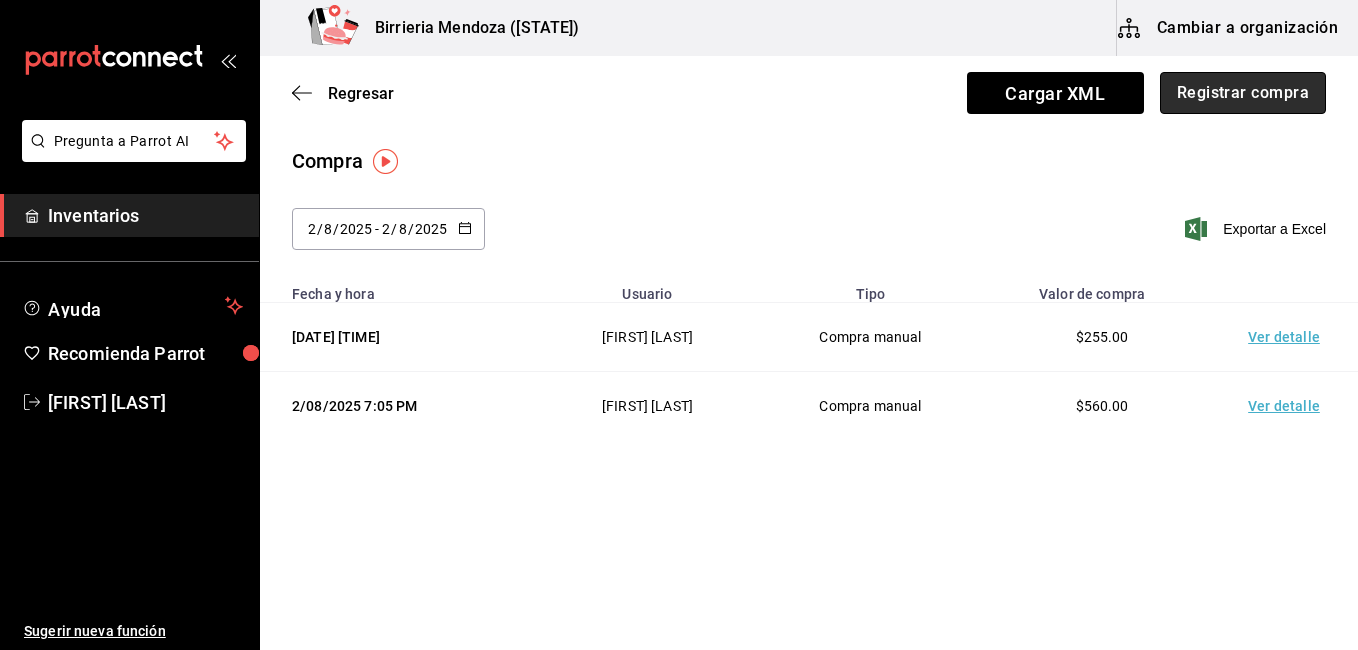 click on "Registrar compra" at bounding box center [1243, 93] 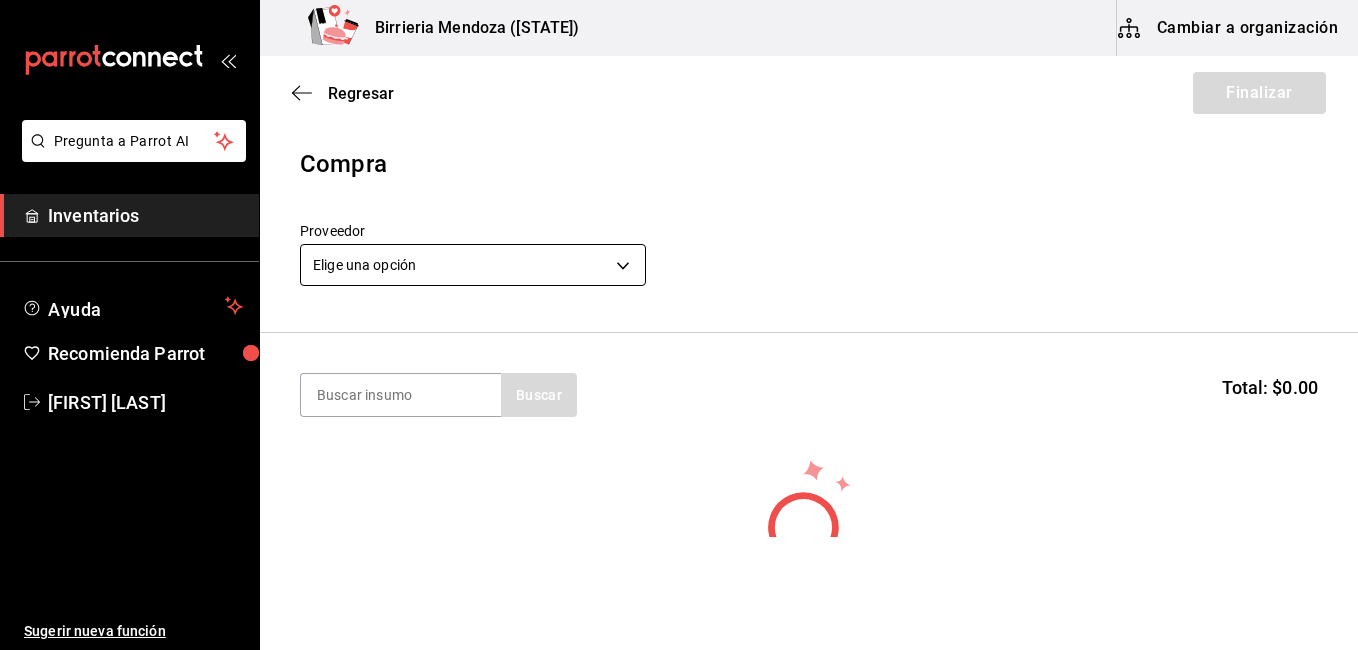 click on "Pregunta a Parrot AI Inventarios   Ayuda Recomienda Parrot   [FIRST] [LAST]   Sugerir nueva función   Birrieria Mendoza (Zacatecas) Cambiar a organización Regresar Finalizar Compra Proveedor Elige una opción default Buscar Total: $0.00 No hay insumos a mostrar. Busca un insumo para agregarlo a la lista GANA 1 MES GRATIS EN TU SUSCRIPCIÓN AQUÍ ¿Recuerdas cómo empezó tu restaurante?
Hoy puedes ayudar a un colega a tener el mismo cambio que tú viviste.
Recomienda Parrot directamente desde tu Portal Administrador.
Es fácil y rápido.
🎁 Por cada restaurante que se una, ganas 1 mes gratis. Ver video tutorial Ir a video Pregunta a Parrot AI Inventarios   Ayuda Recomienda Parrot   [FIRST] [LAST]   Sugerir nueva función   Editar Eliminar Visitar centro de ayuda ([PHONE]) soporte@parrotsoftware.io Visitar centro de ayuda ([PHONE]) soporte@parrotsoftware.io" at bounding box center [679, 268] 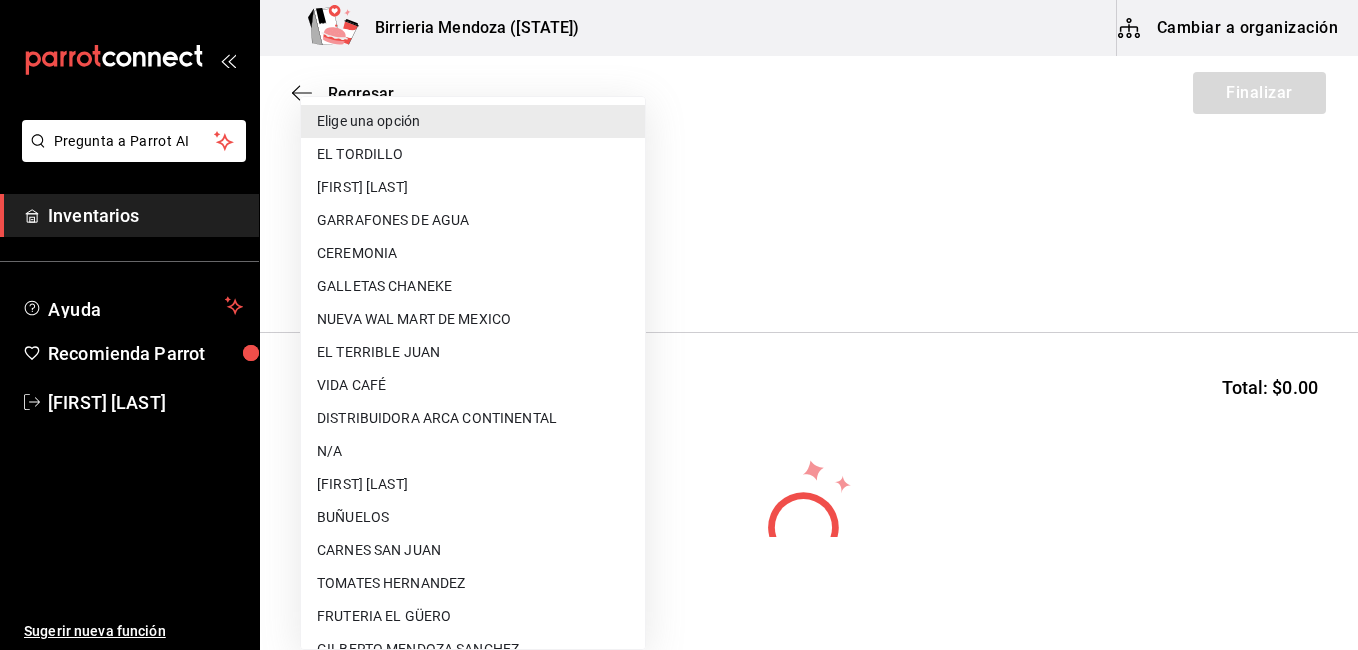click on "NUEVA WAL MART DE MEXICO" at bounding box center (473, 319) 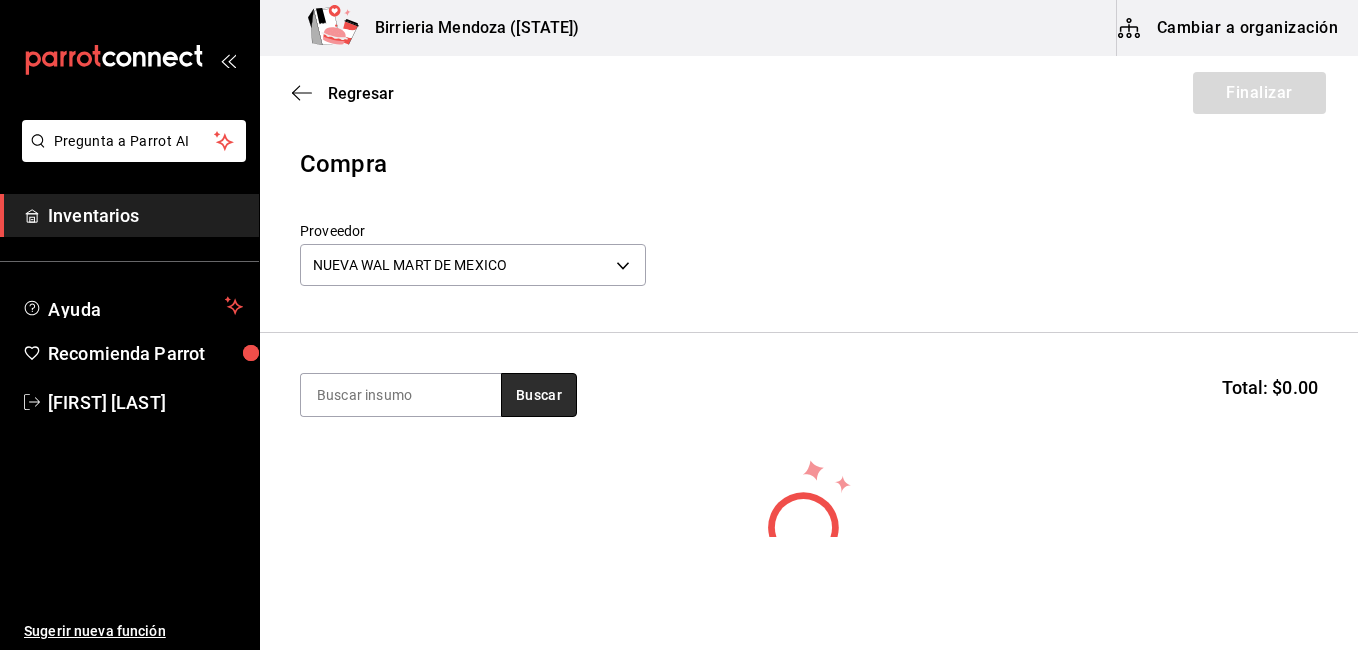 click on "Buscar" at bounding box center (539, 395) 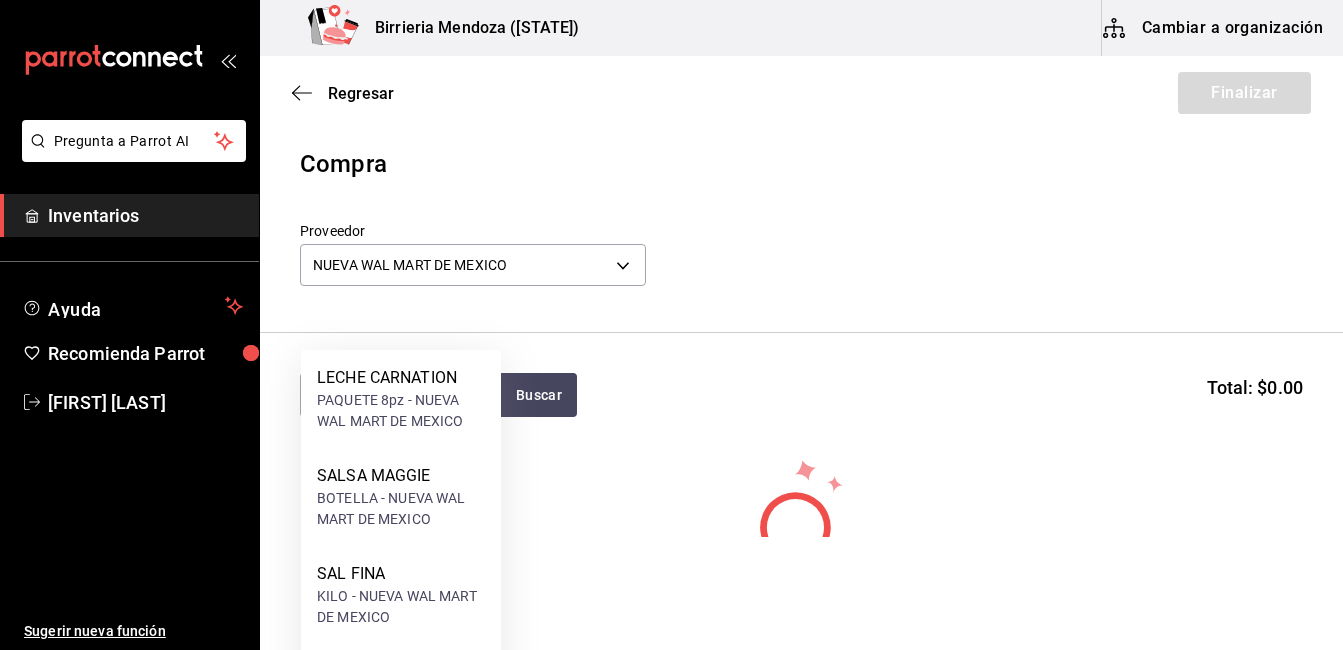 scroll, scrollTop: 176, scrollLeft: 0, axis: vertical 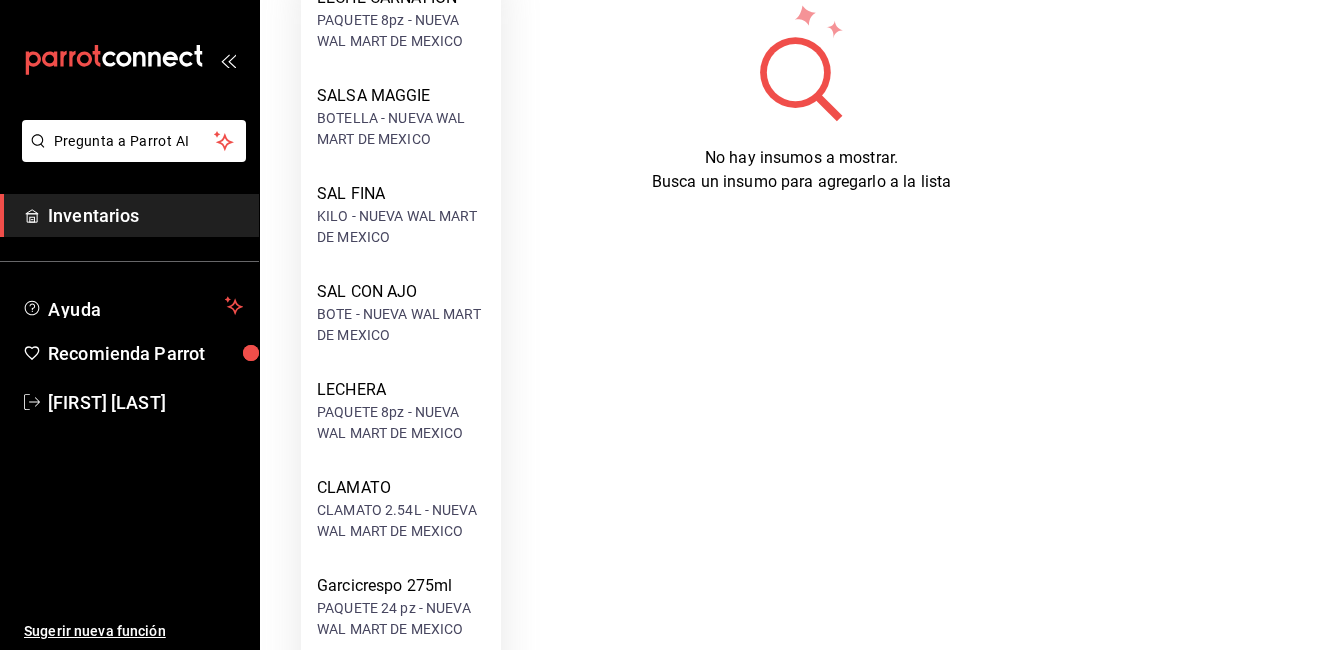 click on "Pregunta a Parrot AI Inventarios   Ayuda Recomienda Parrot   [FIRST] [LAST]   Sugerir nueva función   Birrieria Mendoza (Zacatecas) Cambiar a organización Regresar Finalizar Compra Proveedor NUEVA WAL MART DE MEXICO 780e77ae-b000-4a57-b2ac-346d53db8762 Buscar Total: $0.00 No hay insumos a mostrar. Busca un insumo para agregarlo a la lista GANA 1 MES GRATIS EN TU SUSCRIPCIÓN AQUÍ ¿Recuerdas cómo empezó tu restaurante?
Hoy puedes ayudar a un colega a tener el mismo cambio que tú viviste.
Recomienda Parrot directamente desde tu Portal Administrador.
Es fácil y rápido.
🎁 Por cada restaurante que se una, ganas 1 mes gratis. Ver video tutorial Ir a video Pregunta a Parrot AI Inventarios   Ayuda Recomienda Parrot   [FIRST] [LAST]   Sugerir nueva función   Editar Eliminar Visitar centro de ayuda ([PHONE]) soporte@parrotsoftware.io Visitar centro de ayuda ([PHONE]) soporte@parrotsoftware.io LECHE CARNATION PAQUETE 8pz - NUEVA WAL MART DE MEXICO SALSA MAGGIE BOTELLA - NUEVA WAL MART DE MEXICO LECHERA" at bounding box center [671, -11] 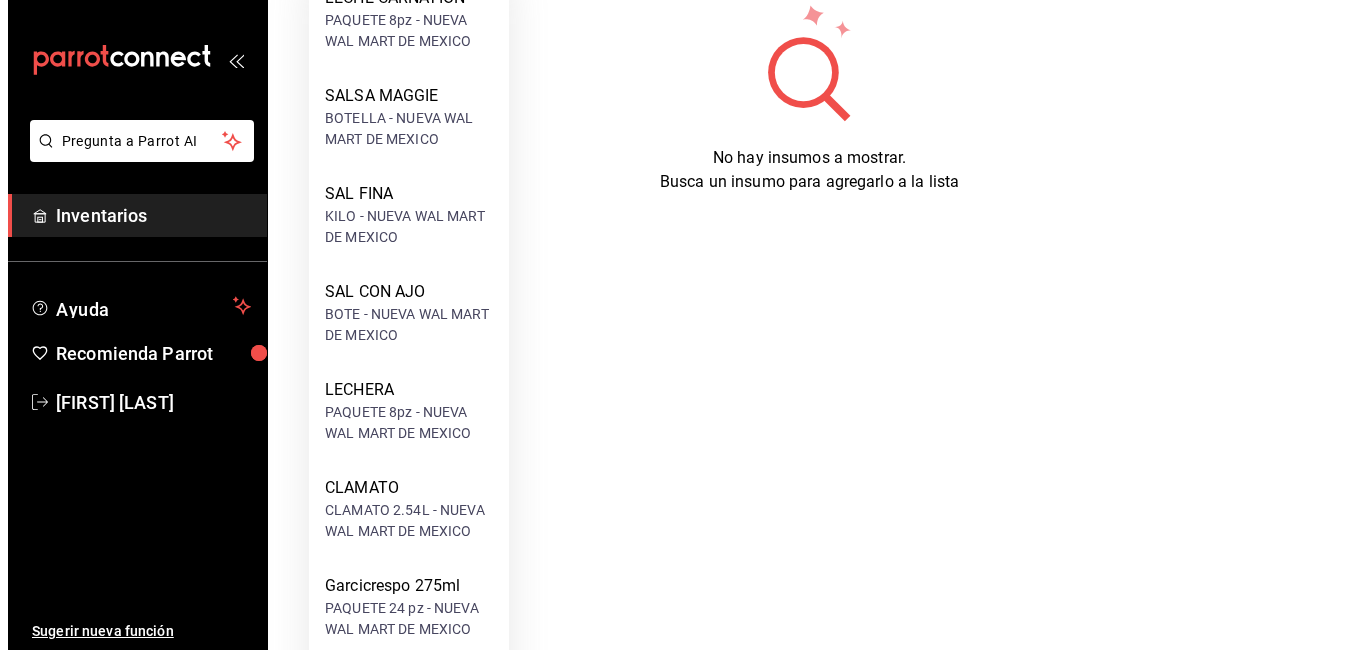 scroll, scrollTop: 0, scrollLeft: 0, axis: both 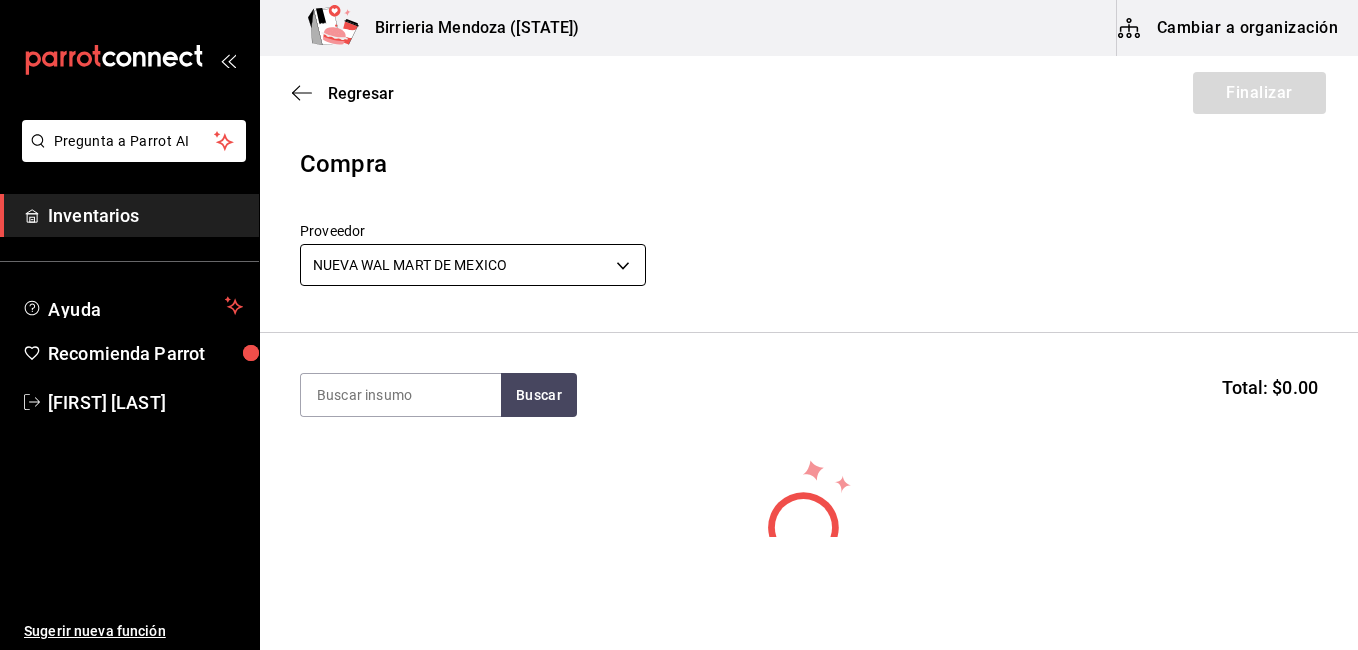 click on "Pregunta a Parrot AI Inventarios   Ayuda Recomienda Parrot   [FIRST] [LAST]   Sugerir nueva función   Birrieria Mendoza (Zacatecas) Cambiar a organización Regresar Finalizar Compra Proveedor NUEVA WAL MART DE MEXICO 780e77ae-b000-4a57-b2ac-346d53db8762 Buscar Total: $0.00 No hay insumos a mostrar. Busca un insumo para agregarlo a la lista GANA 1 MES GRATIS EN TU SUSCRIPCIÓN AQUÍ ¿Recuerdas cómo empezó tu restaurante?
Hoy puedes ayudar a un colega a tener el mismo cambio que tú viviste.
Recomienda Parrot directamente desde tu Portal Administrador.
Es fácil y rápido.
🎁 Por cada restaurante que se una, ganas 1 mes gratis. Ver video tutorial Ir a video Pregunta a Parrot AI Inventarios   Ayuda Recomienda Parrot   [FIRST] [LAST]   Sugerir nueva función   Editar Eliminar Visitar centro de ayuda ([PHONE]) soporte@parrotsoftware.io Visitar centro de ayuda ([PHONE]) soporte@parrotsoftware.io" at bounding box center [679, 268] 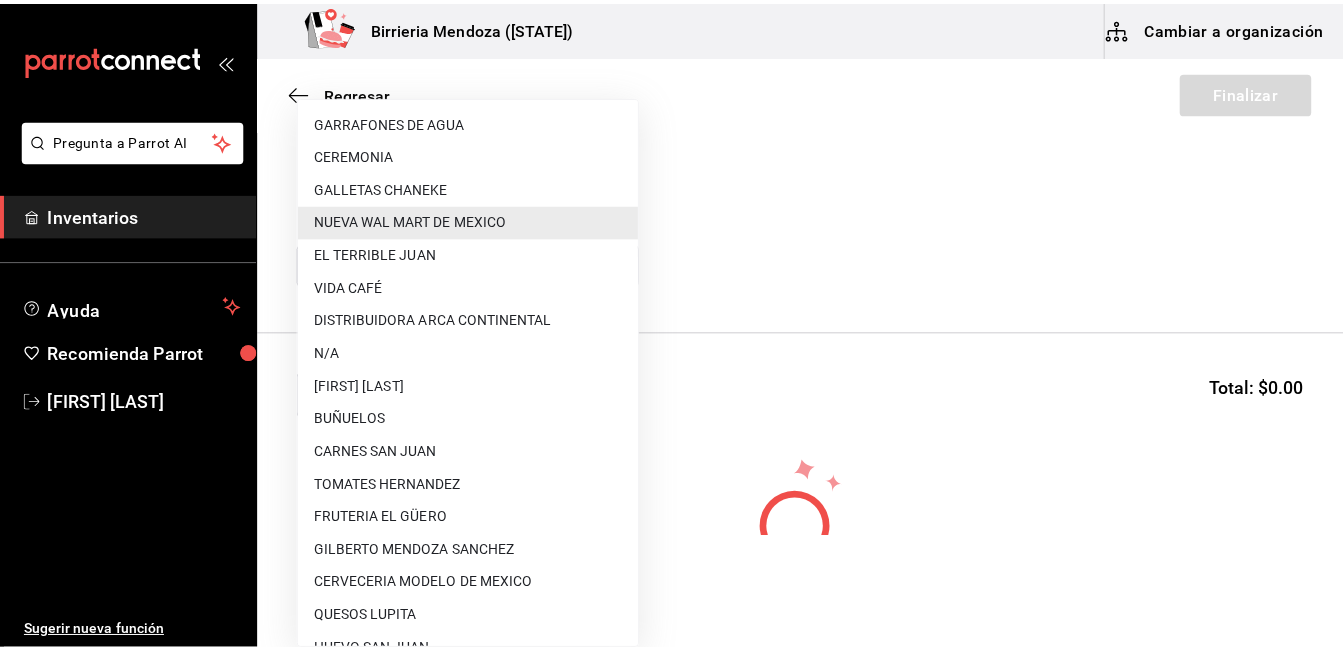 scroll, scrollTop: 23, scrollLeft: 0, axis: vertical 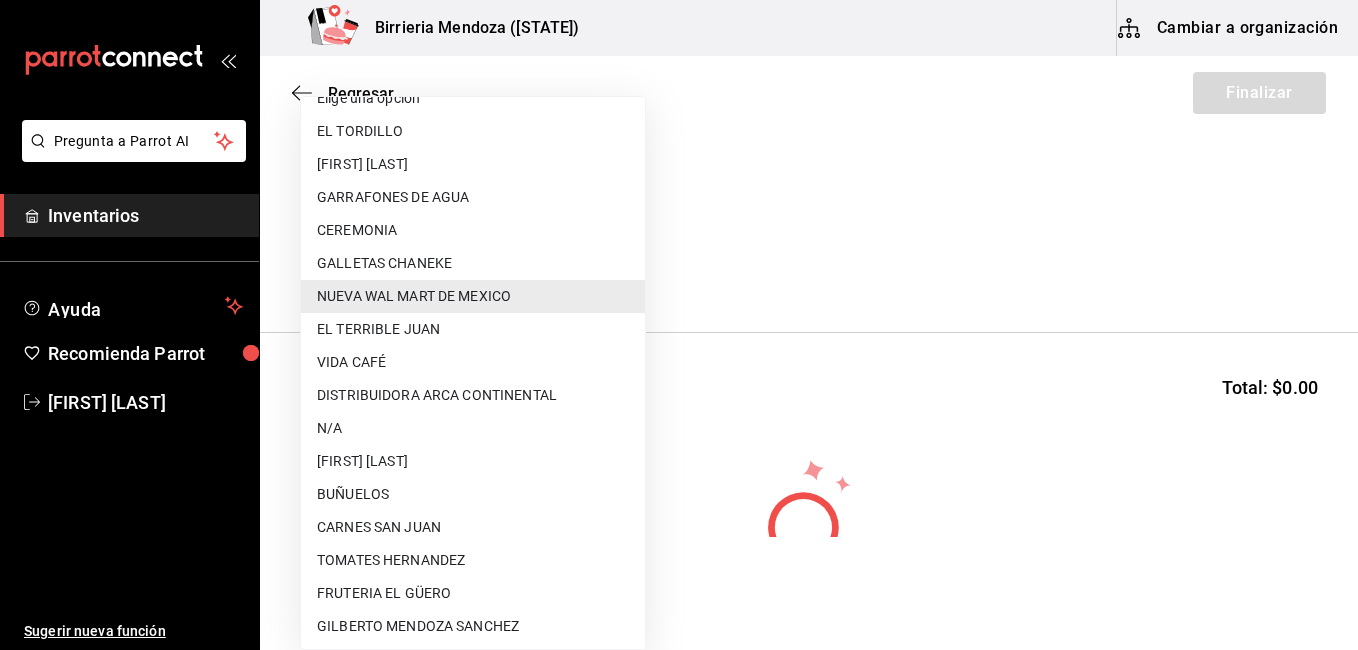 click on "DISTRIBUIDORA ARCA CONTINENTAL" at bounding box center (473, 395) 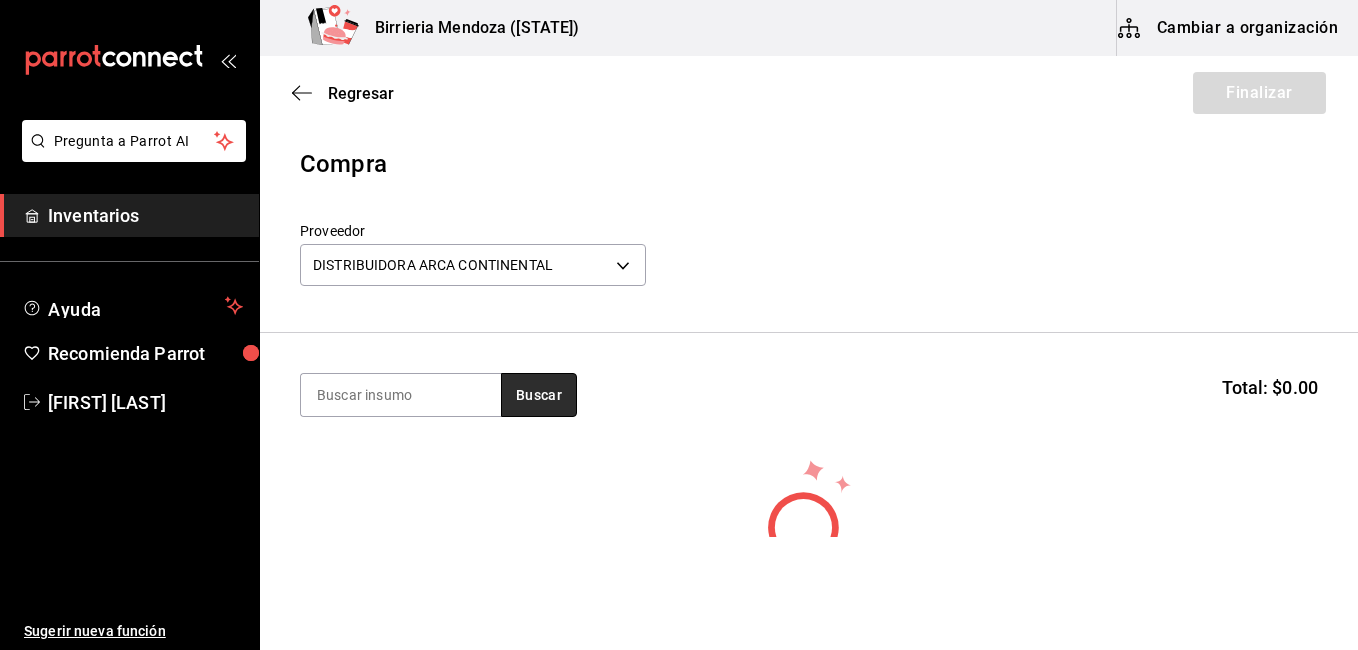 click on "Buscar" at bounding box center (539, 395) 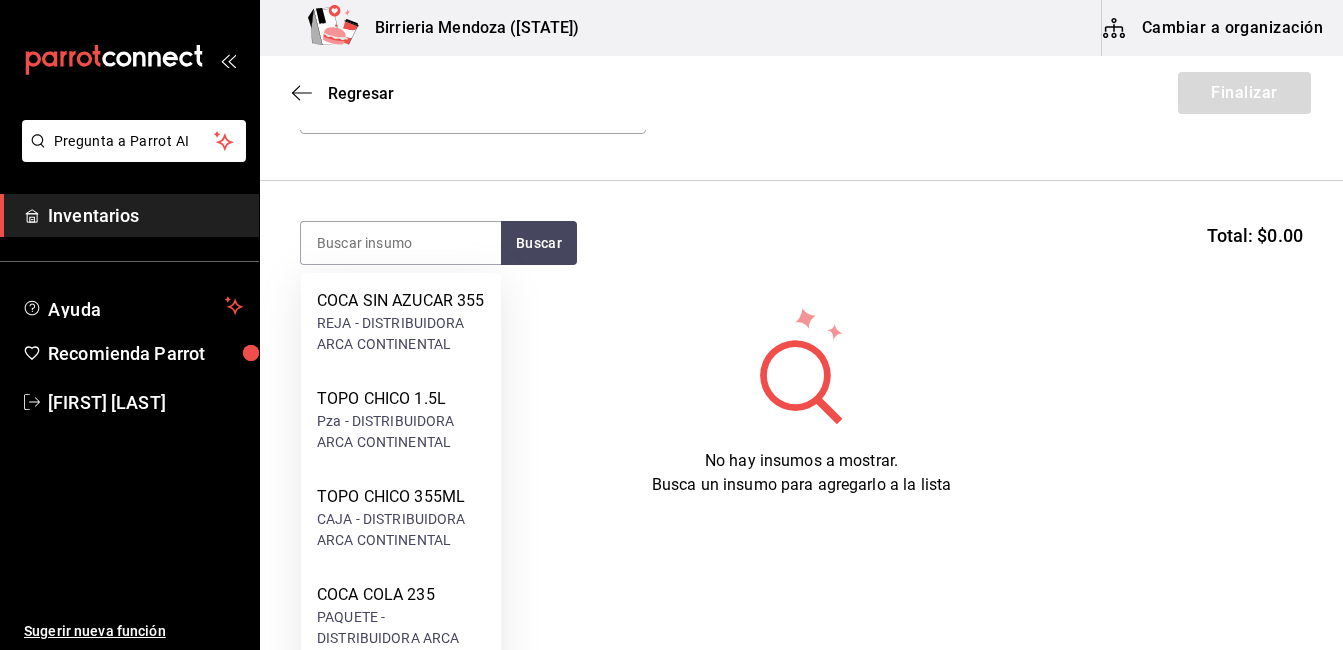 scroll, scrollTop: 176, scrollLeft: 0, axis: vertical 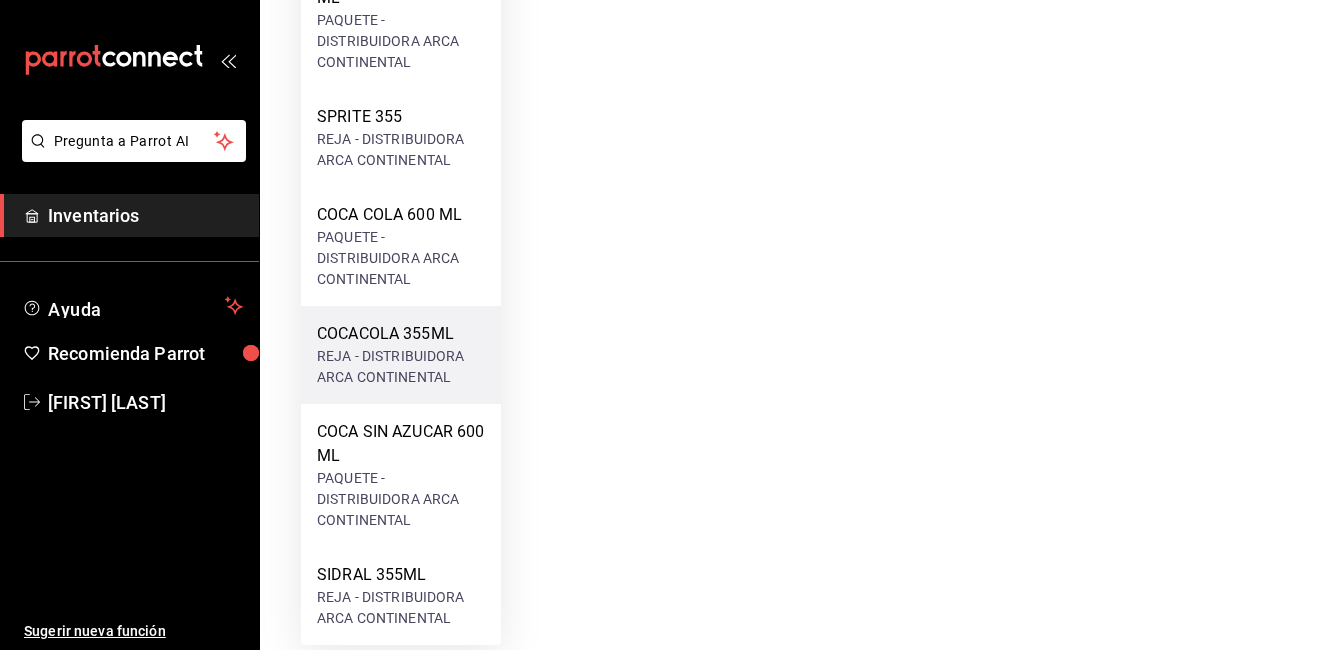 click on "COCACOLA 355ML" at bounding box center (401, 334) 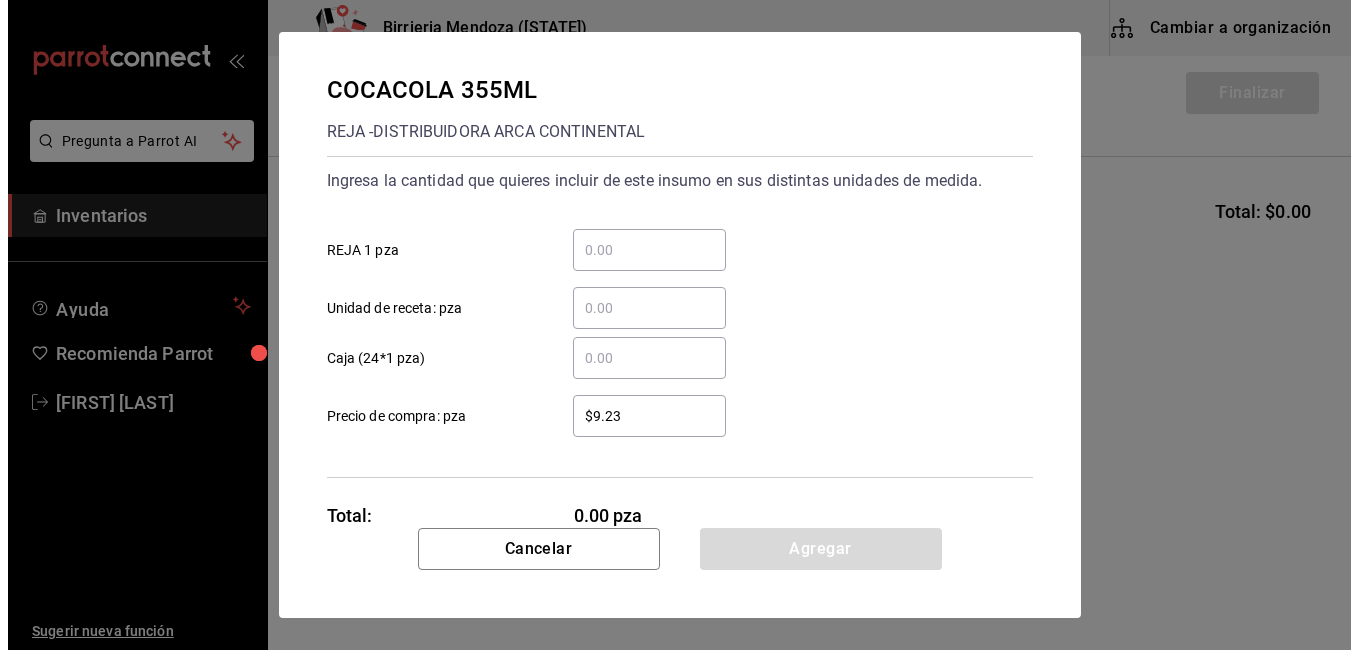 scroll, scrollTop: 0, scrollLeft: 0, axis: both 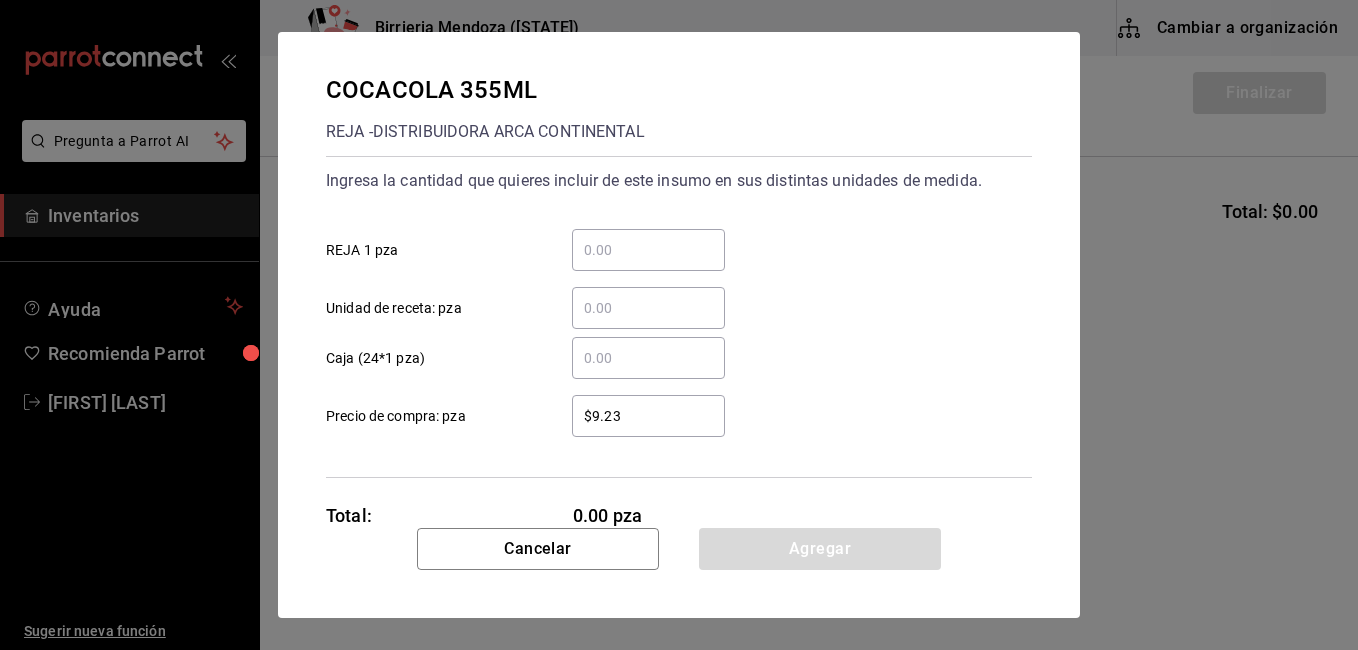 click on "​ REJA 1 pza" at bounding box center (648, 250) 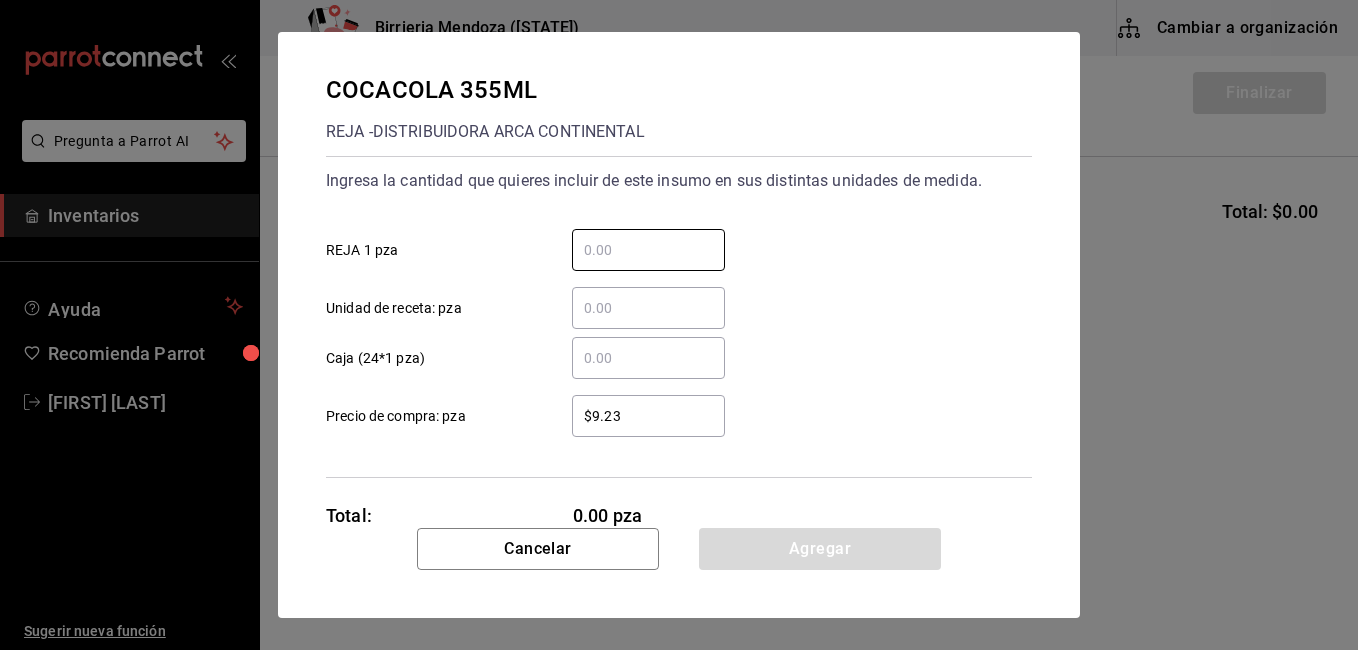 click on "​ Caja (24*1 pza)" at bounding box center (525, 358) 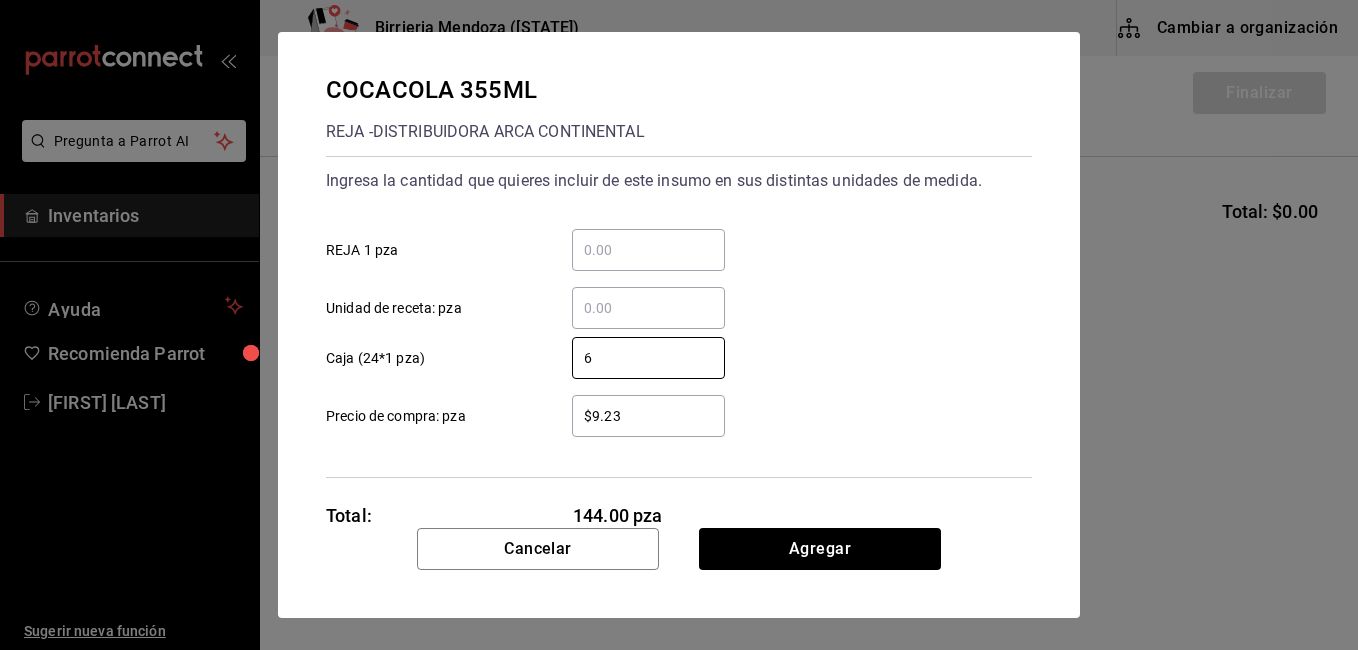 type on "6" 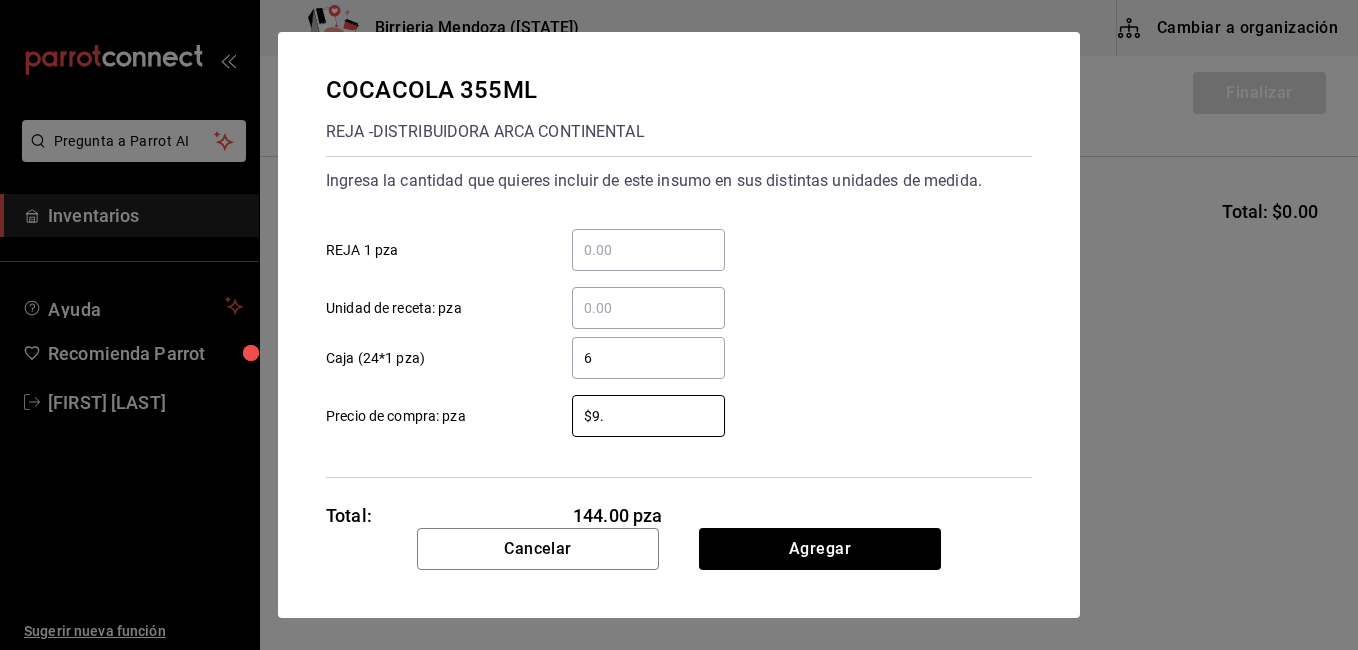 type on "$9" 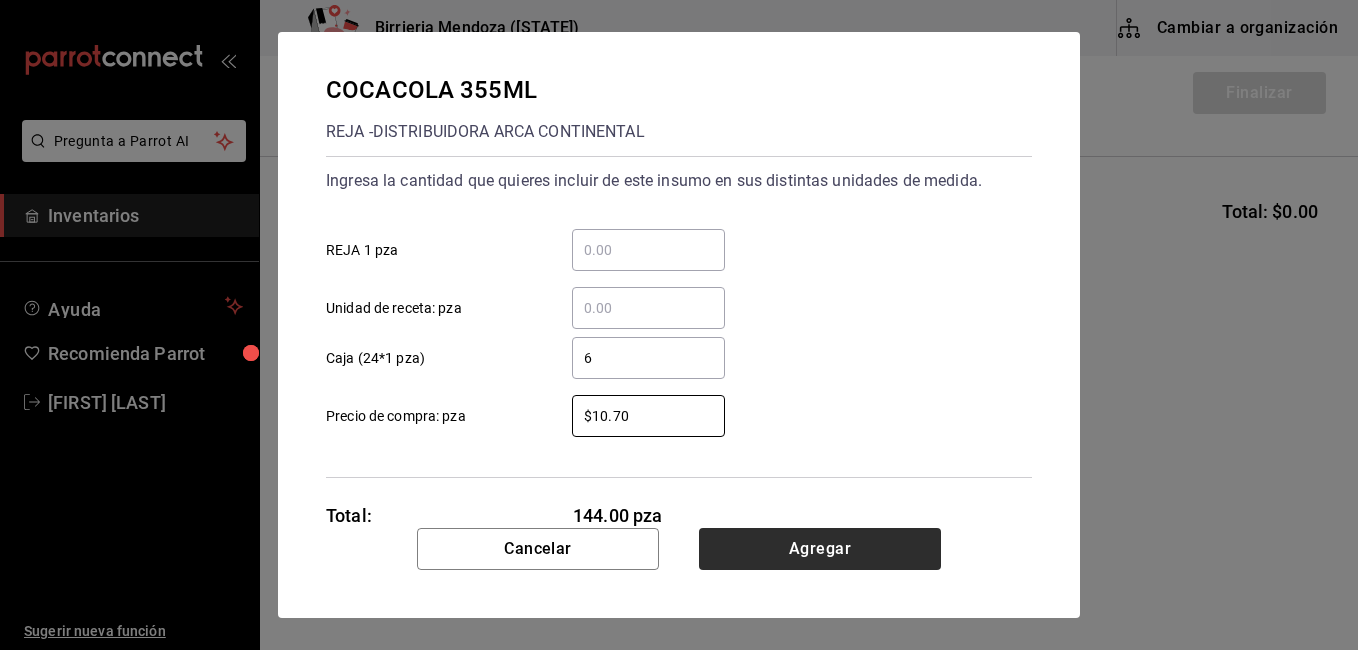type on "$10.70" 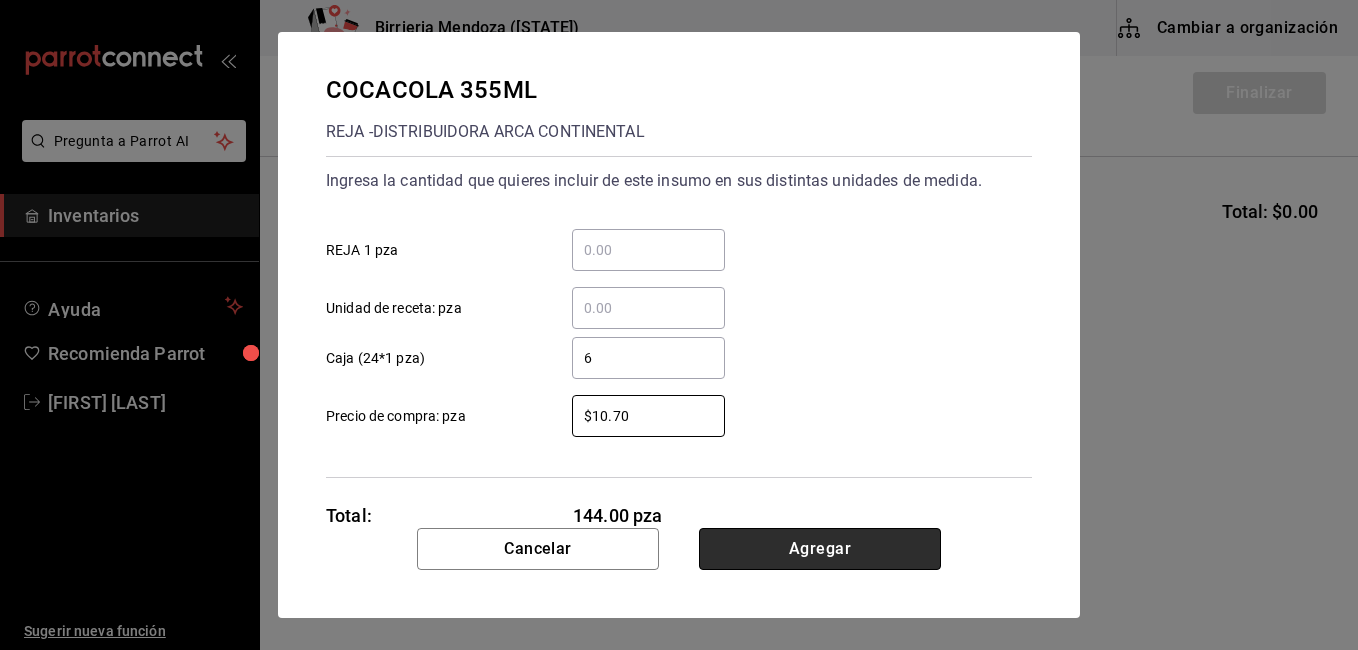 click on "Agregar" at bounding box center [820, 549] 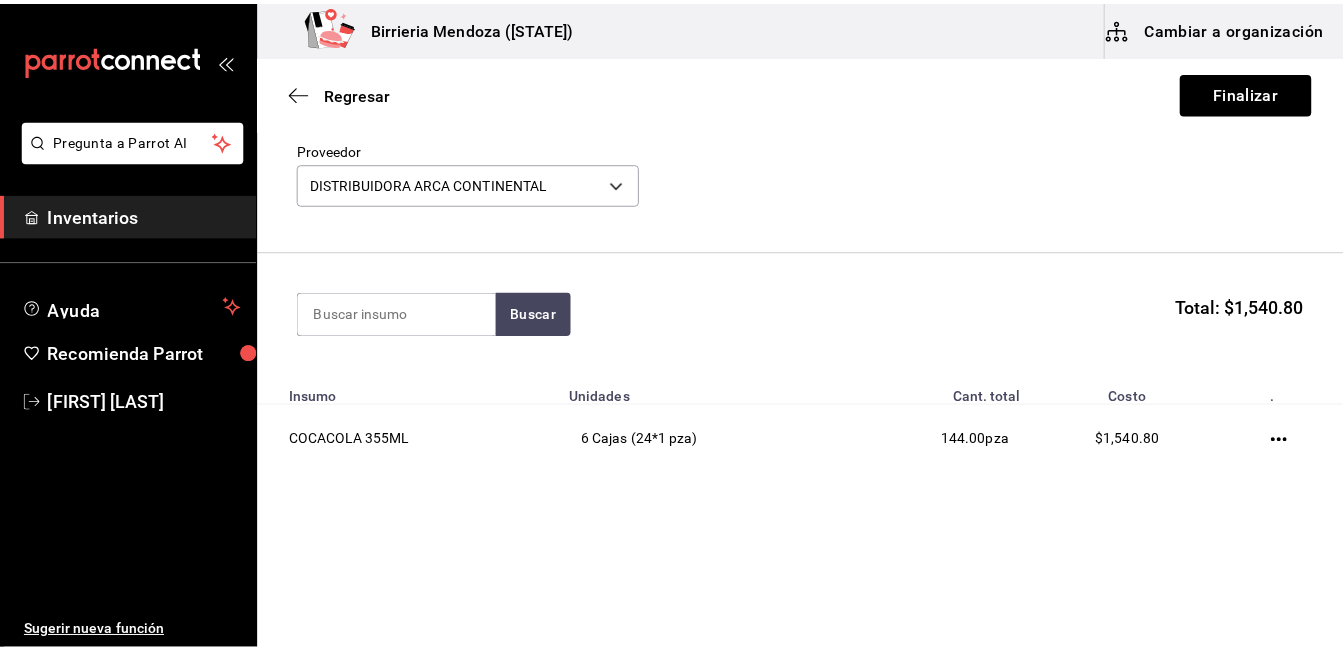 scroll, scrollTop: 82, scrollLeft: 0, axis: vertical 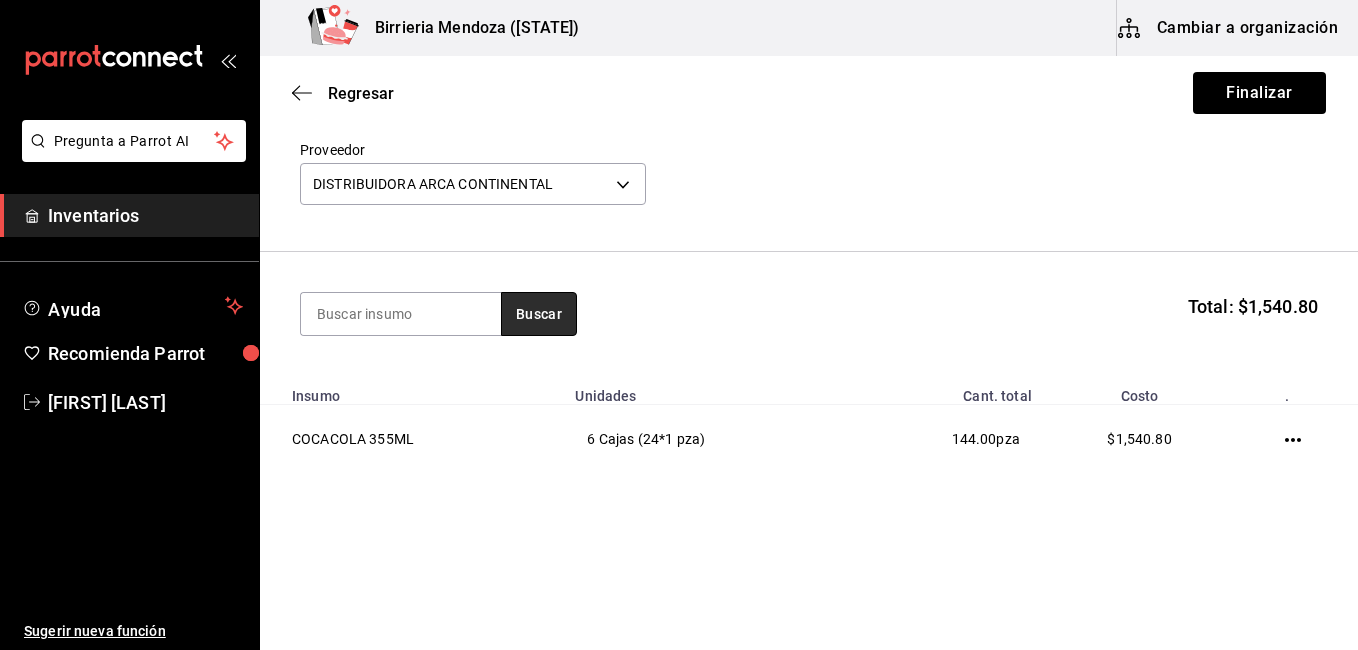 click on "Buscar" at bounding box center [539, 314] 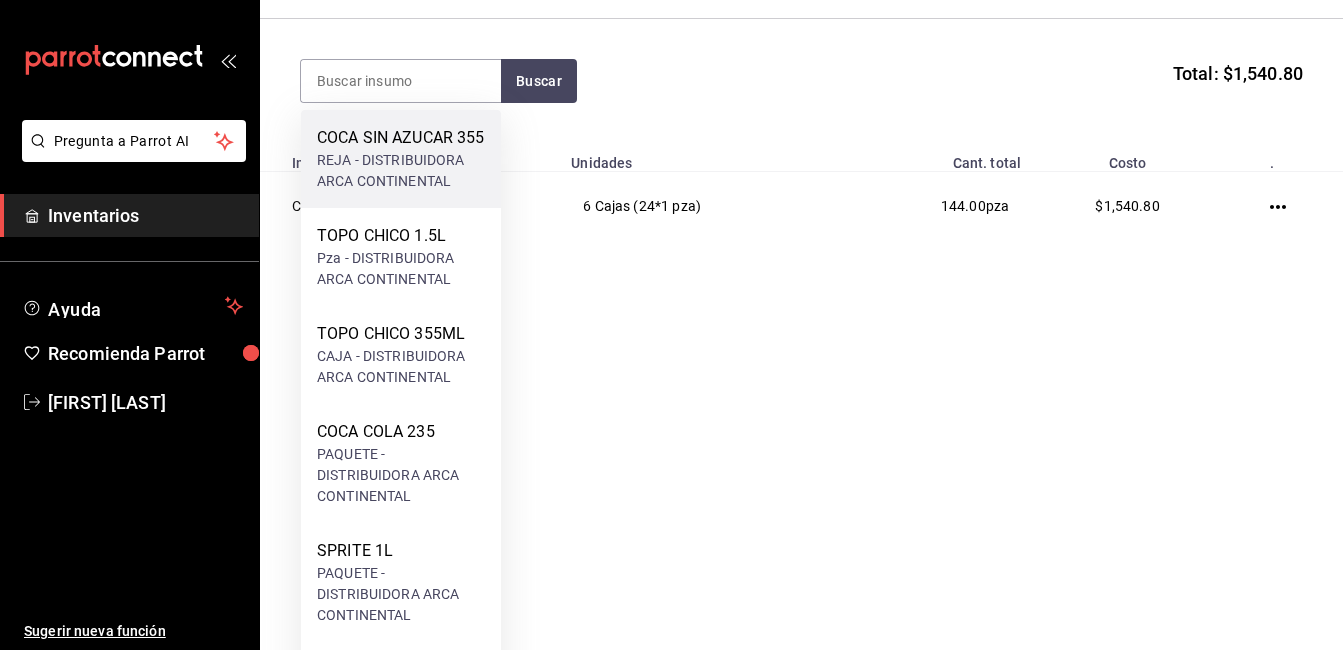 scroll, scrollTop: 700, scrollLeft: 0, axis: vertical 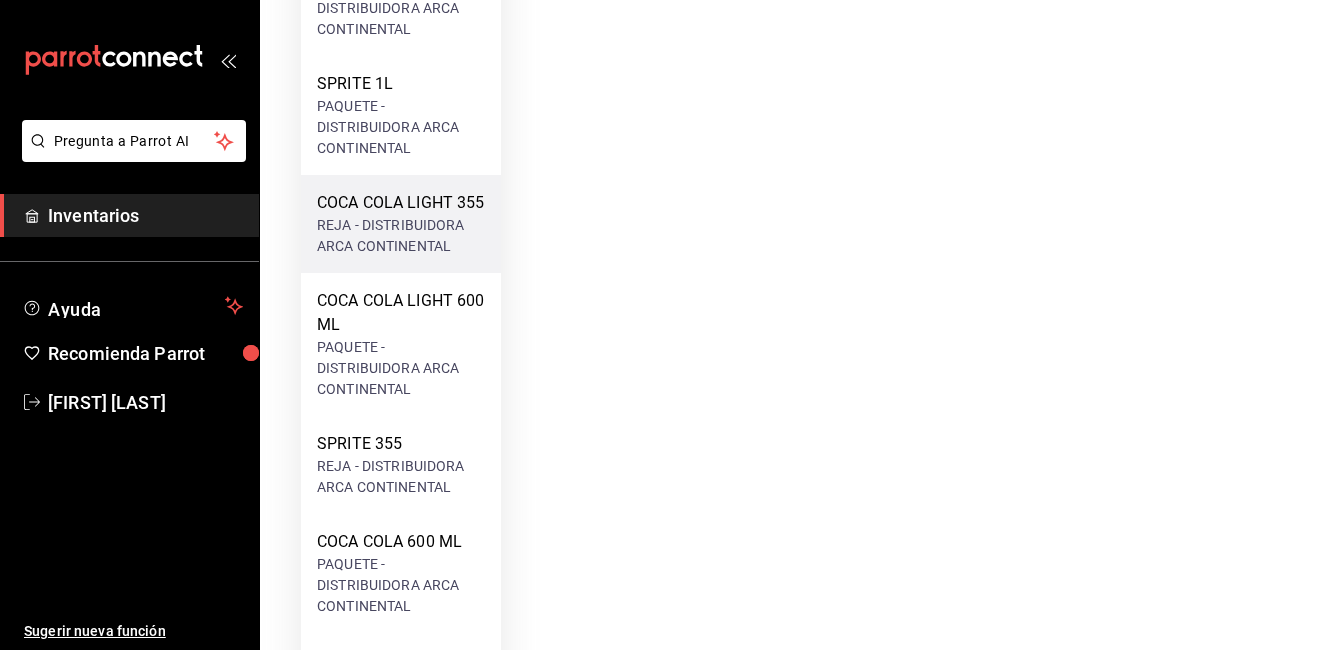 click on "COCA COLA LIGHT 355" at bounding box center [401, 203] 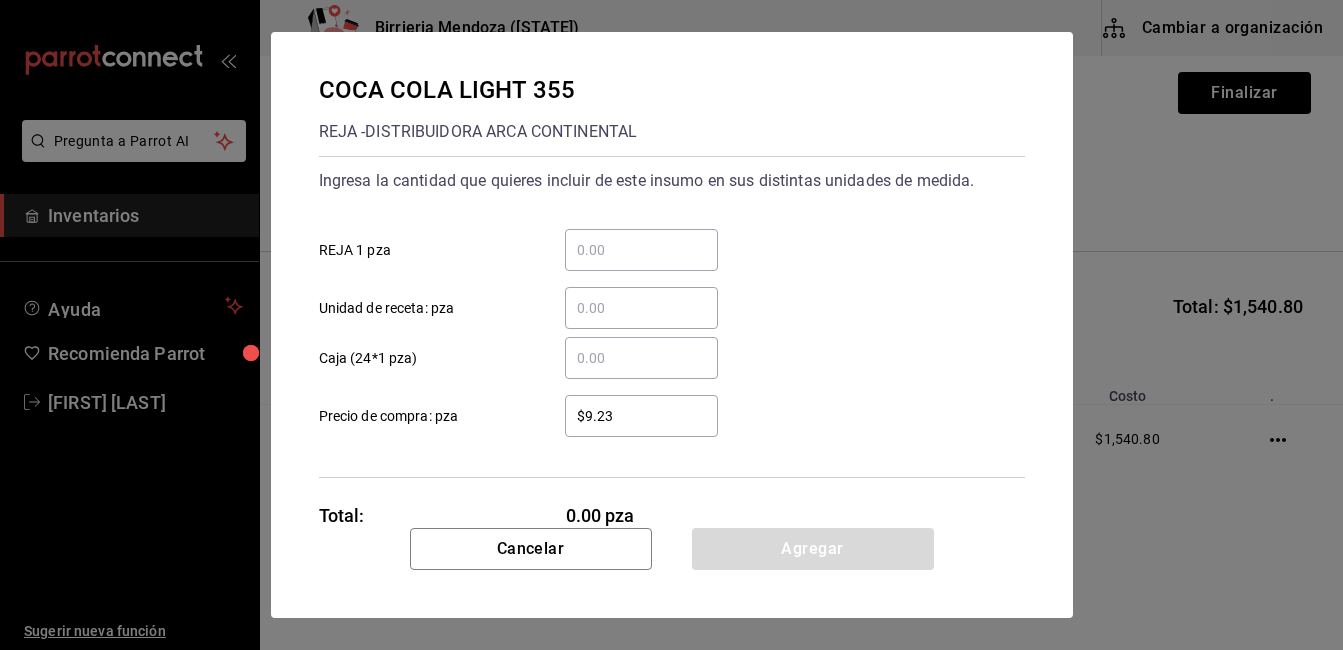 scroll, scrollTop: 0, scrollLeft: 0, axis: both 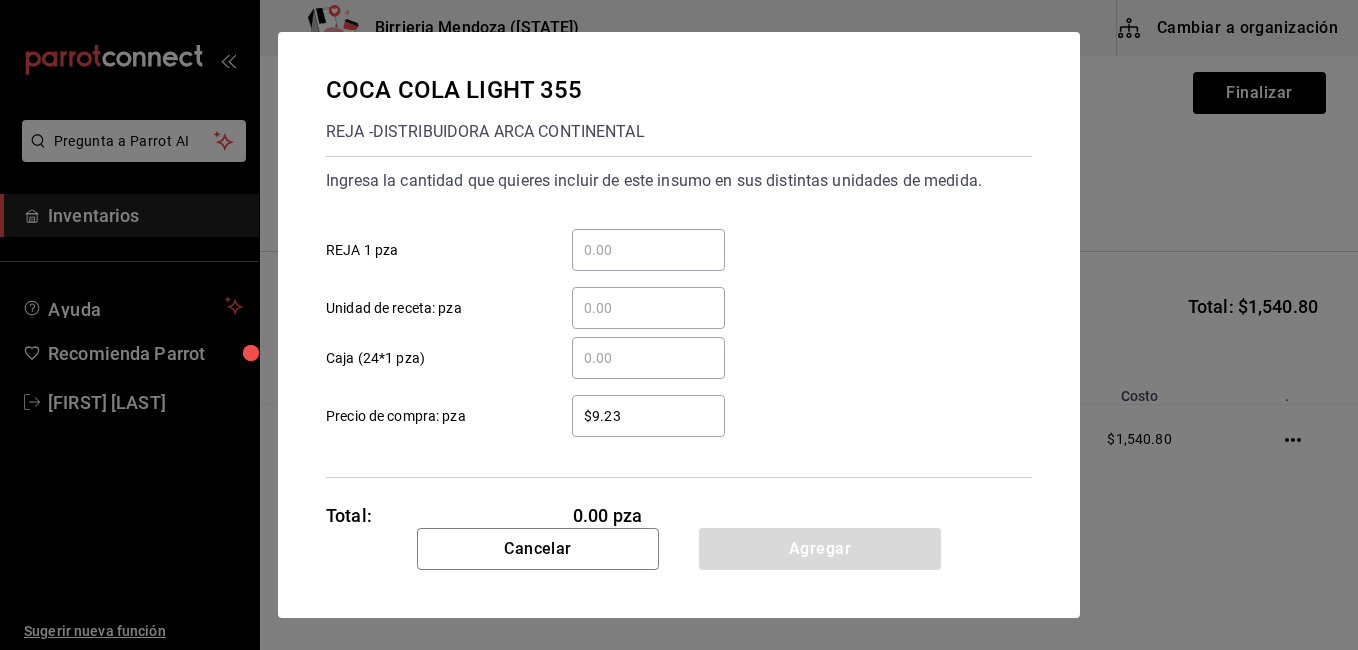 click on "​ Caja (24*1 pza)" at bounding box center (648, 358) 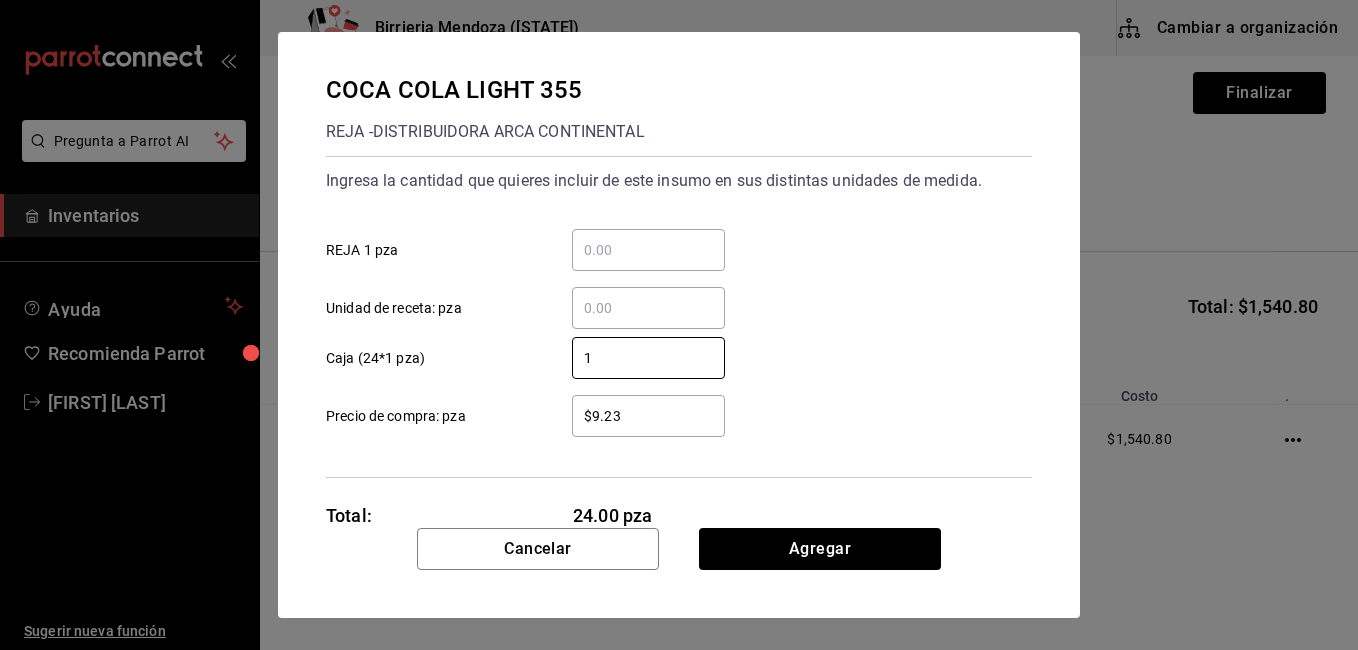 type on "1" 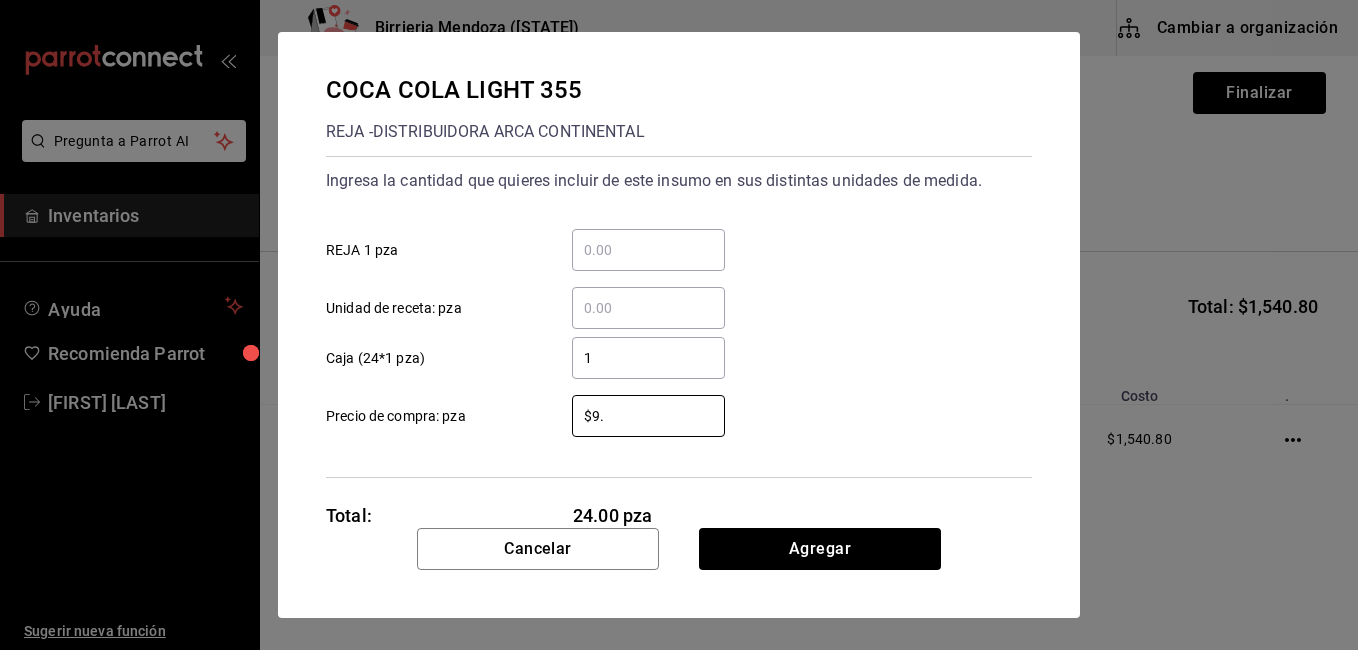 type on "$9" 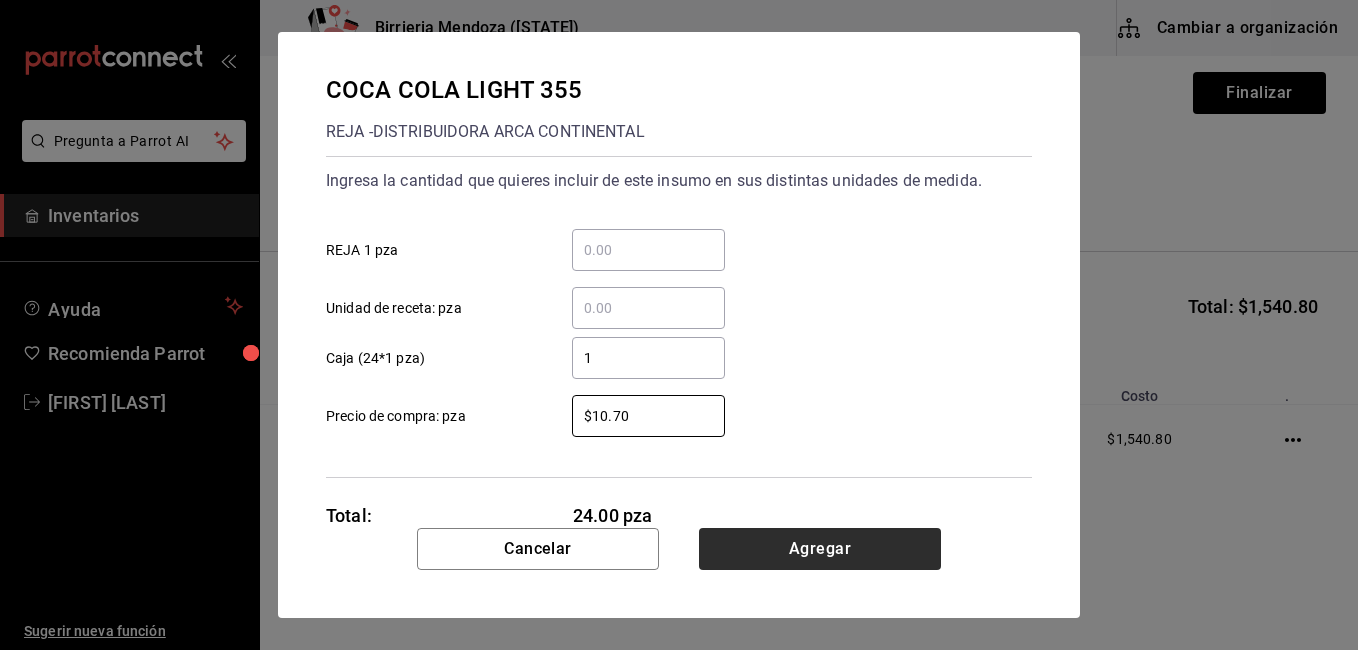 type on "$10.70" 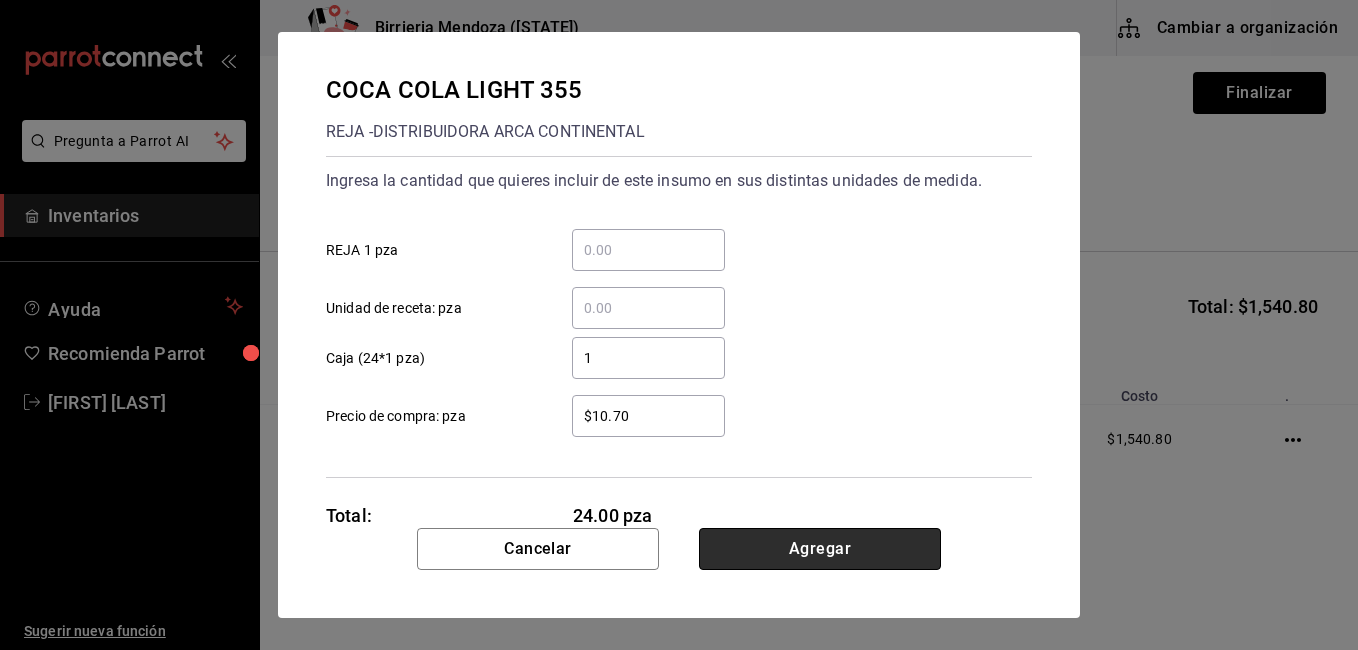 click on "Agregar" at bounding box center (820, 549) 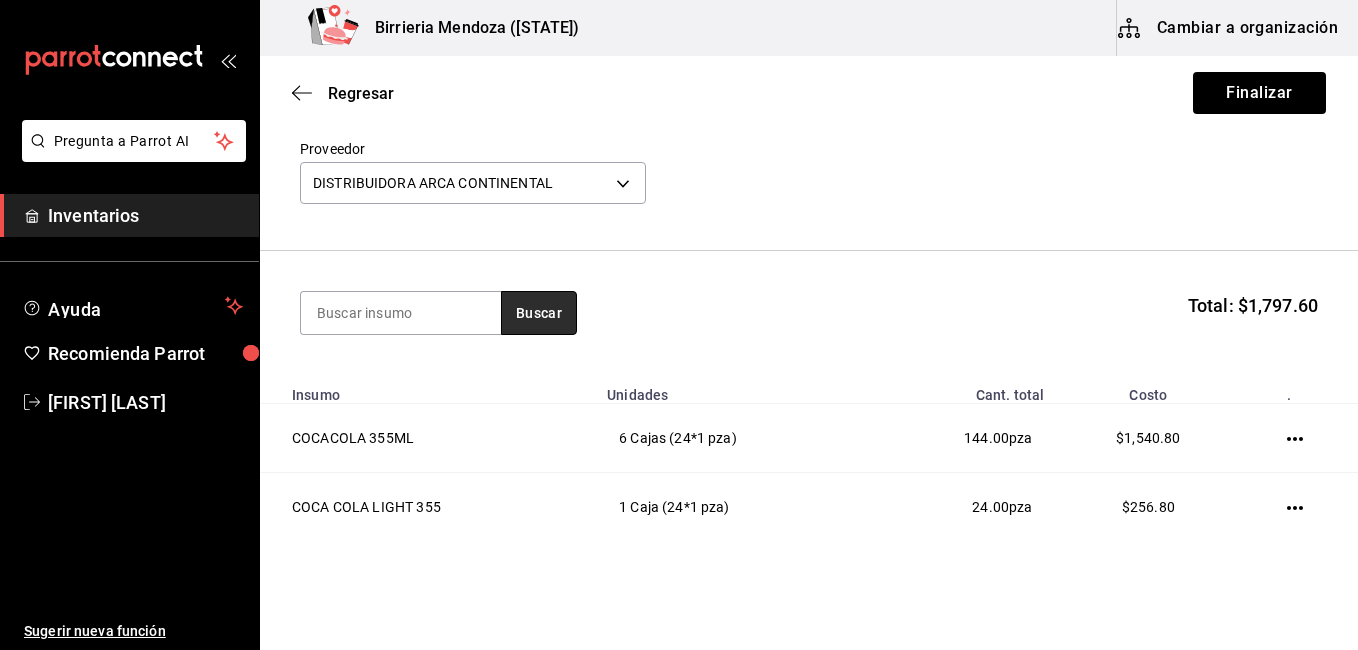 click on "Buscar" at bounding box center (539, 313) 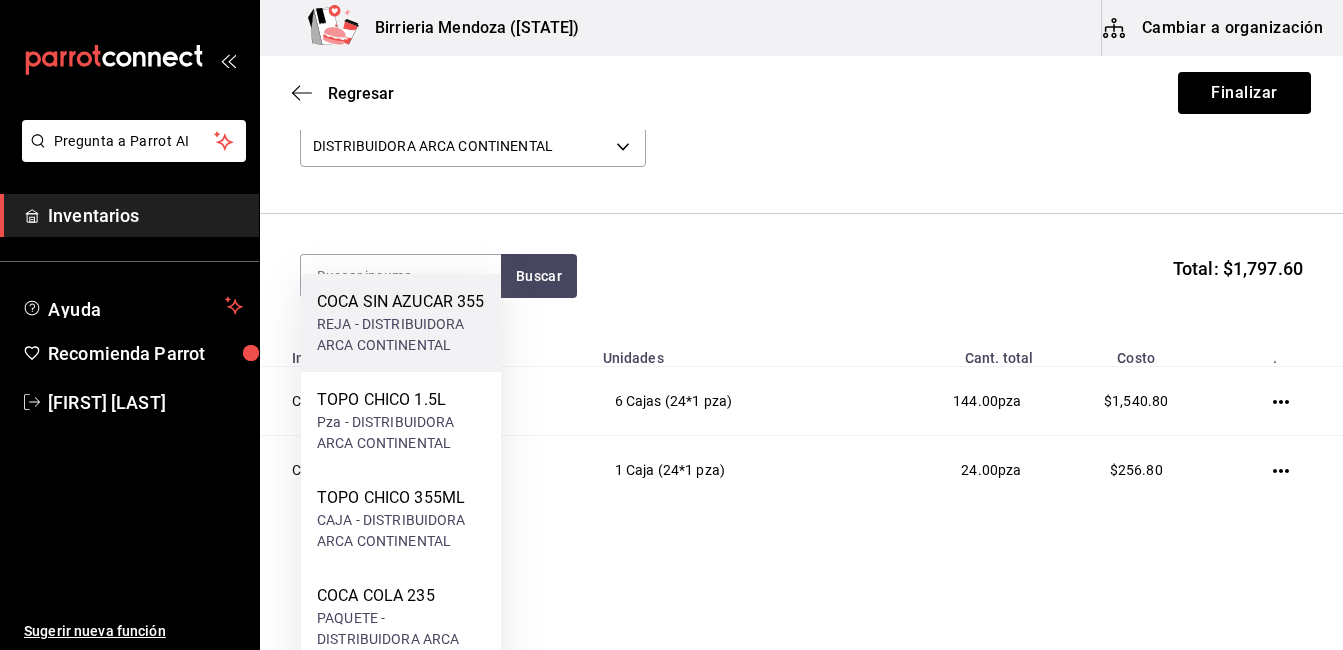 scroll, scrollTop: 151, scrollLeft: 0, axis: vertical 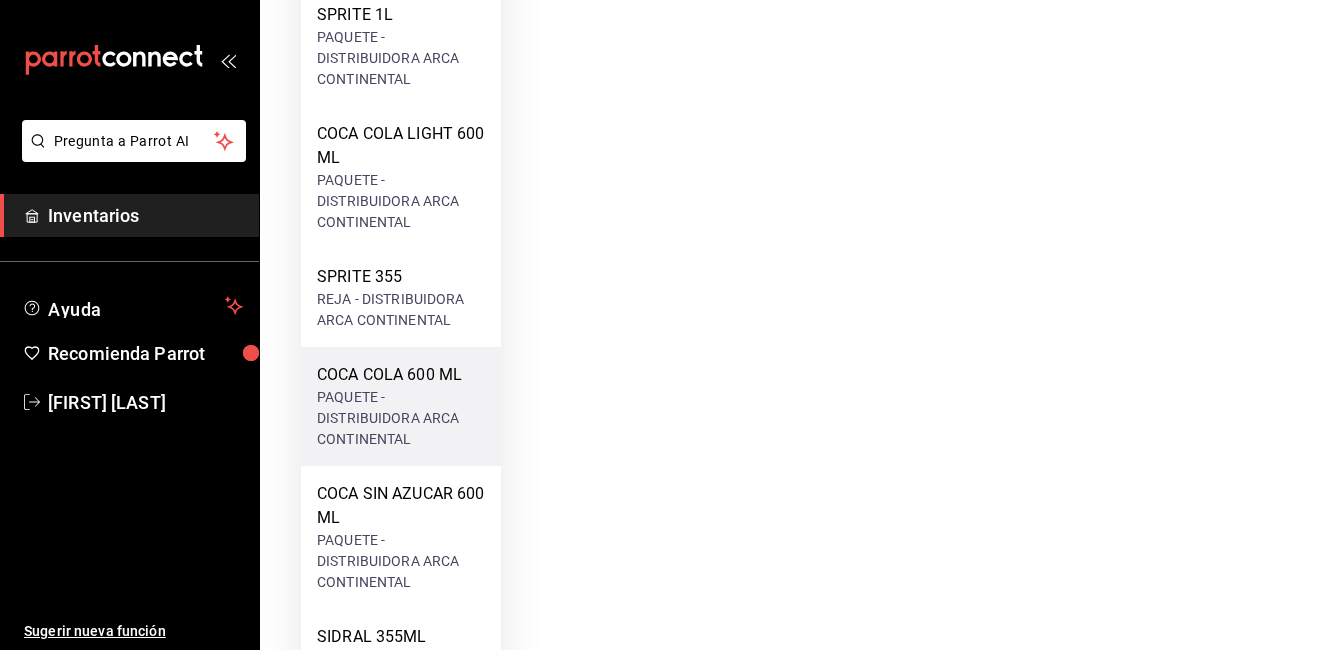 click on "COCA COLA 600 ML" at bounding box center [401, 375] 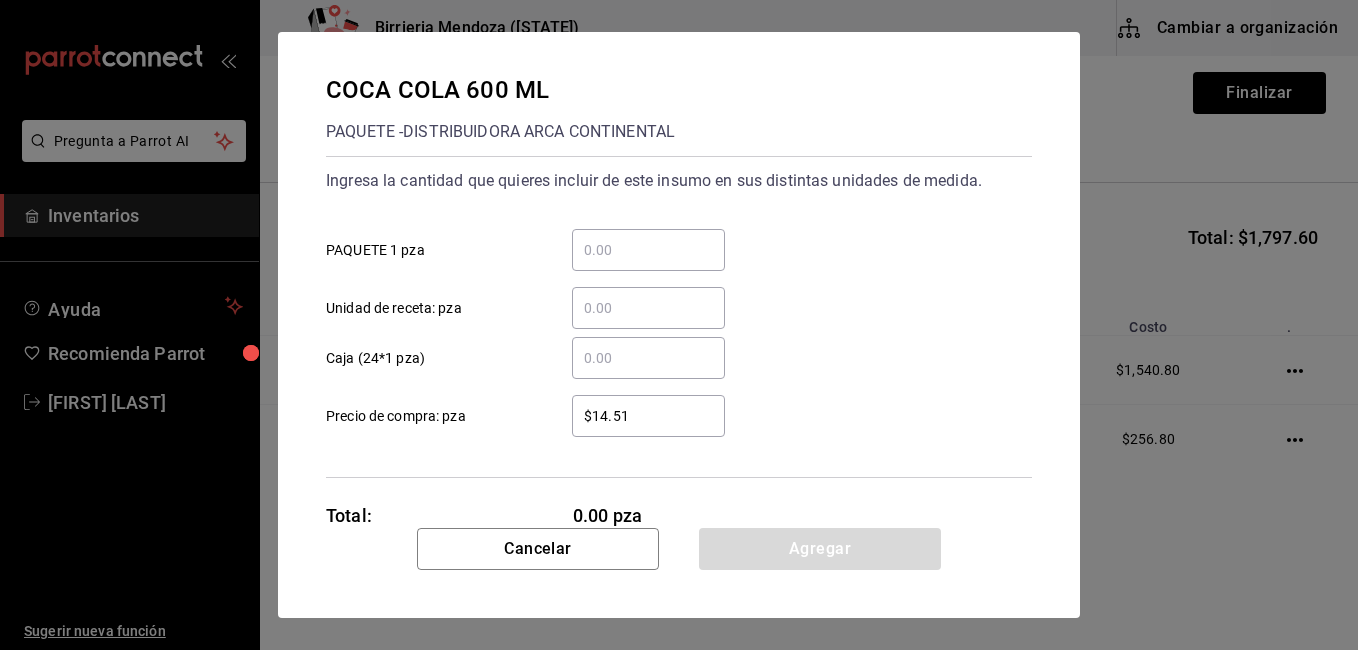 click on "$14.51 ​ Precio de compra: pza" at bounding box center (671, 408) 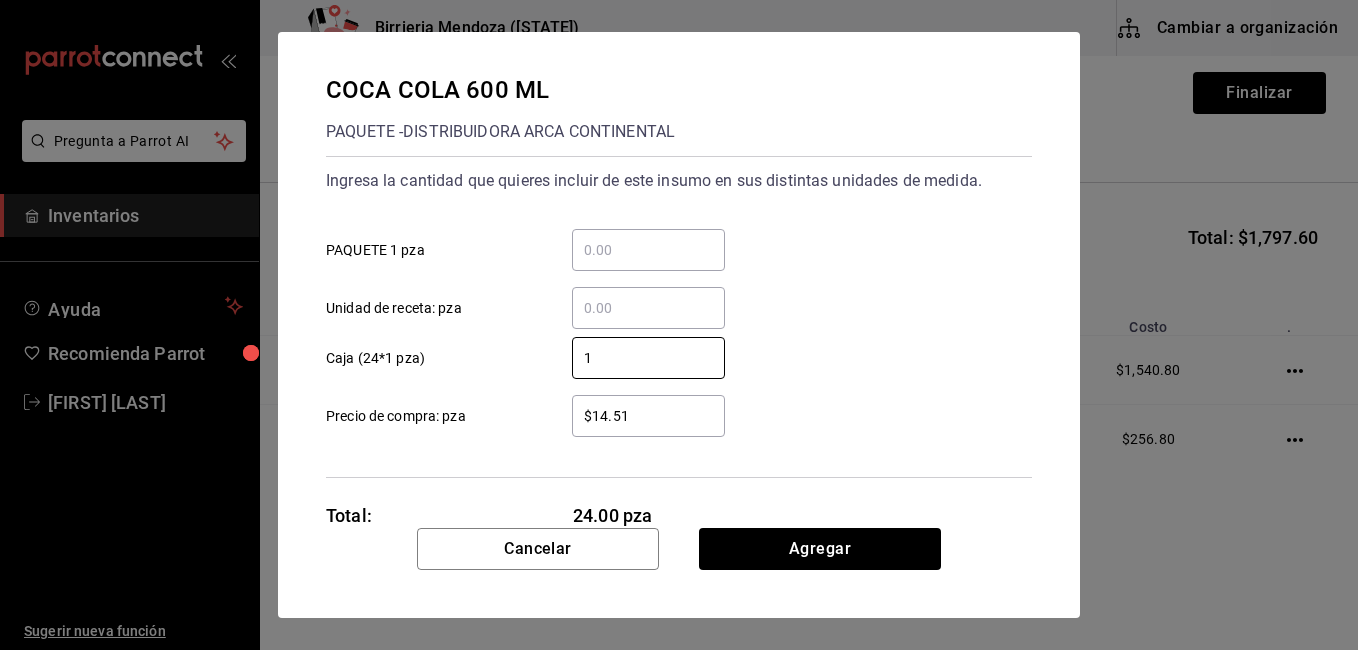 type on "1" 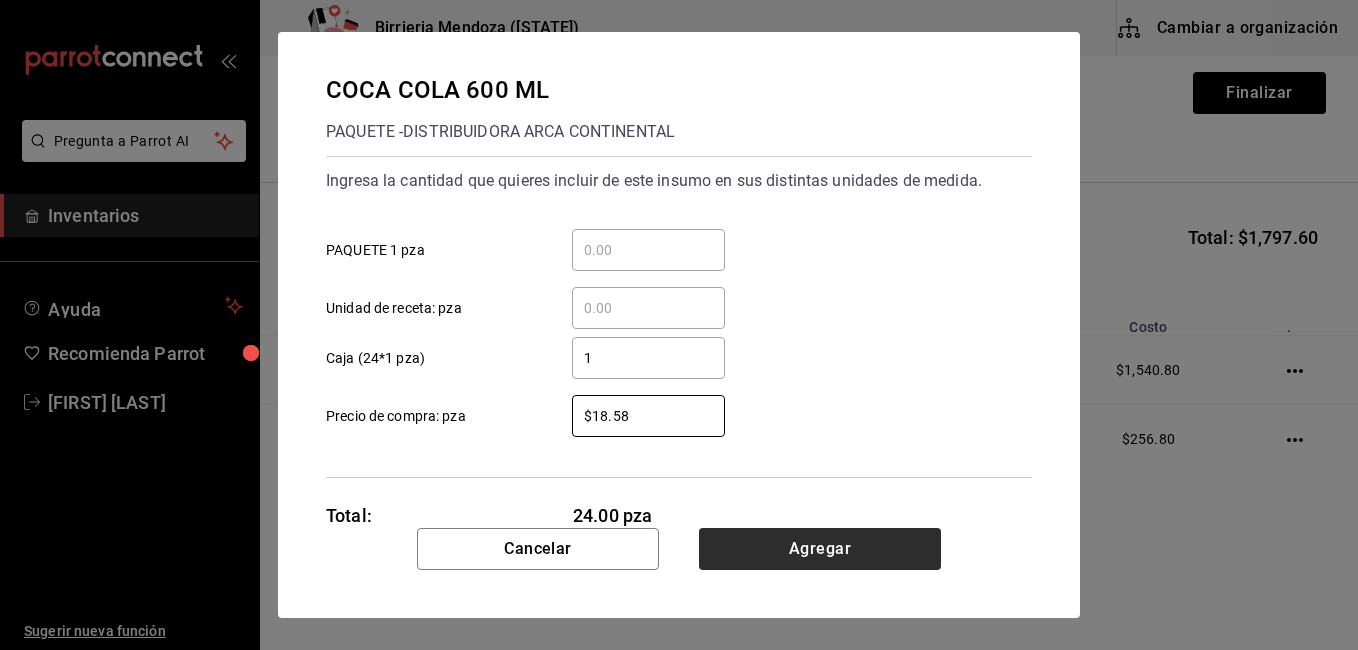 type on "$18.58" 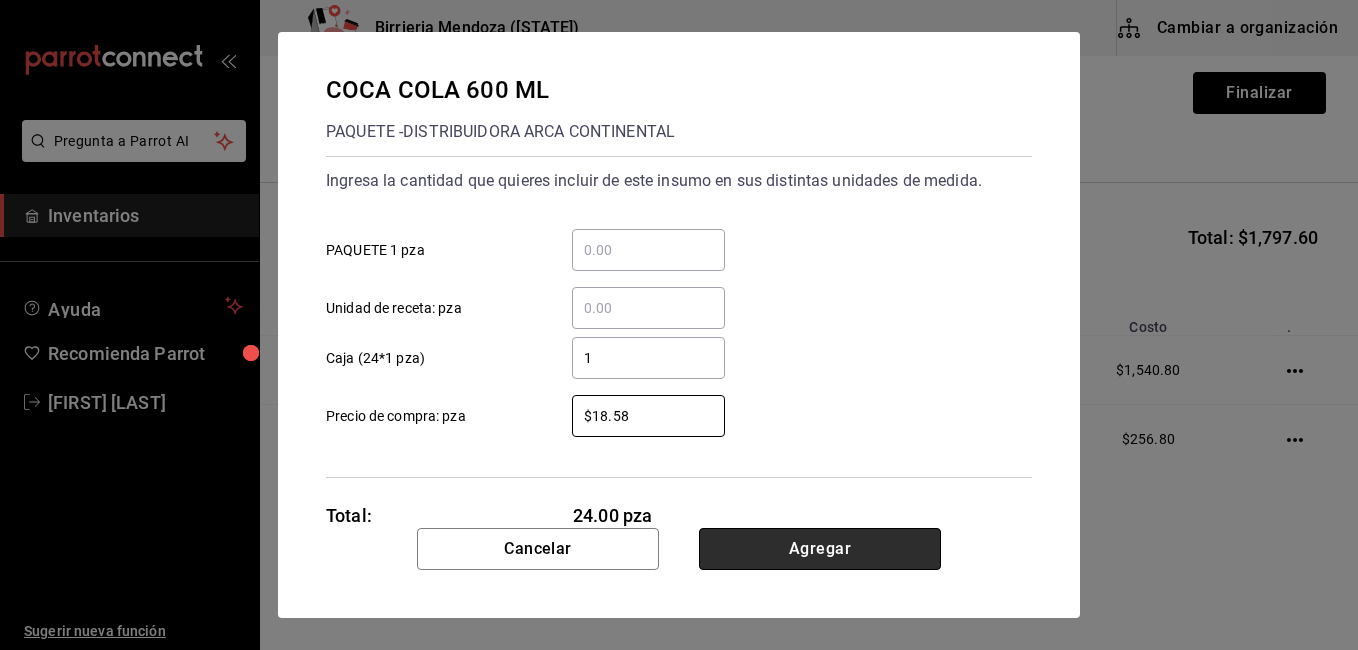 click on "Agregar" at bounding box center [820, 549] 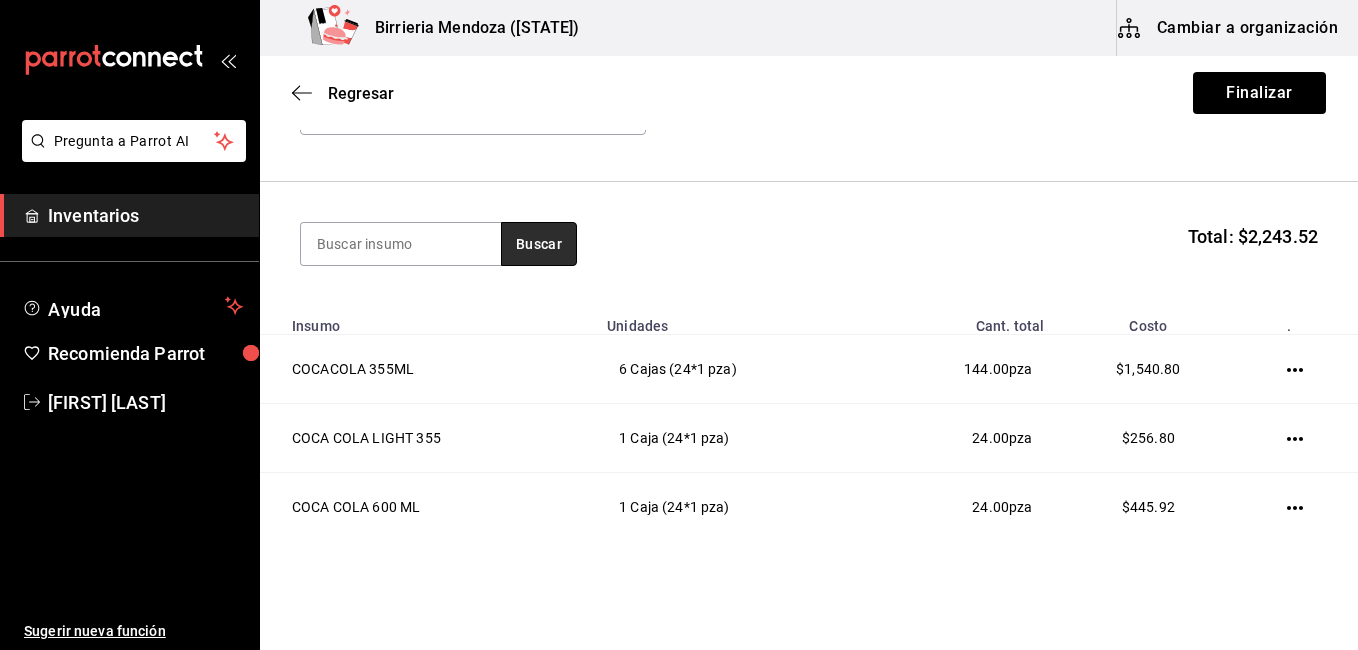 click on "Buscar" at bounding box center (539, 244) 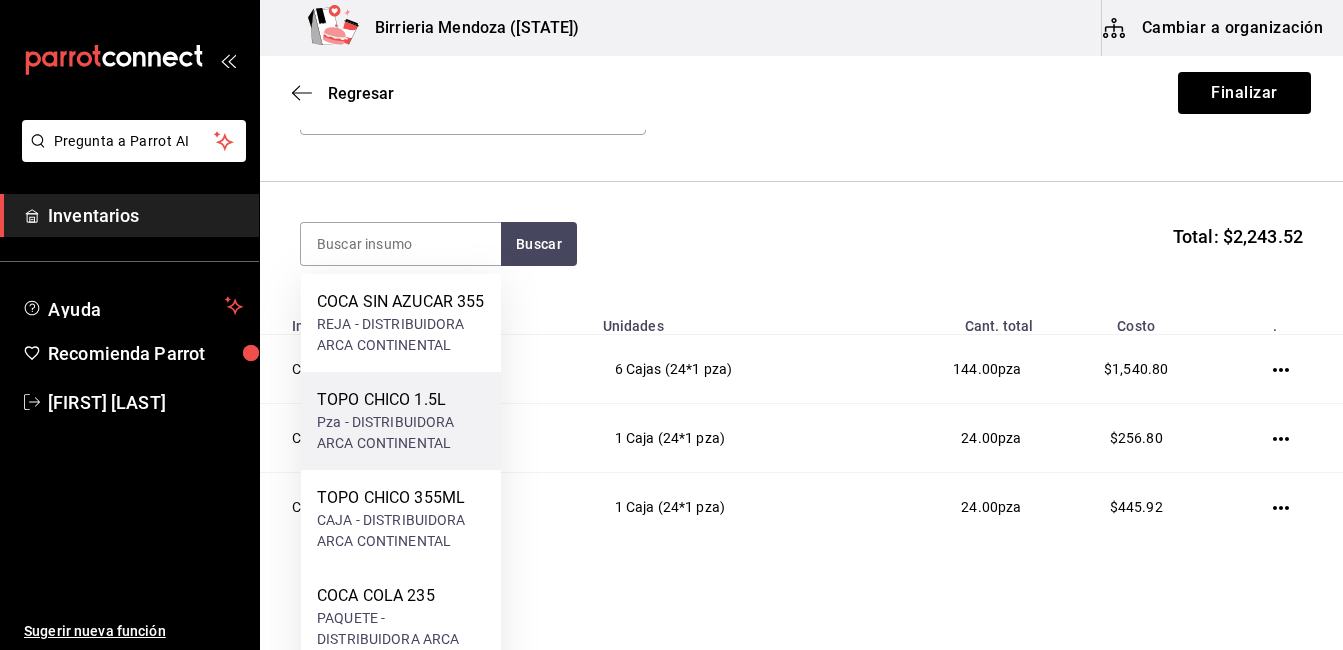 click on "TOPO CHICO 1.5L" at bounding box center [401, 400] 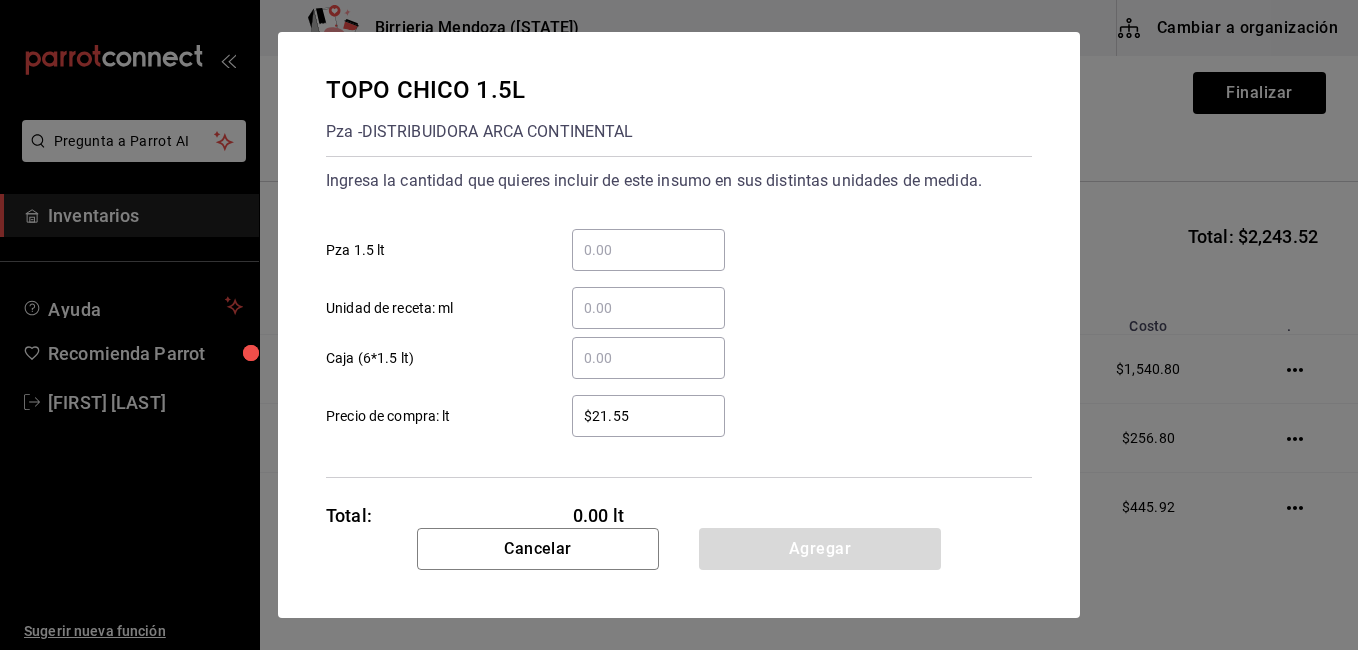 click on "​ Caja (6*1.5 lt)" at bounding box center (648, 358) 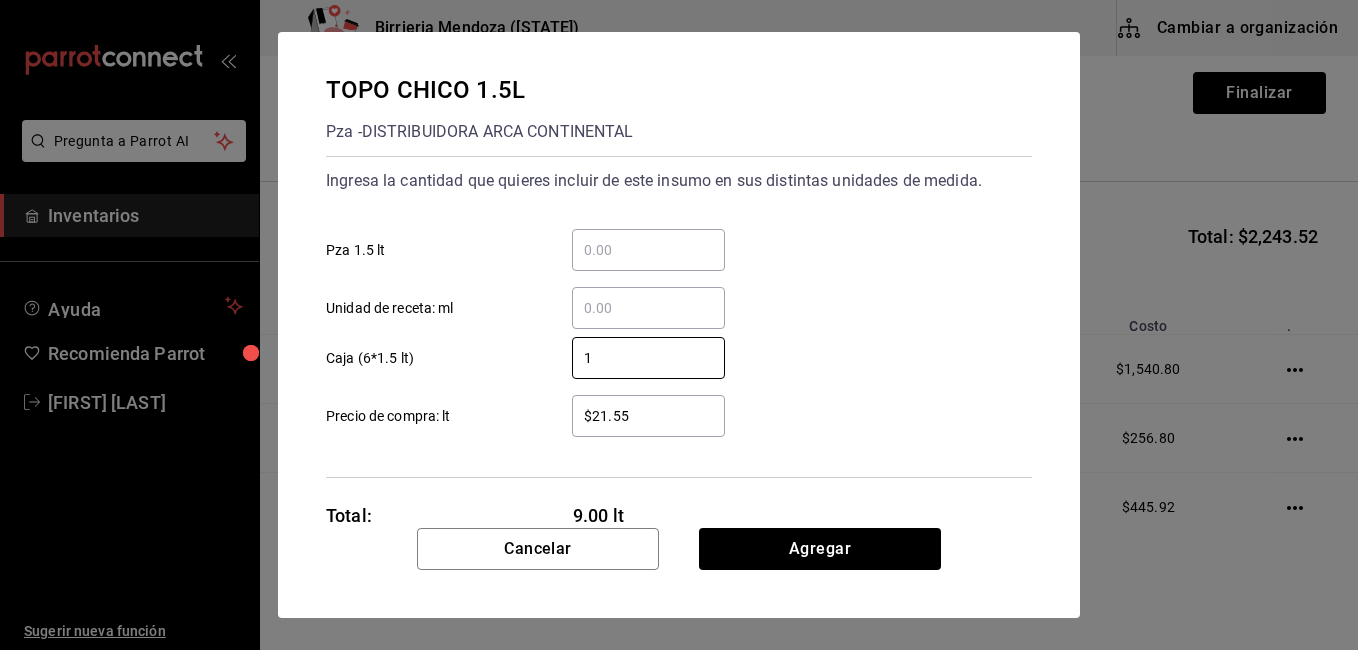 type on "1" 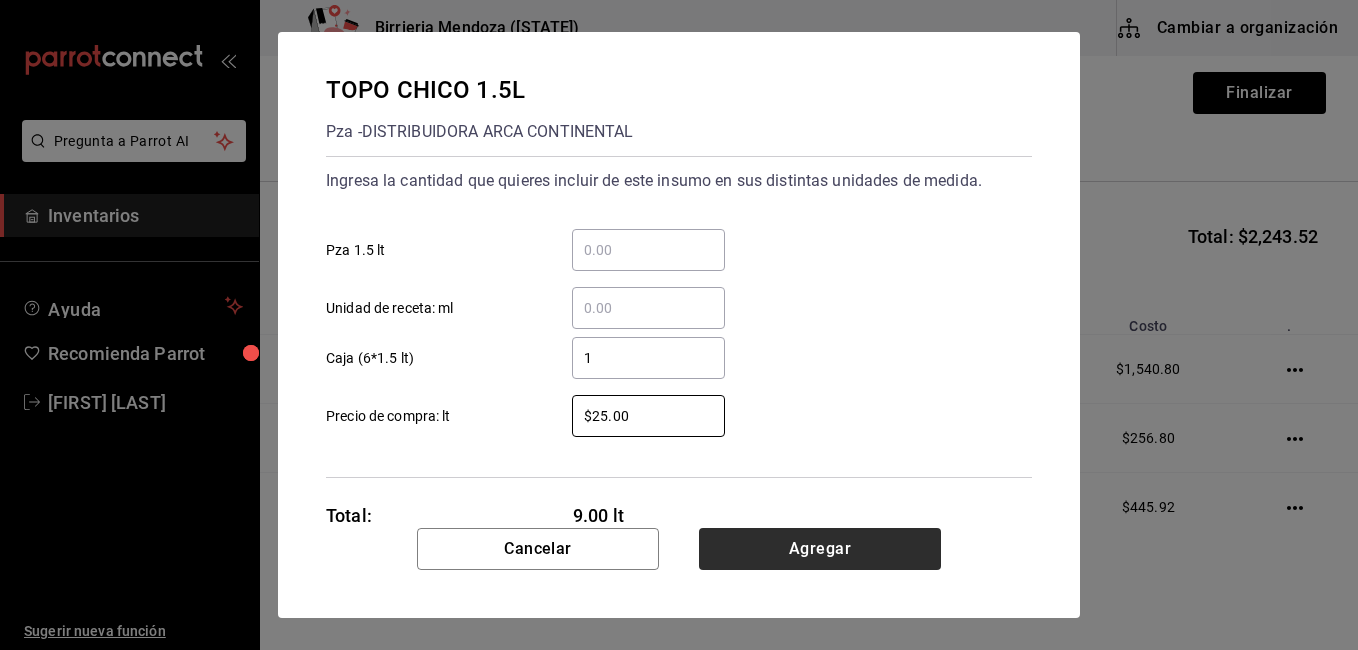 type on "$25.00" 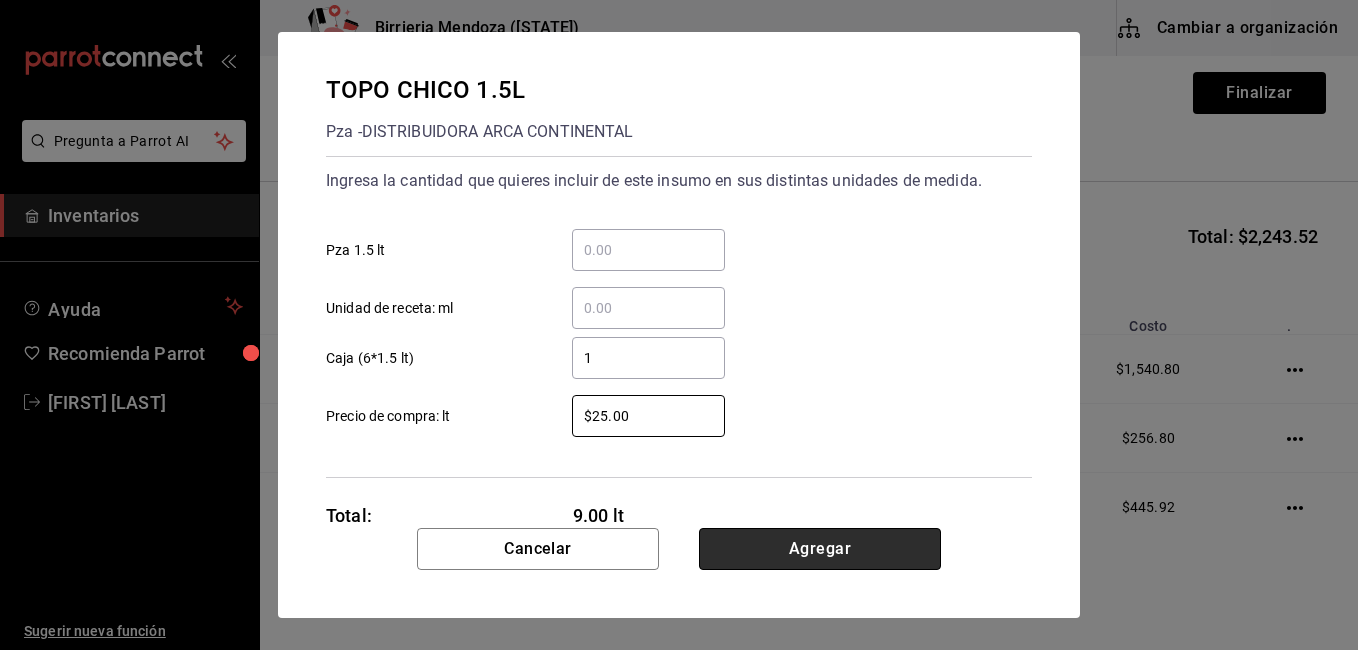 click on "Agregar" at bounding box center (820, 549) 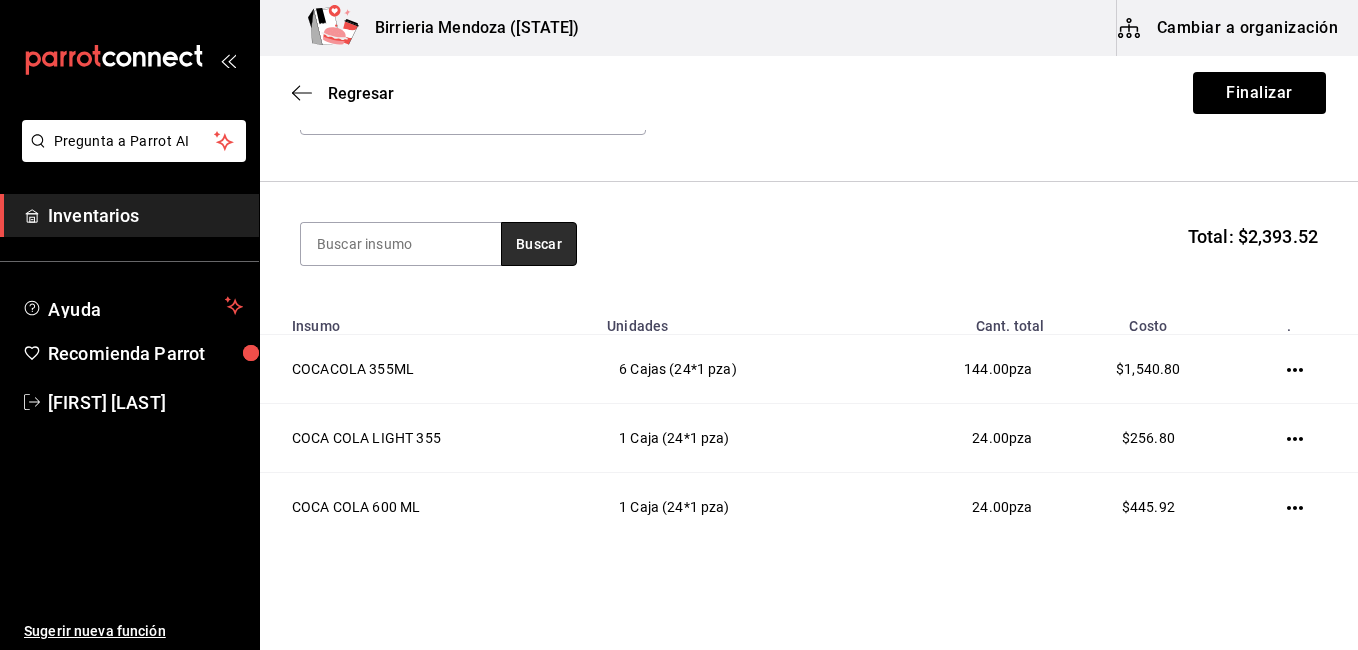 click on "Buscar" at bounding box center (539, 244) 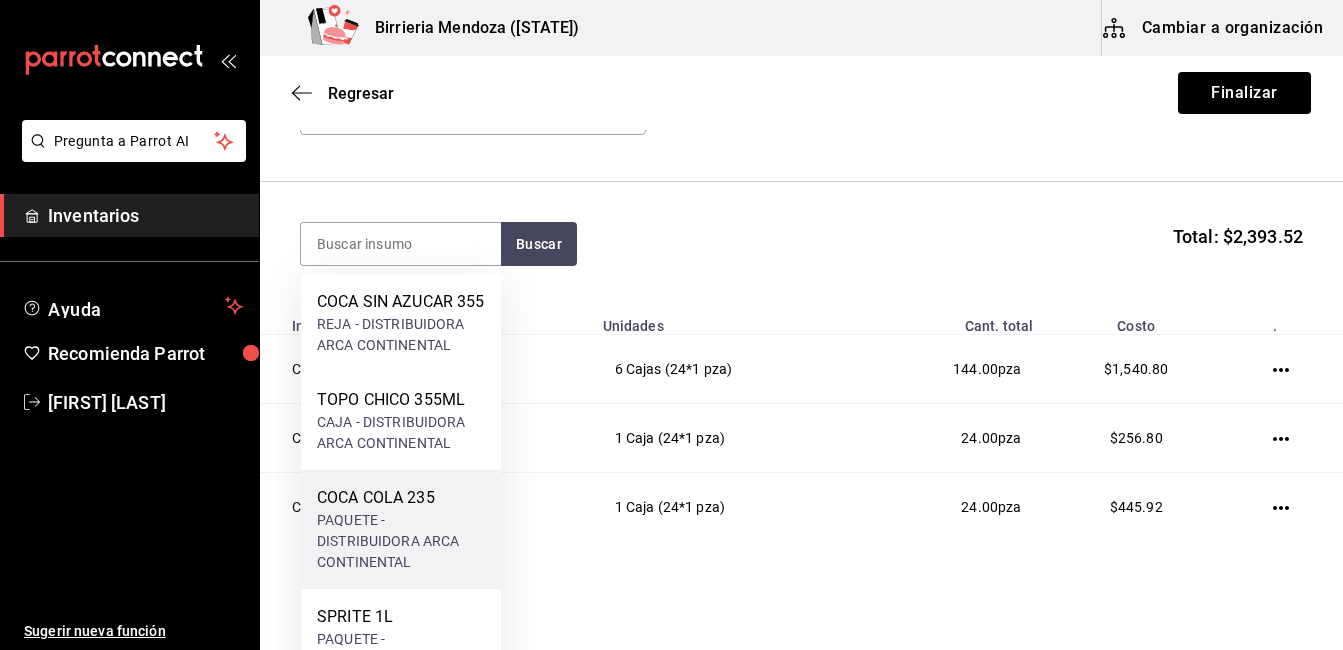 click on "COCA COLA 235" at bounding box center [401, 498] 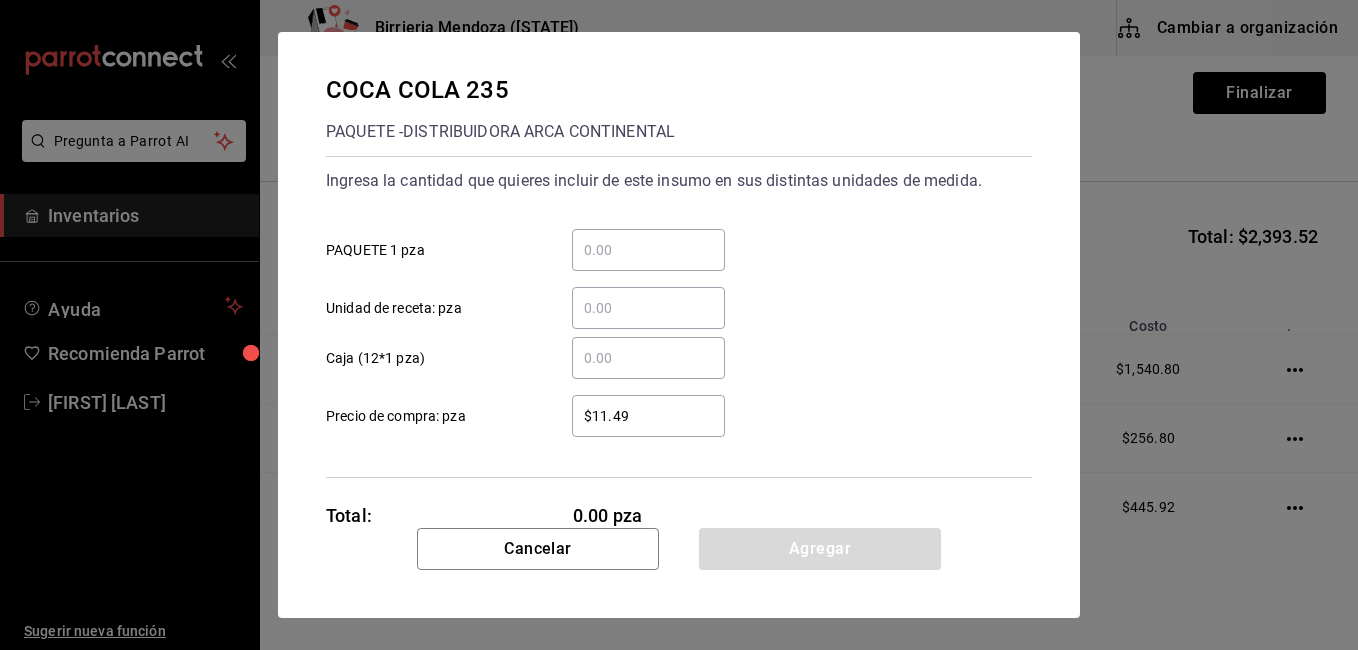 click on "​ Caja (12*1 pza)" at bounding box center (648, 358) 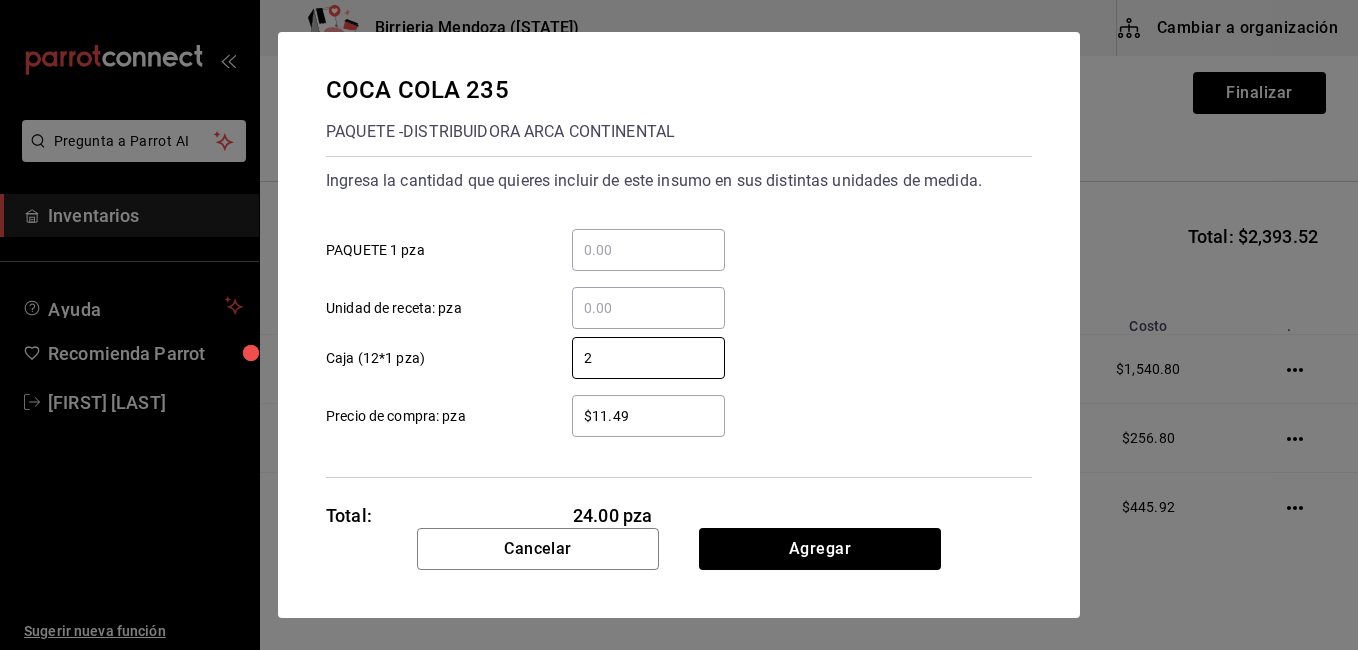 type on "2" 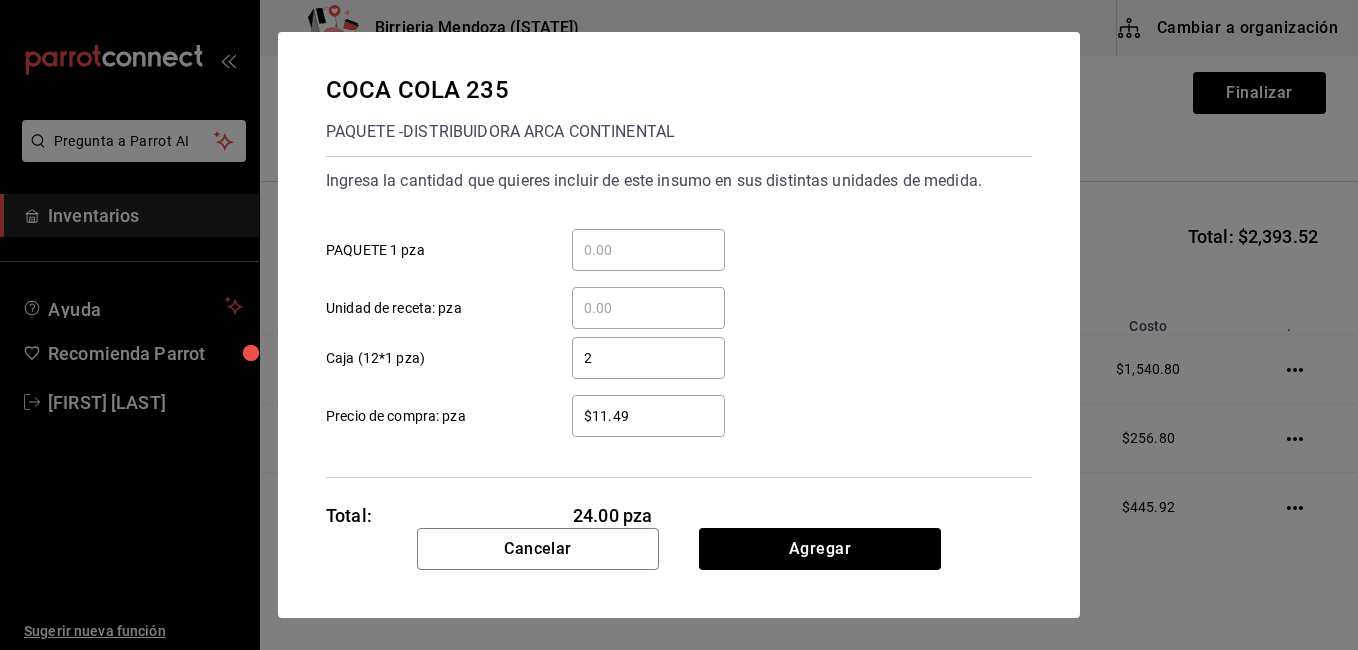 click on "$11.49" at bounding box center [648, 416] 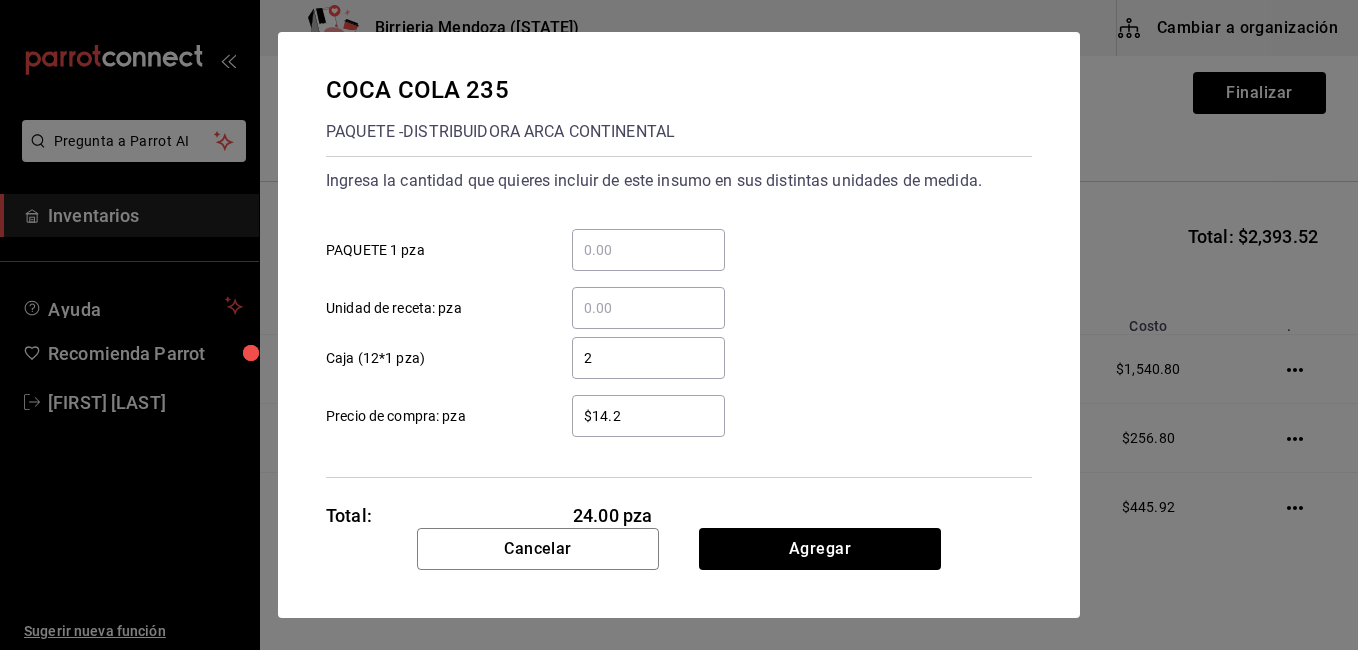 type on "$14.20" 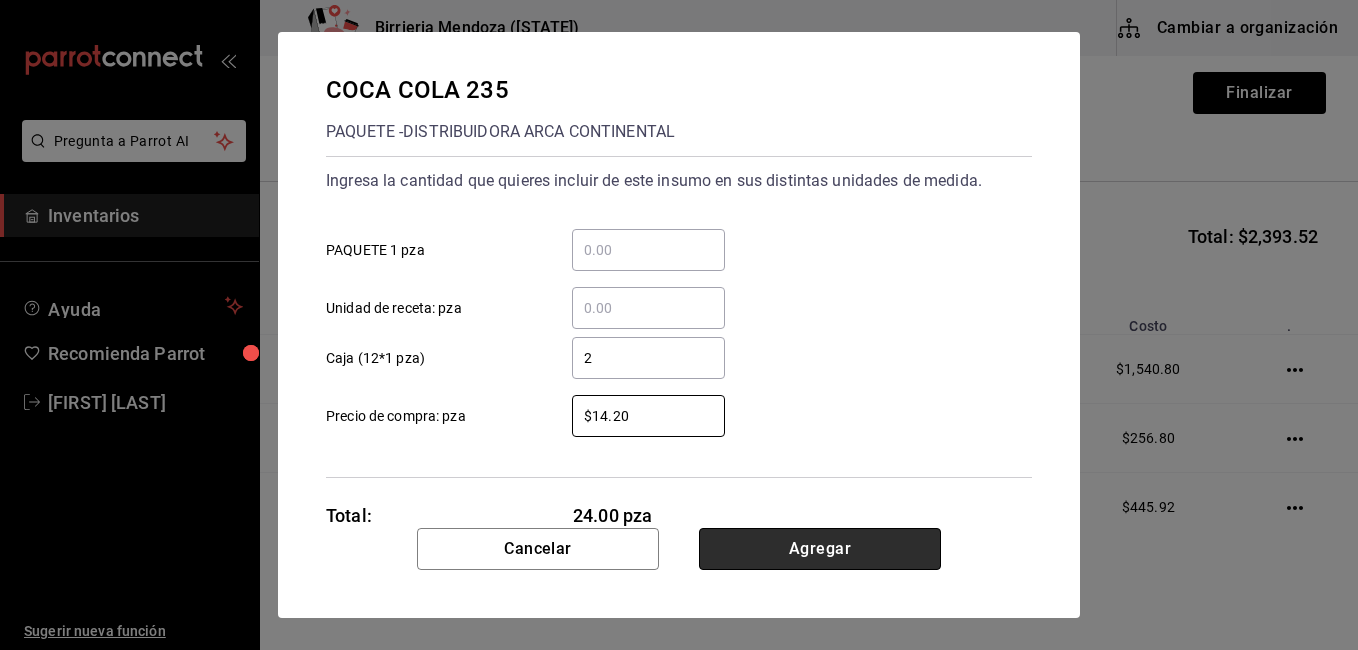 click on "Agregar" at bounding box center (820, 549) 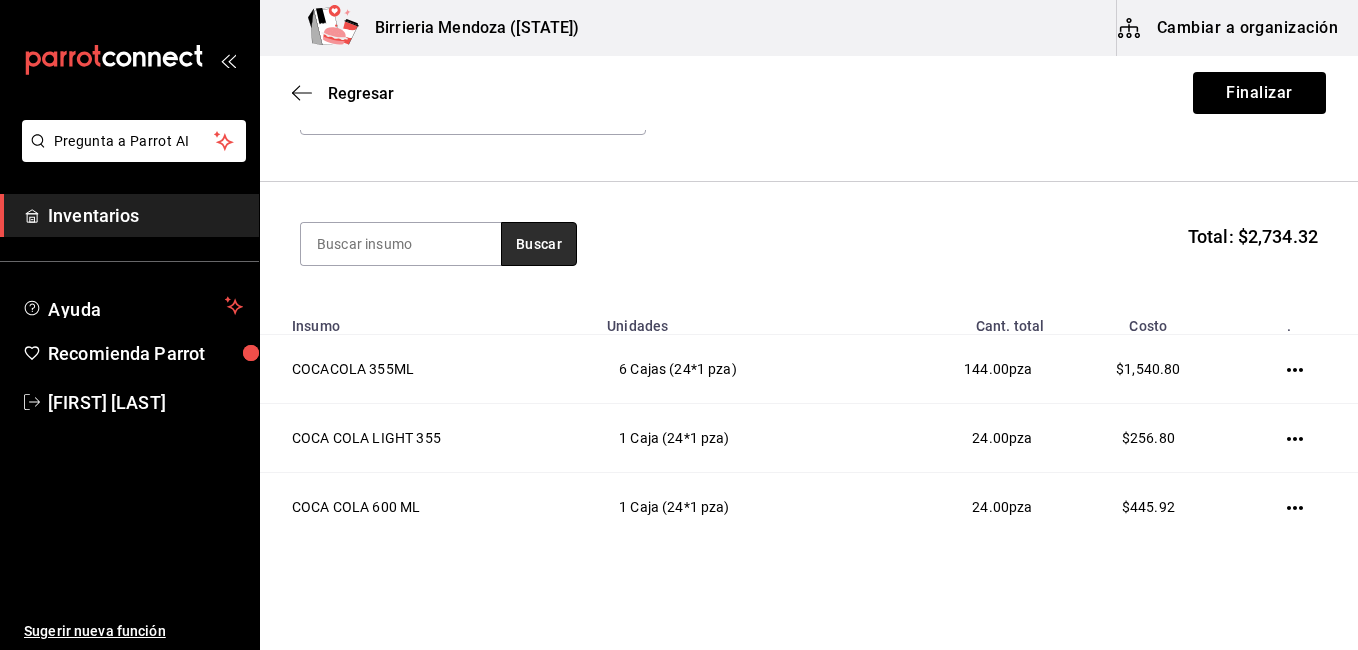 click on "Buscar" at bounding box center [539, 244] 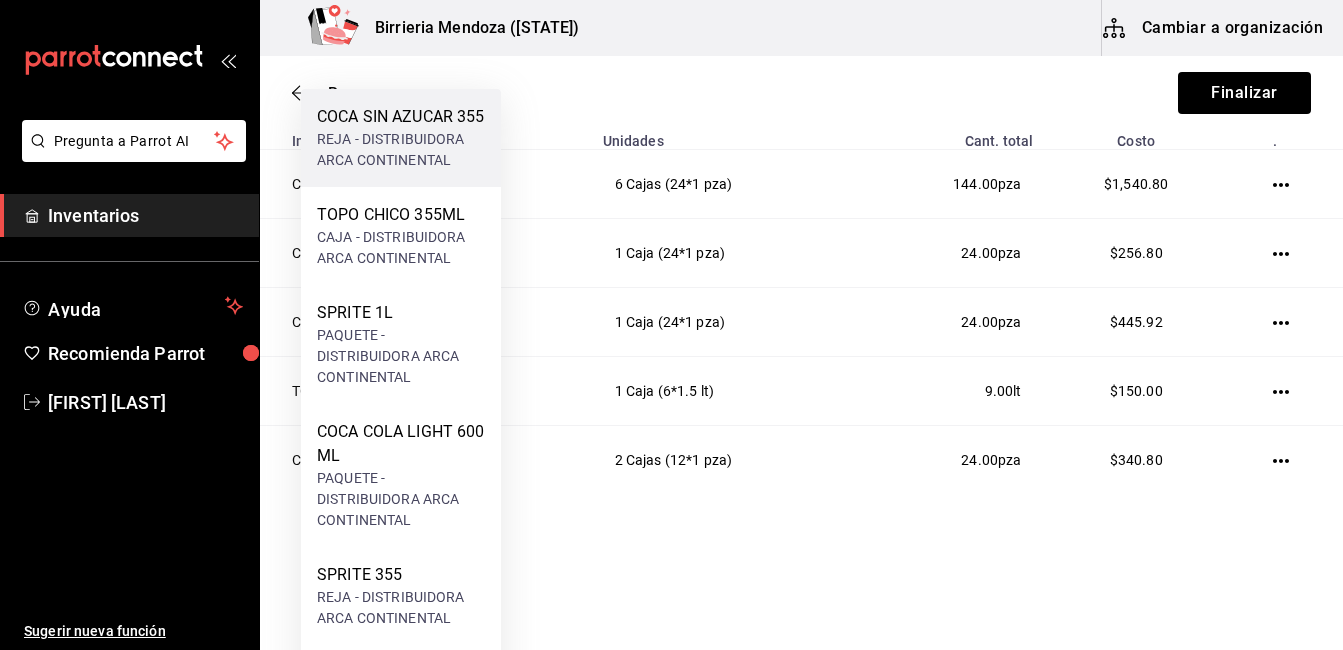 scroll, scrollTop: 358, scrollLeft: 0, axis: vertical 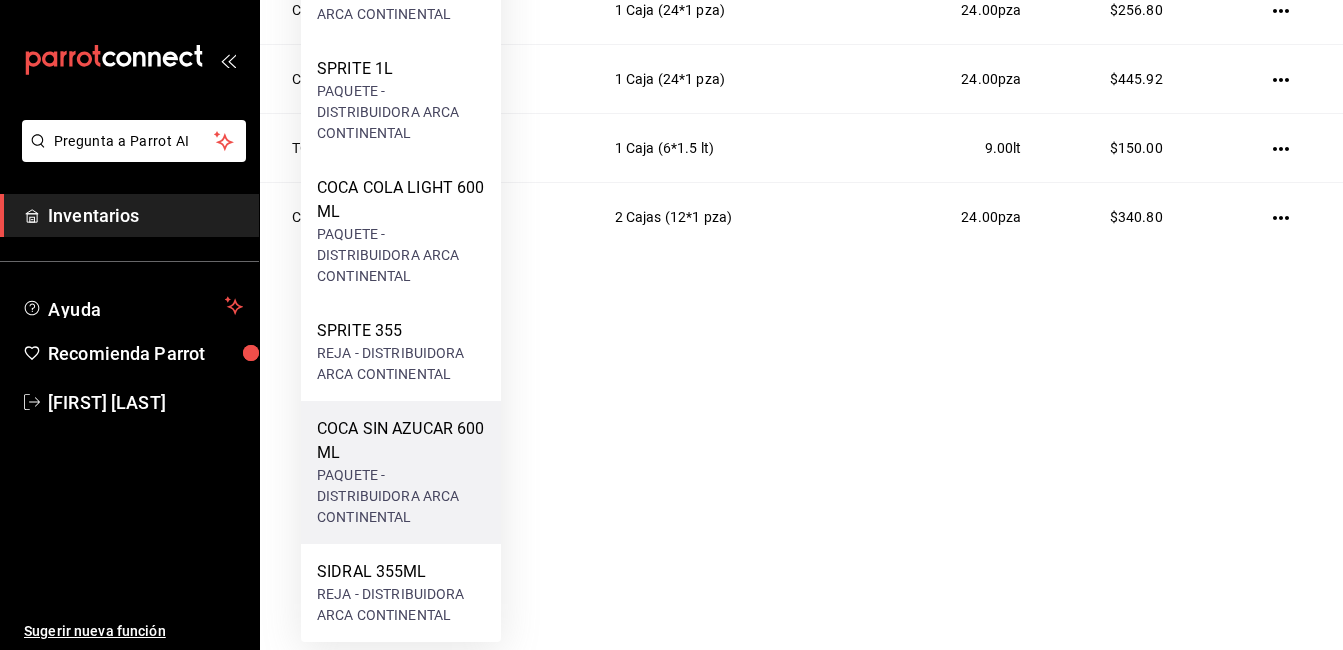 click on "COCA SIN AZUCAR 600 ML" at bounding box center [401, 441] 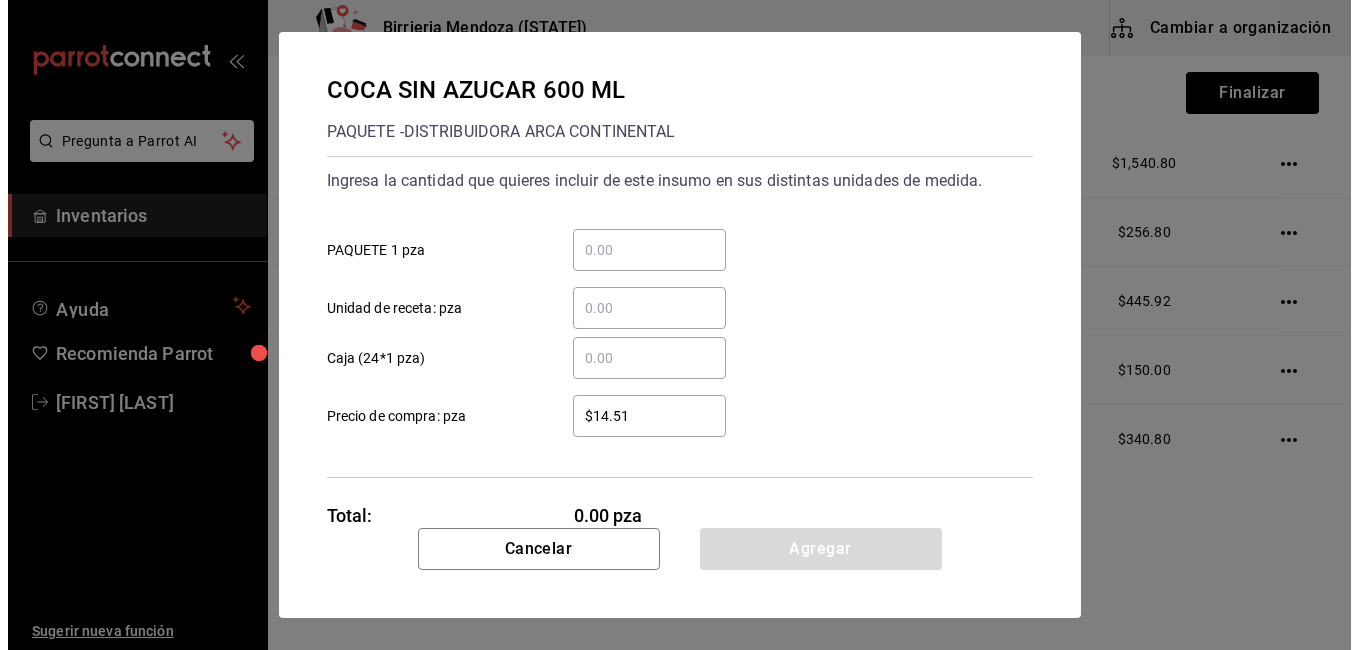 scroll, scrollTop: 0, scrollLeft: 0, axis: both 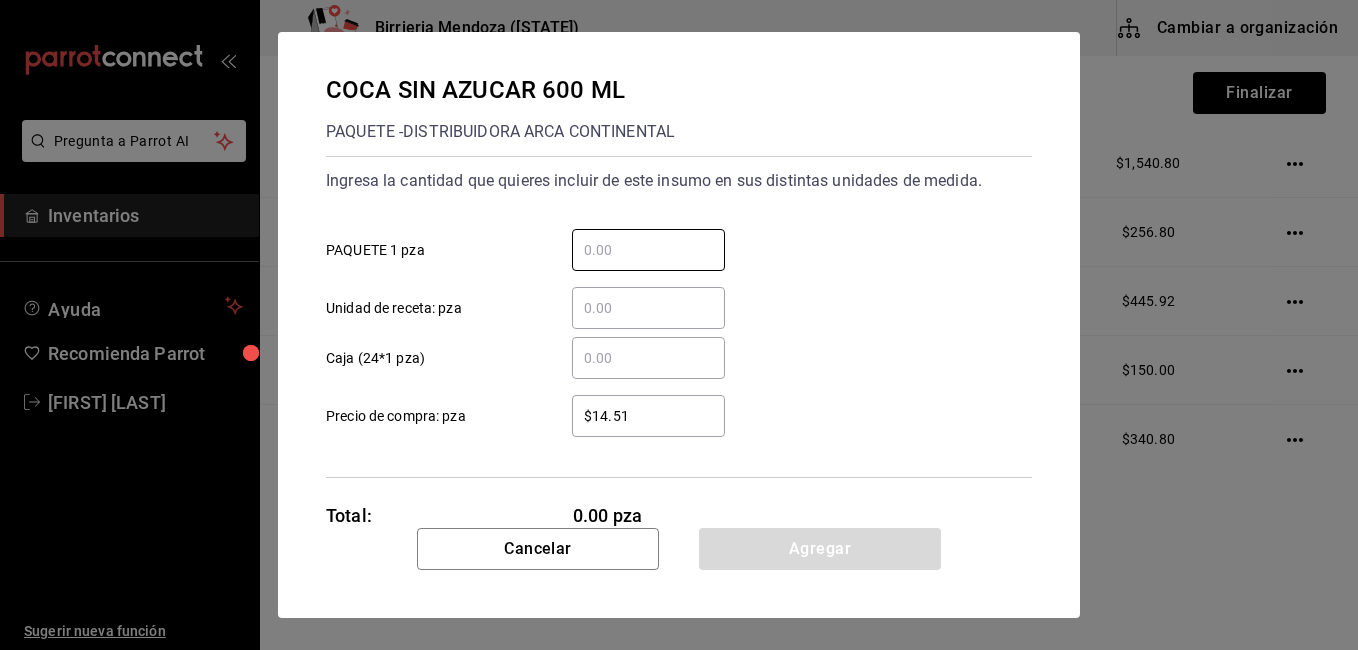 drag, startPoint x: 594, startPoint y: 248, endPoint x: 611, endPoint y: 311, distance: 65.25335 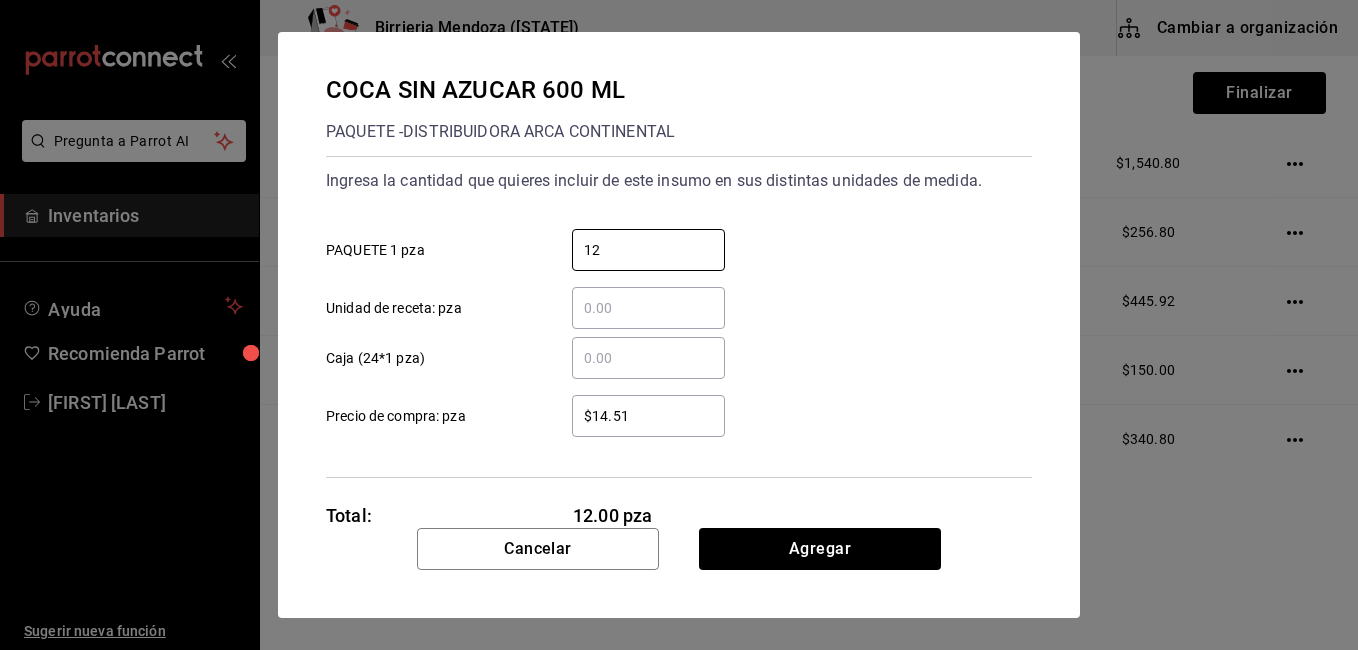 type on "12" 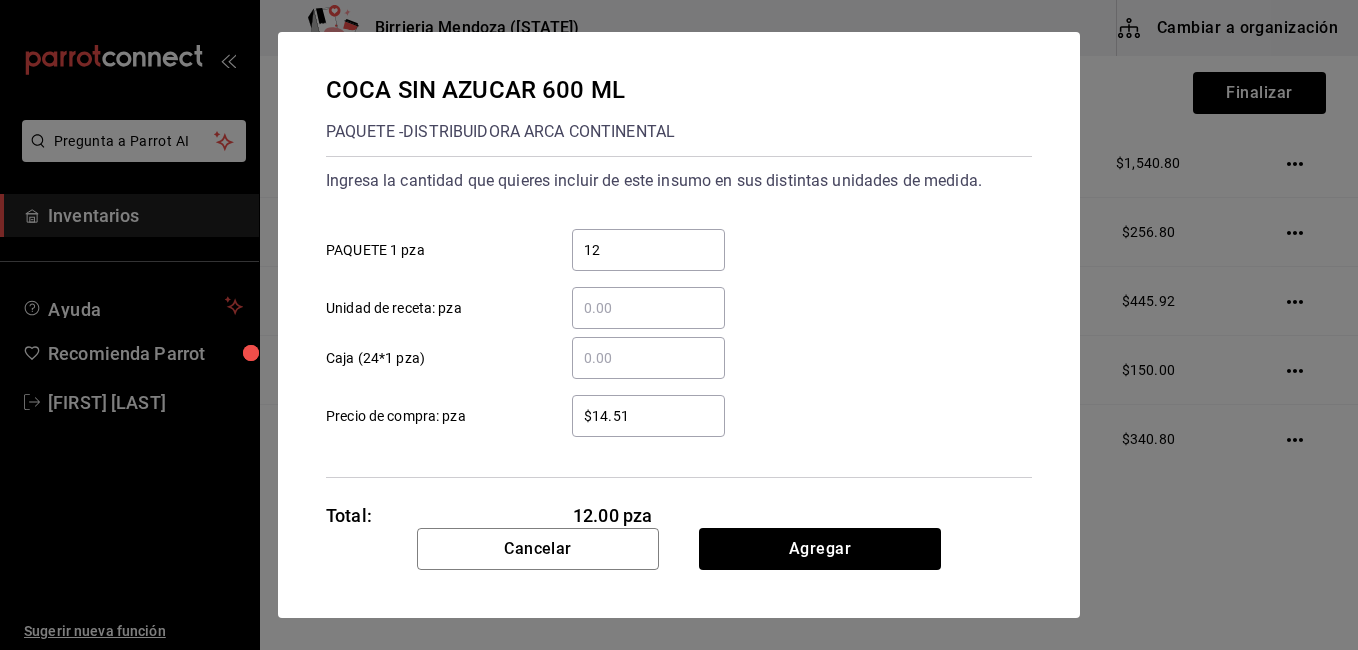 click on "$14.51 ​" at bounding box center [648, 416] 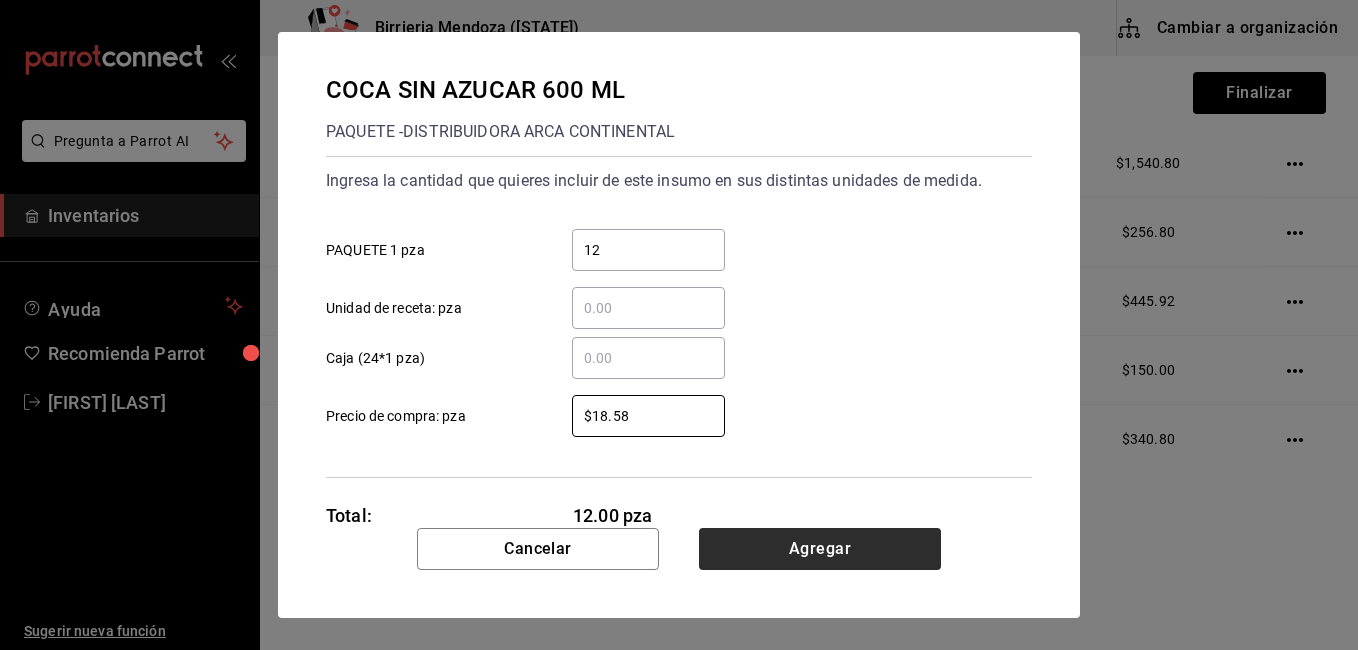 type on "$18.58" 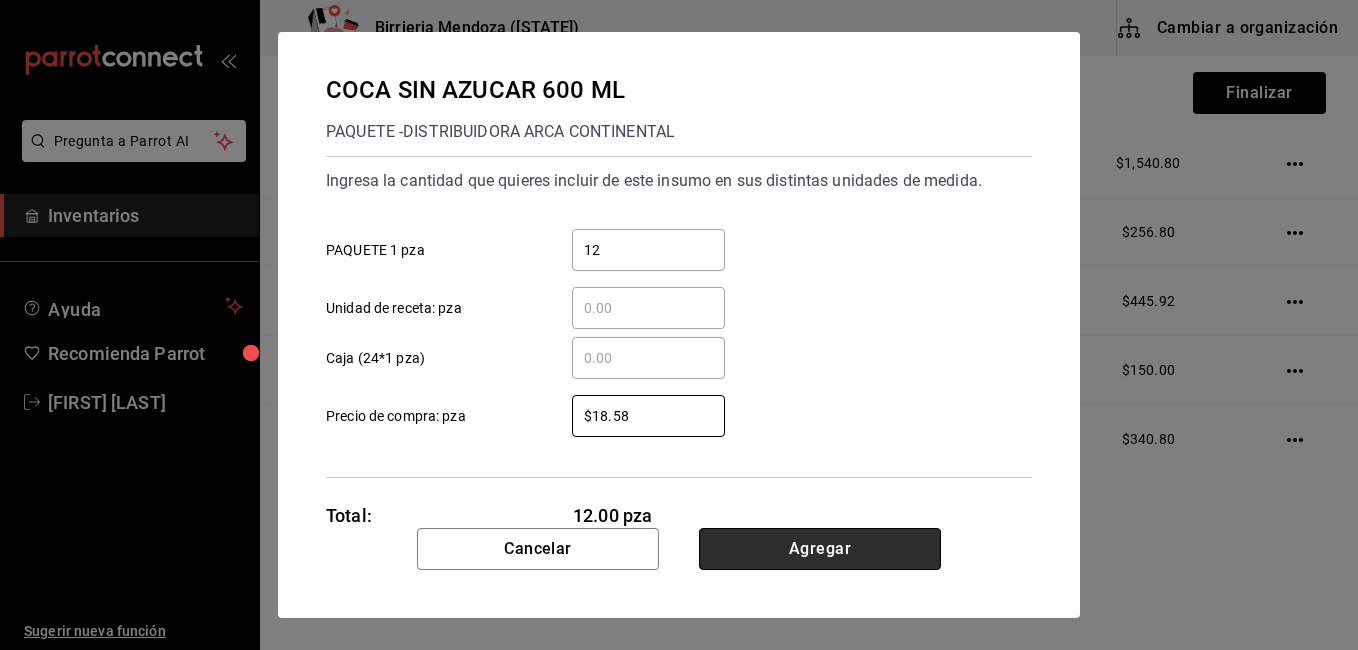 click on "Agregar" at bounding box center (820, 549) 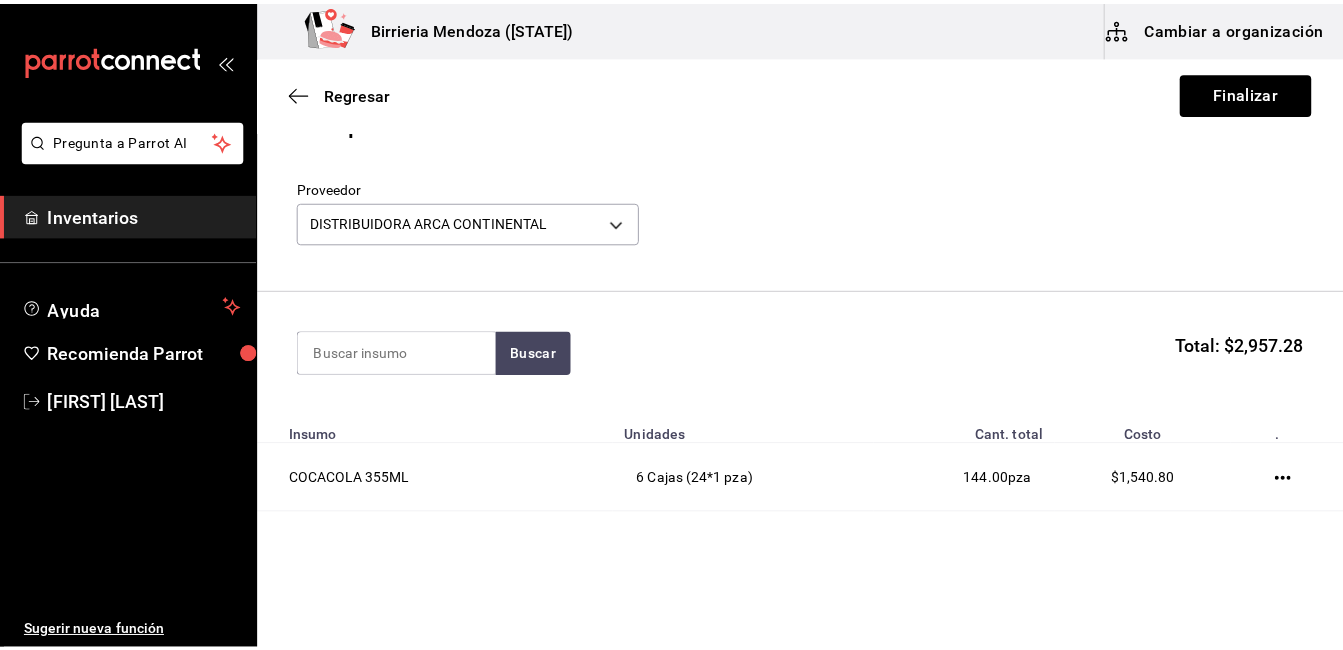 scroll, scrollTop: 0, scrollLeft: 0, axis: both 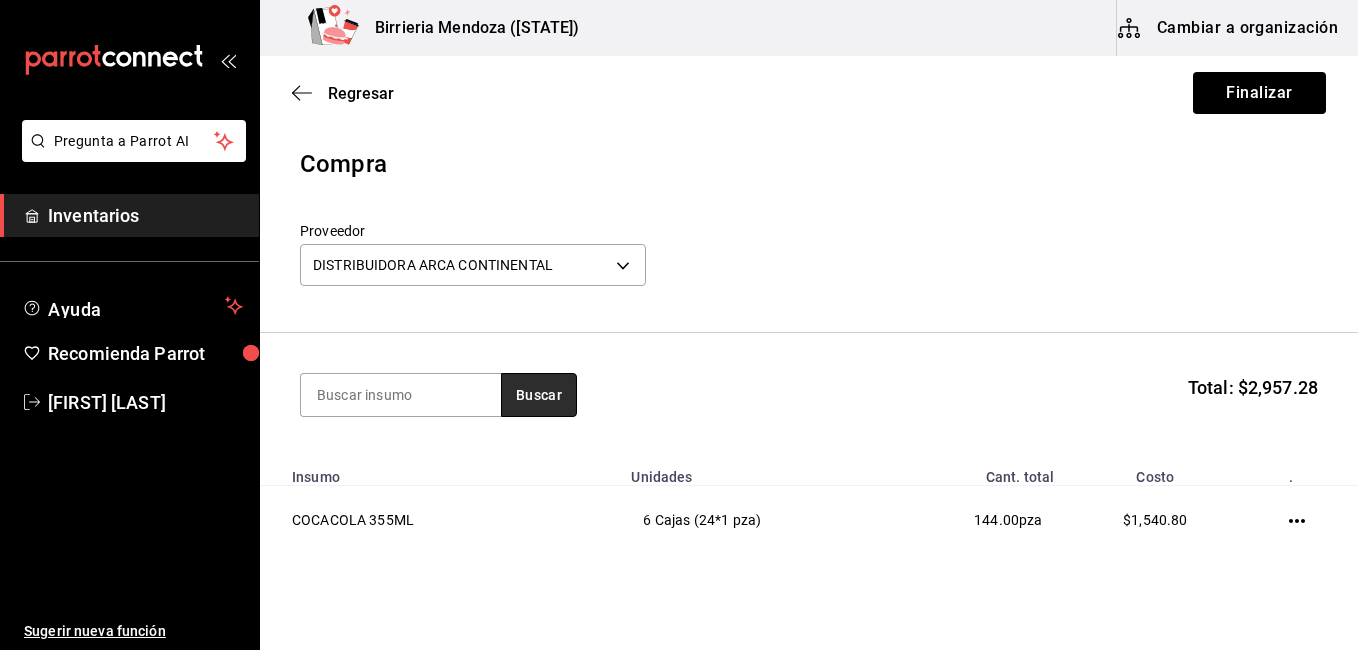 click on "Buscar" at bounding box center [539, 395] 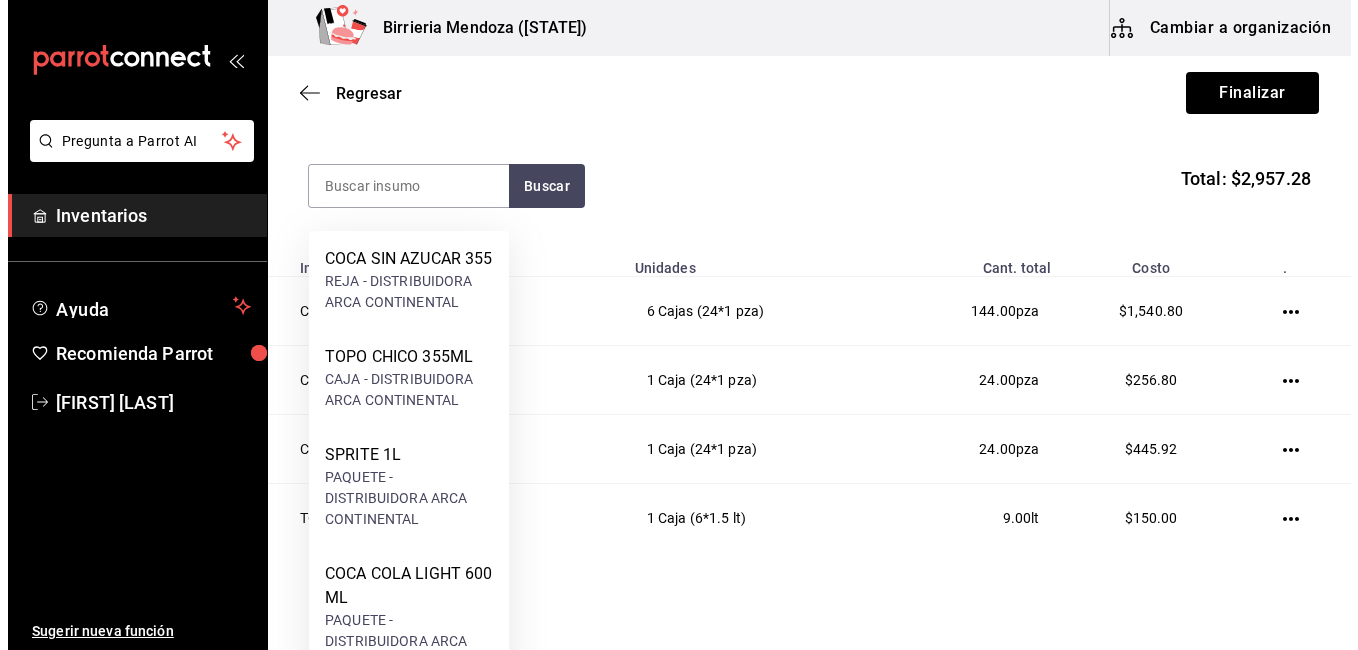 scroll, scrollTop: 194, scrollLeft: 0, axis: vertical 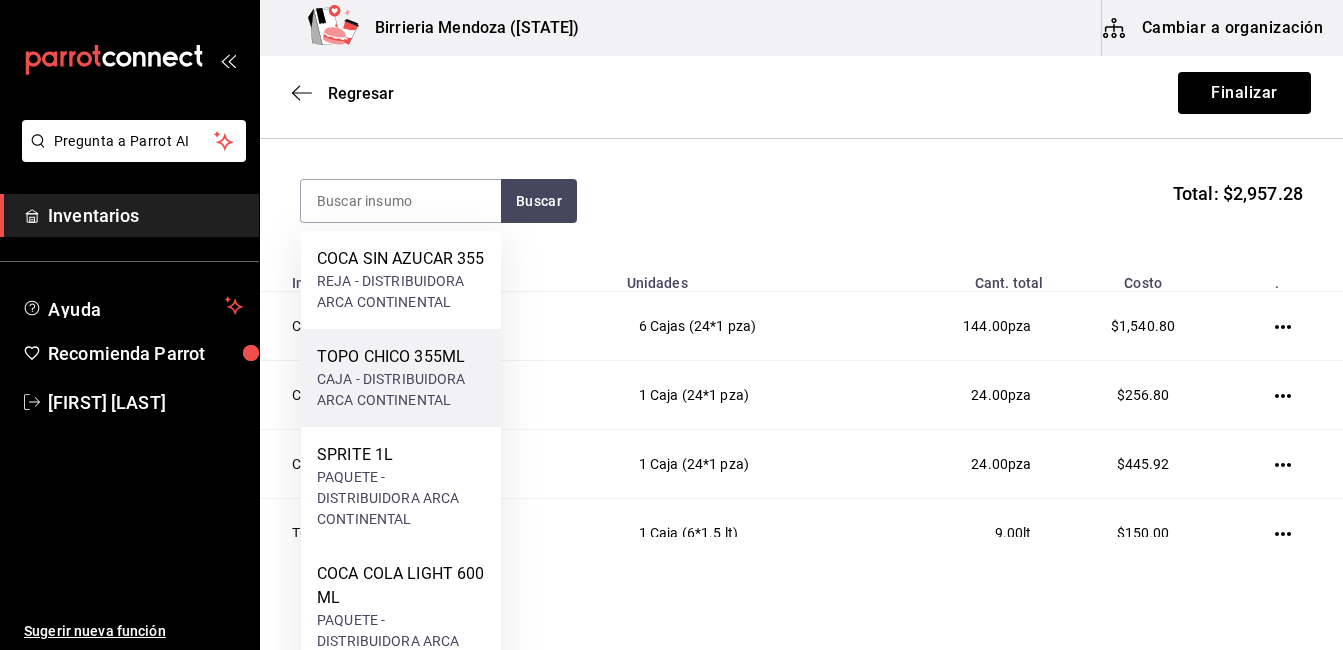 click on "CAJA - DISTRIBUIDORA ARCA CONTINENTAL" at bounding box center [401, 390] 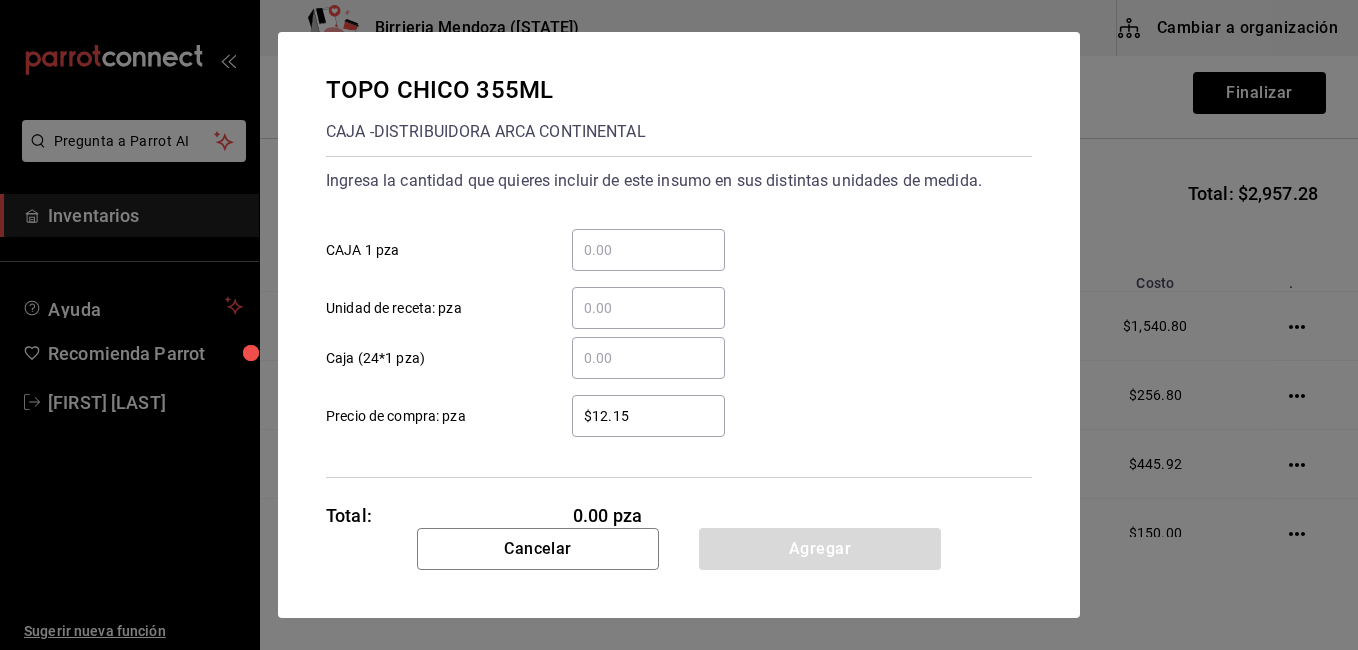 click on "​ Caja (24*1 pza)" at bounding box center [648, 358] 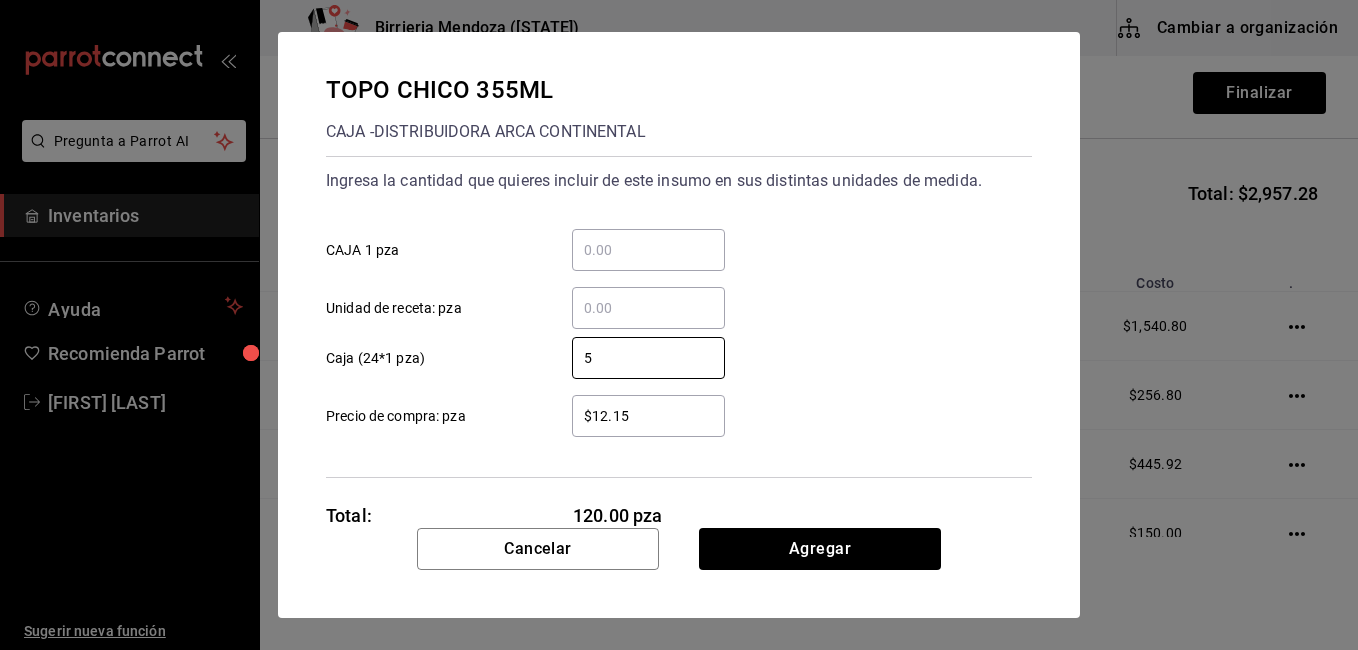 type on "5" 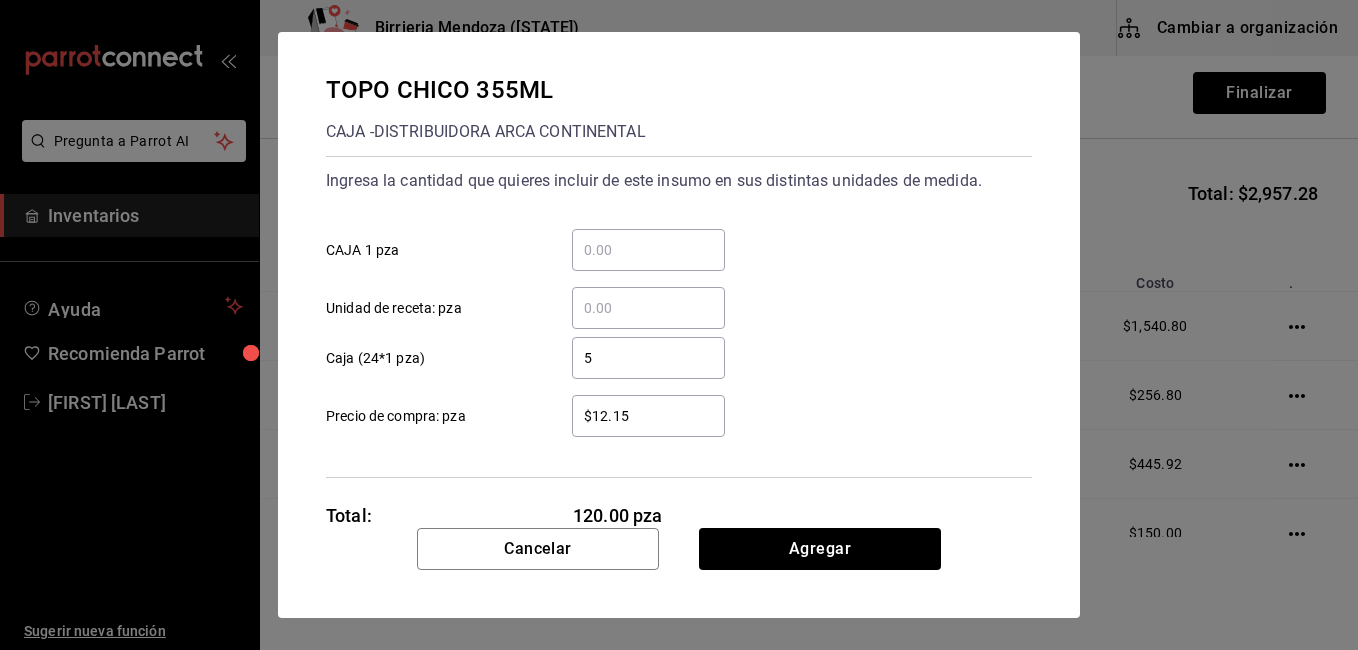 click on "$12.15" at bounding box center [648, 416] 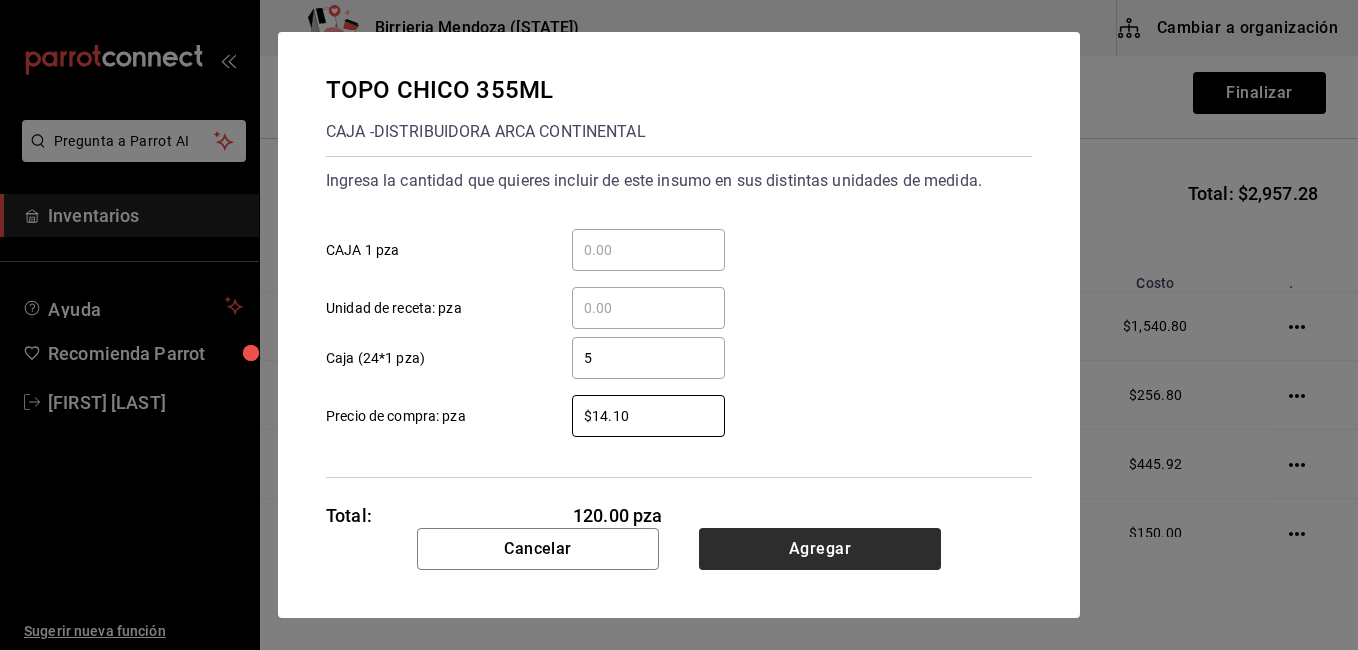 type on "$14.10" 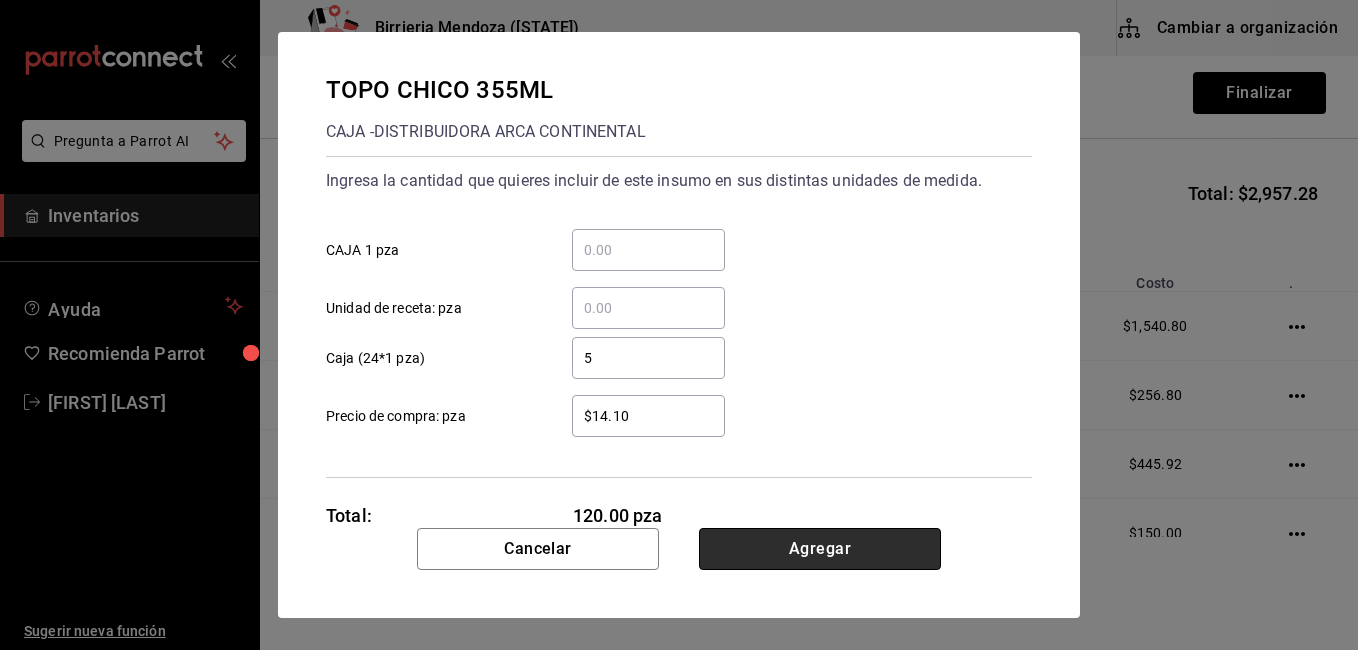 click on "Agregar" at bounding box center [820, 549] 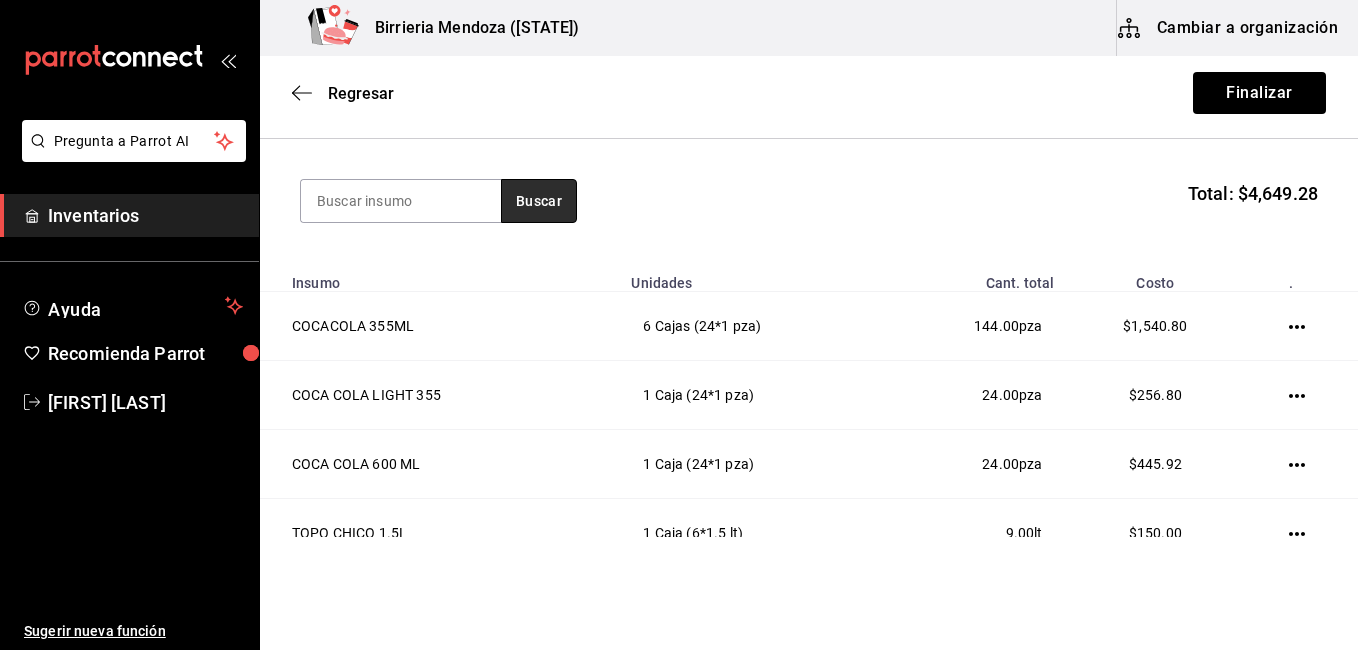 click on "Buscar" at bounding box center (539, 201) 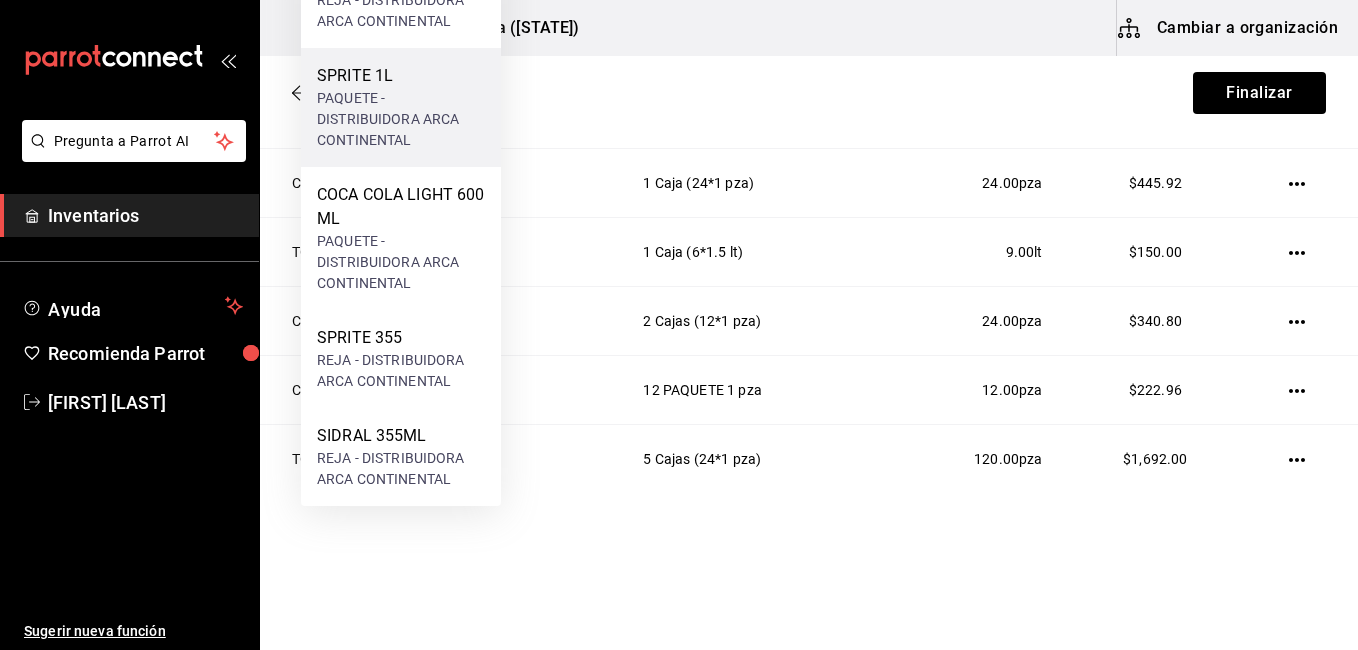 scroll, scrollTop: 496, scrollLeft: 0, axis: vertical 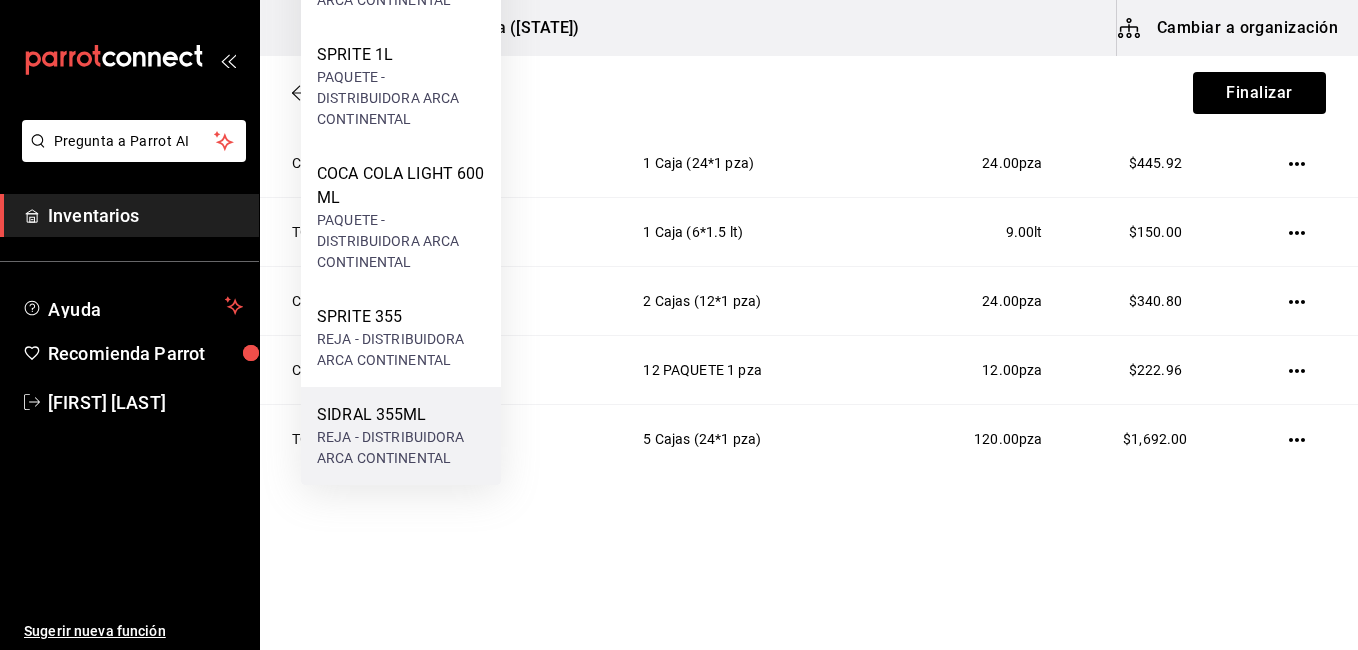 click on "SIDRAL 355ML" at bounding box center (401, 415) 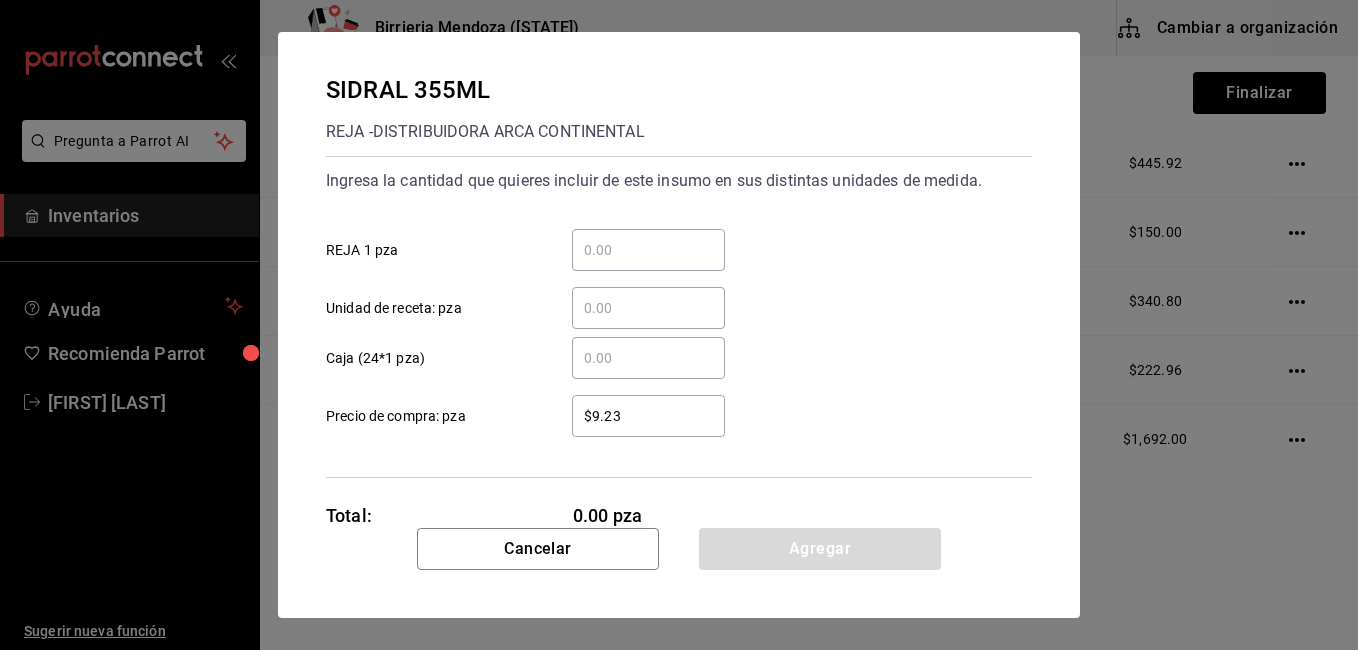 click on "​ Caja (24*1 pza)" at bounding box center [648, 358] 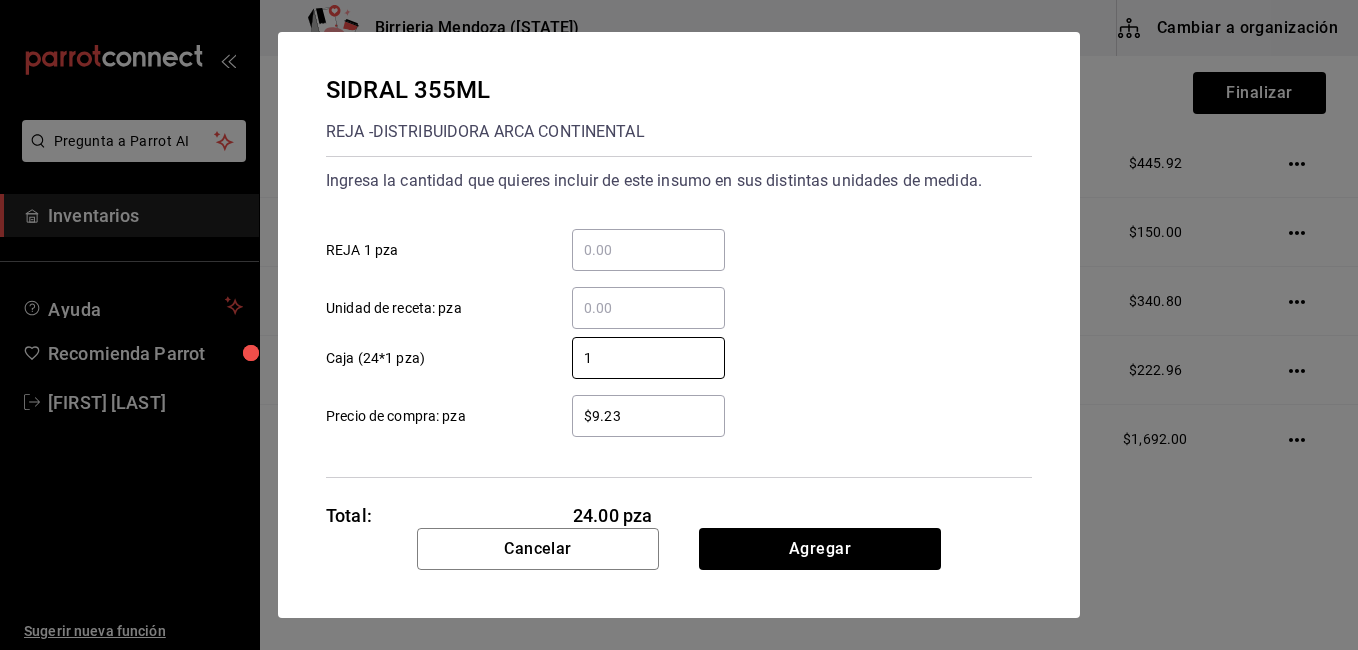 type on "1" 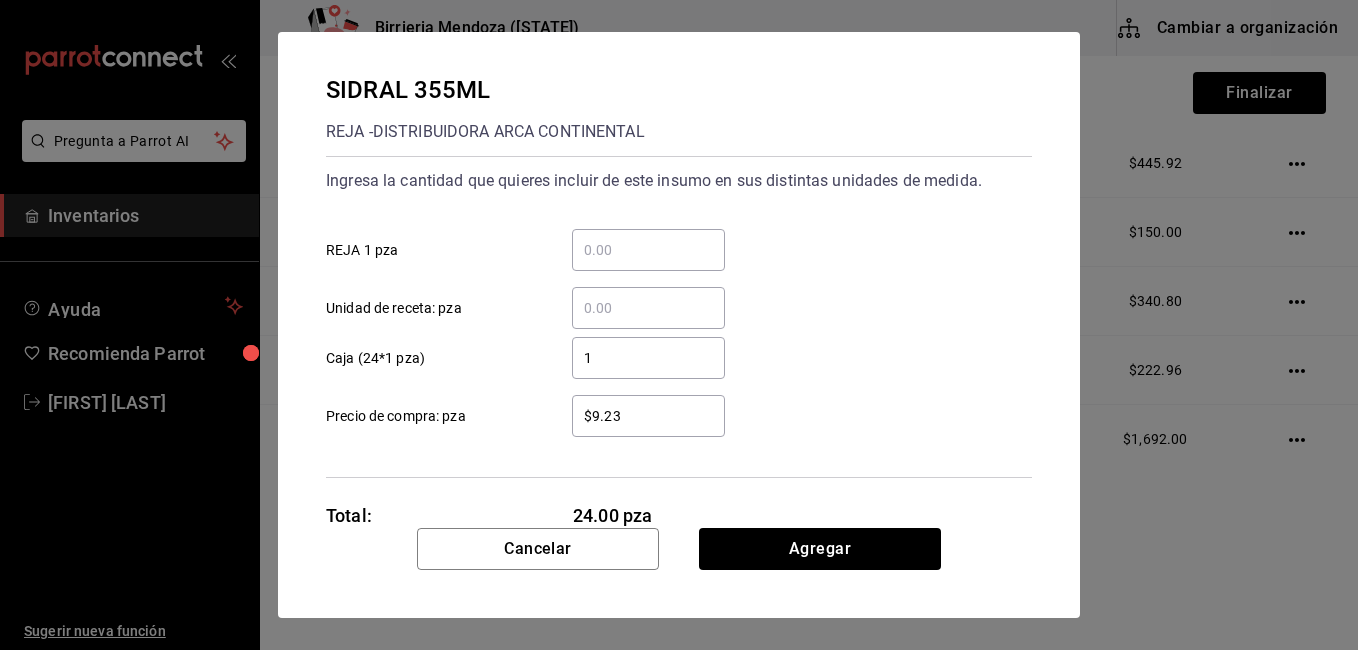 click on "$9.23" at bounding box center [648, 416] 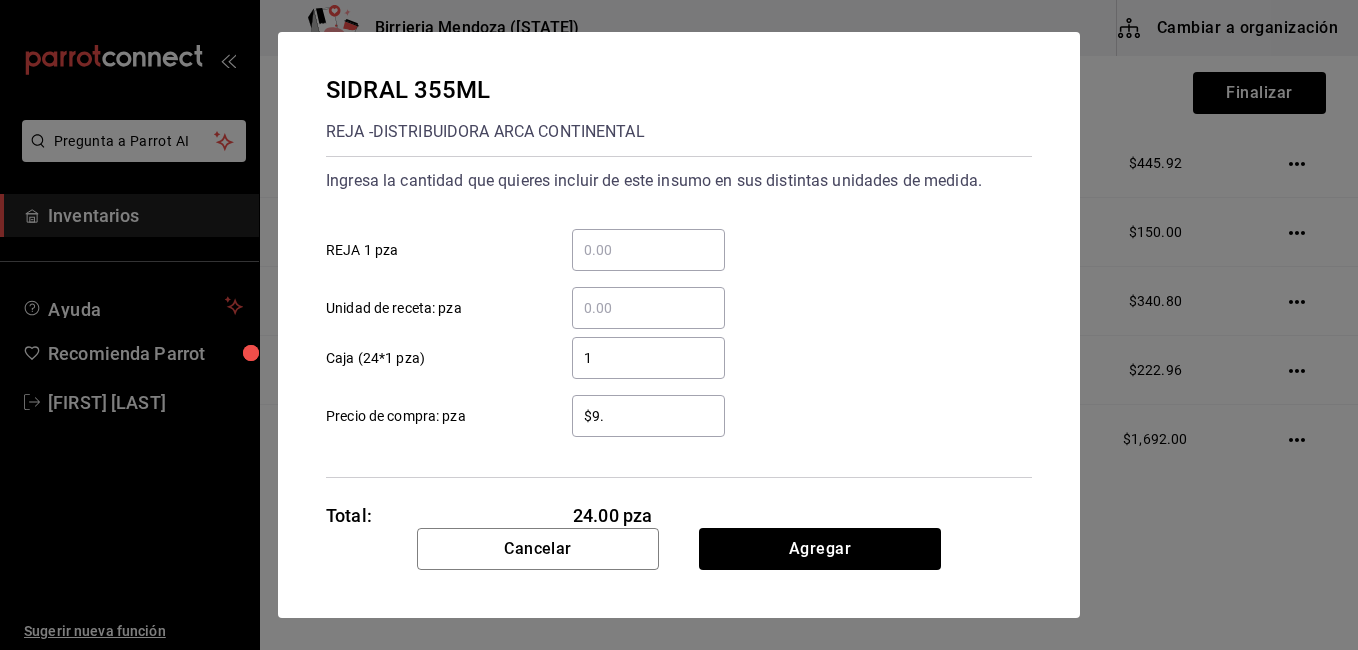 type on "$9" 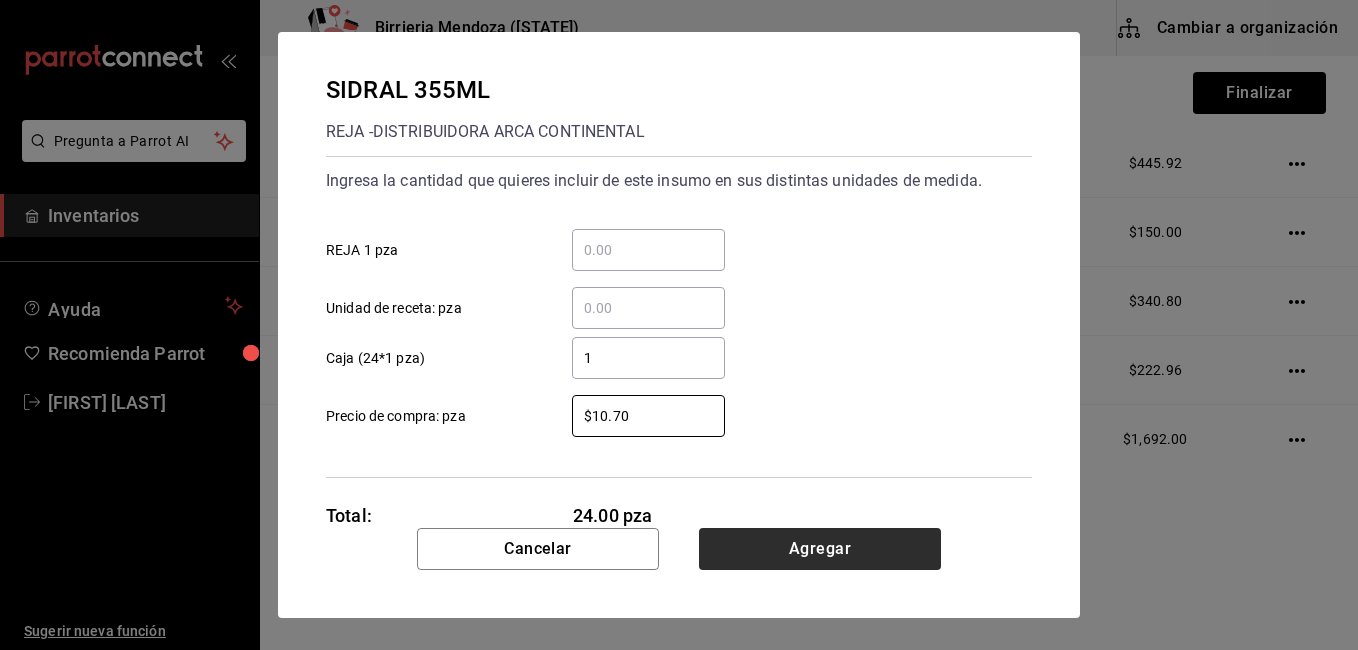 type on "$10.70" 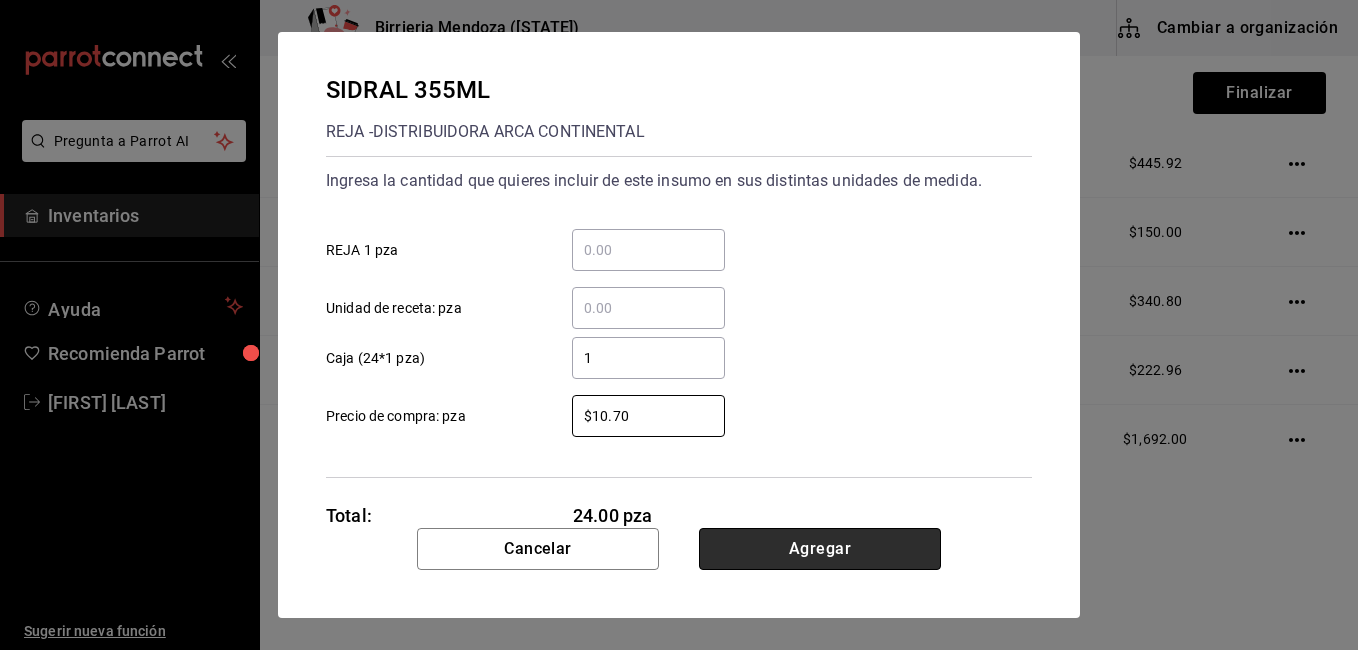 click on "Agregar" at bounding box center (820, 549) 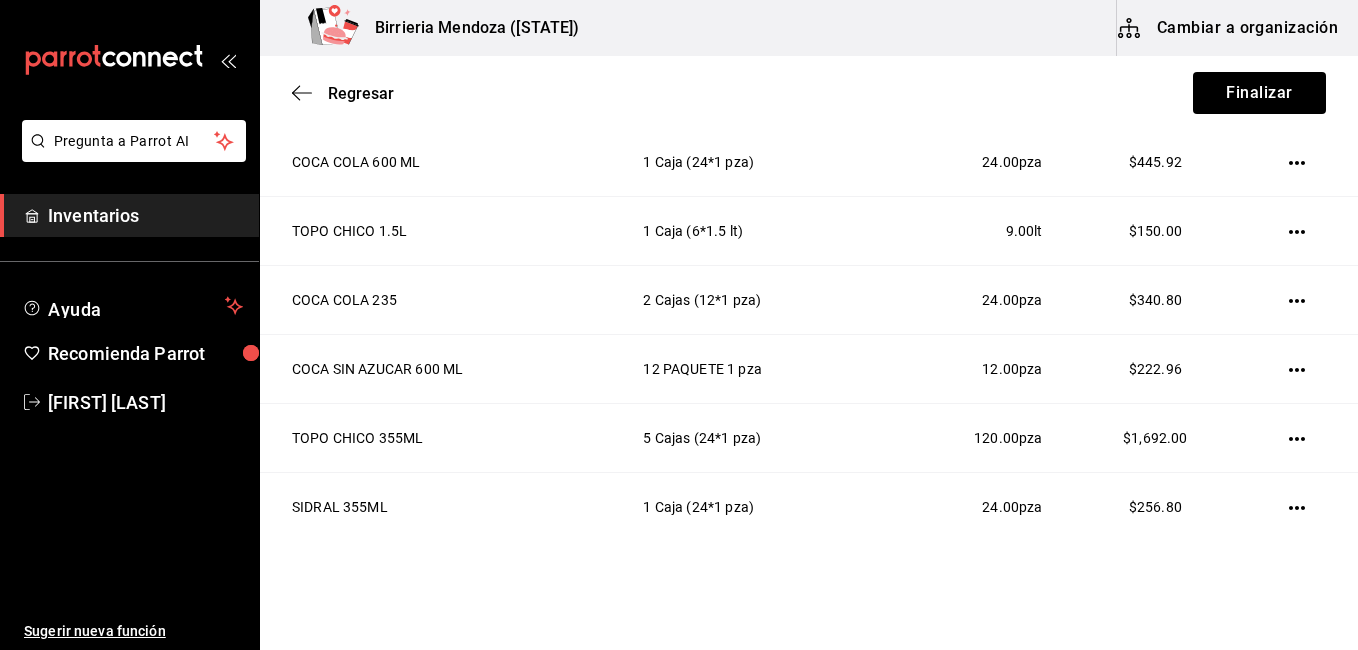 scroll, scrollTop: 99, scrollLeft: 0, axis: vertical 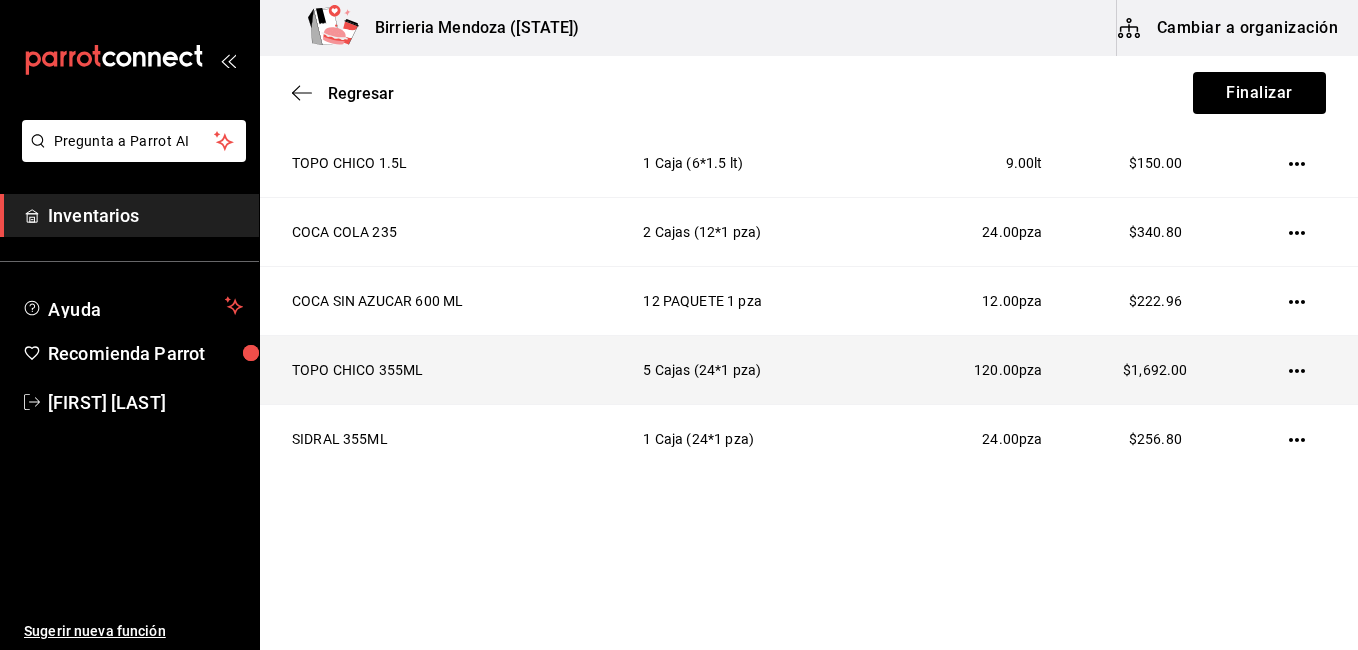 click 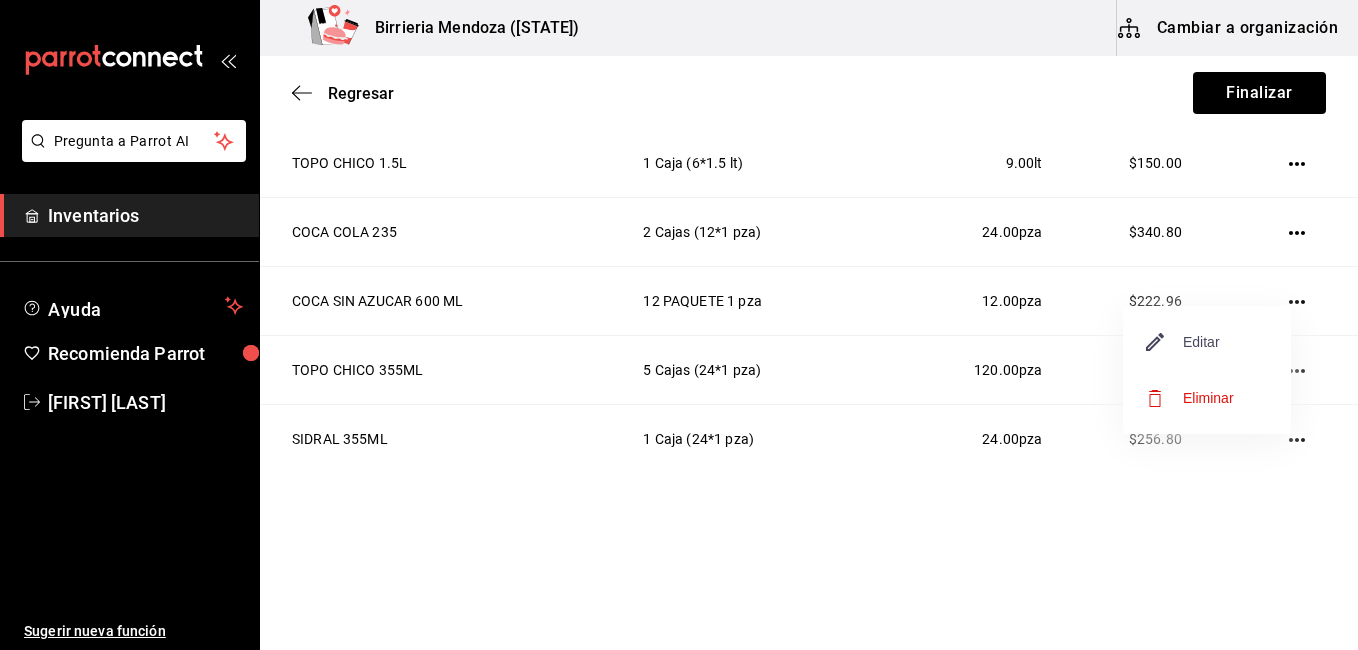 click on "Editar" at bounding box center (1183, 342) 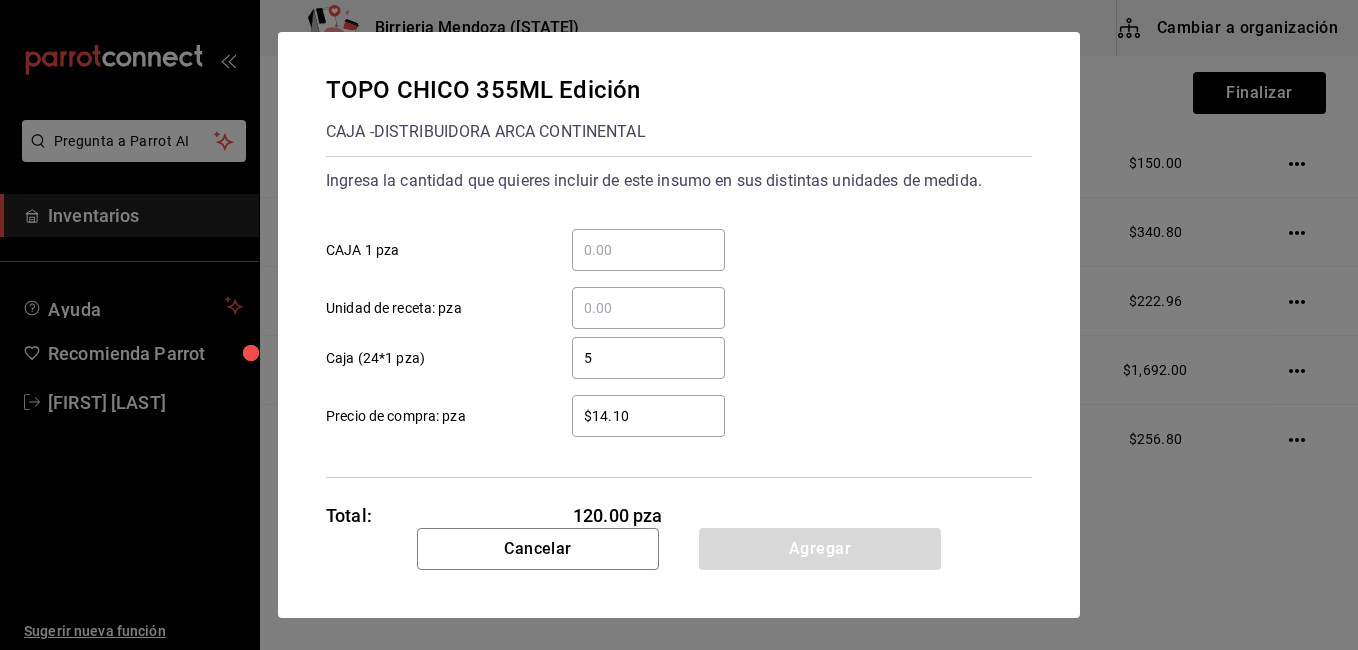 click on "$14.10" at bounding box center [648, 416] 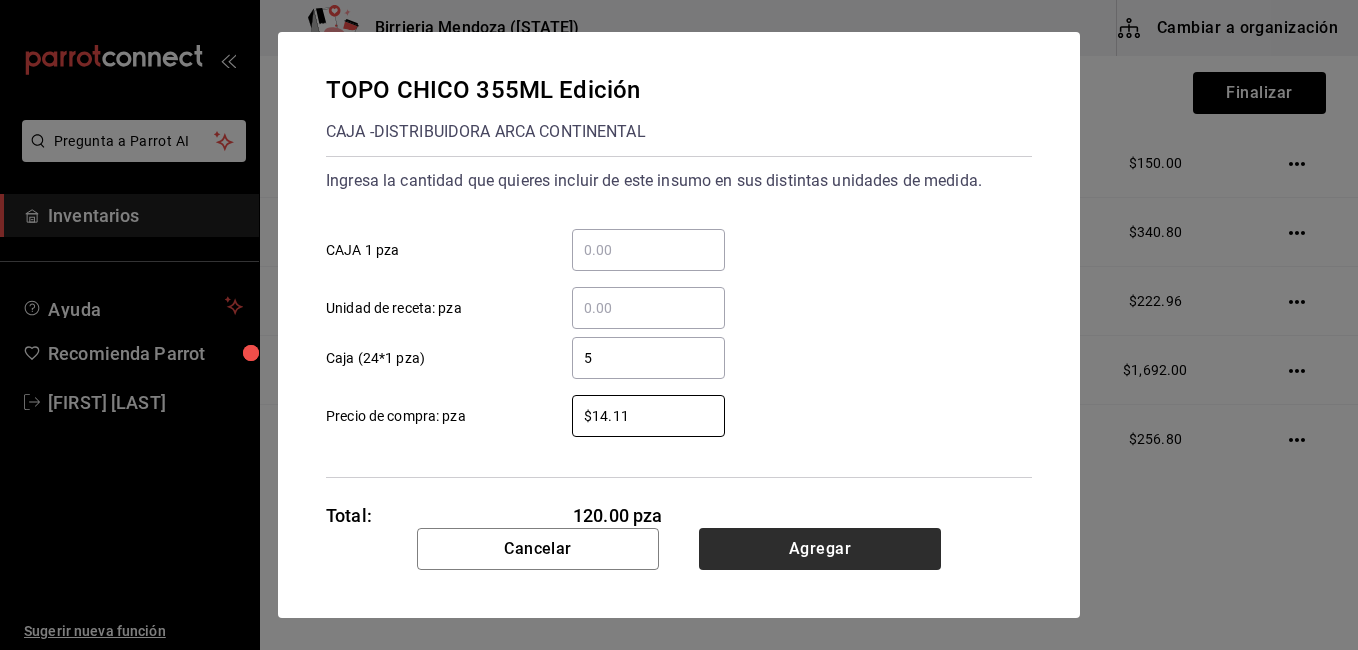 type on "$14.11" 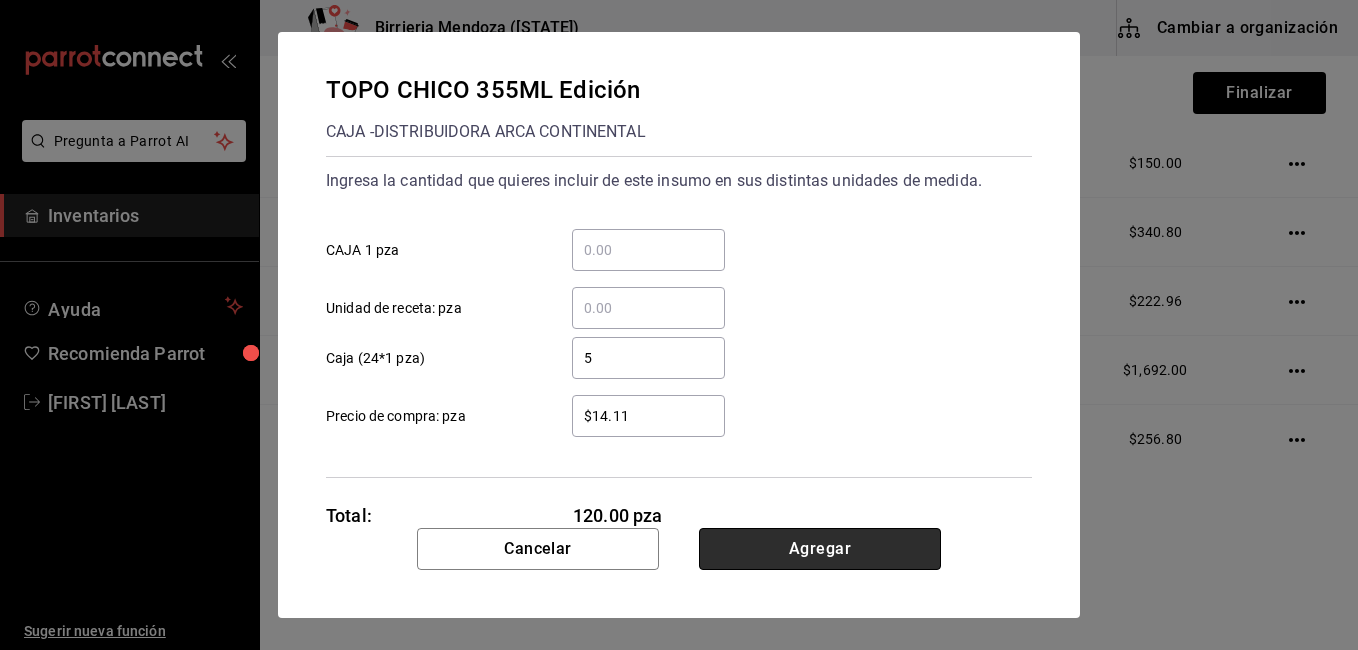 click on "Agregar" at bounding box center (820, 549) 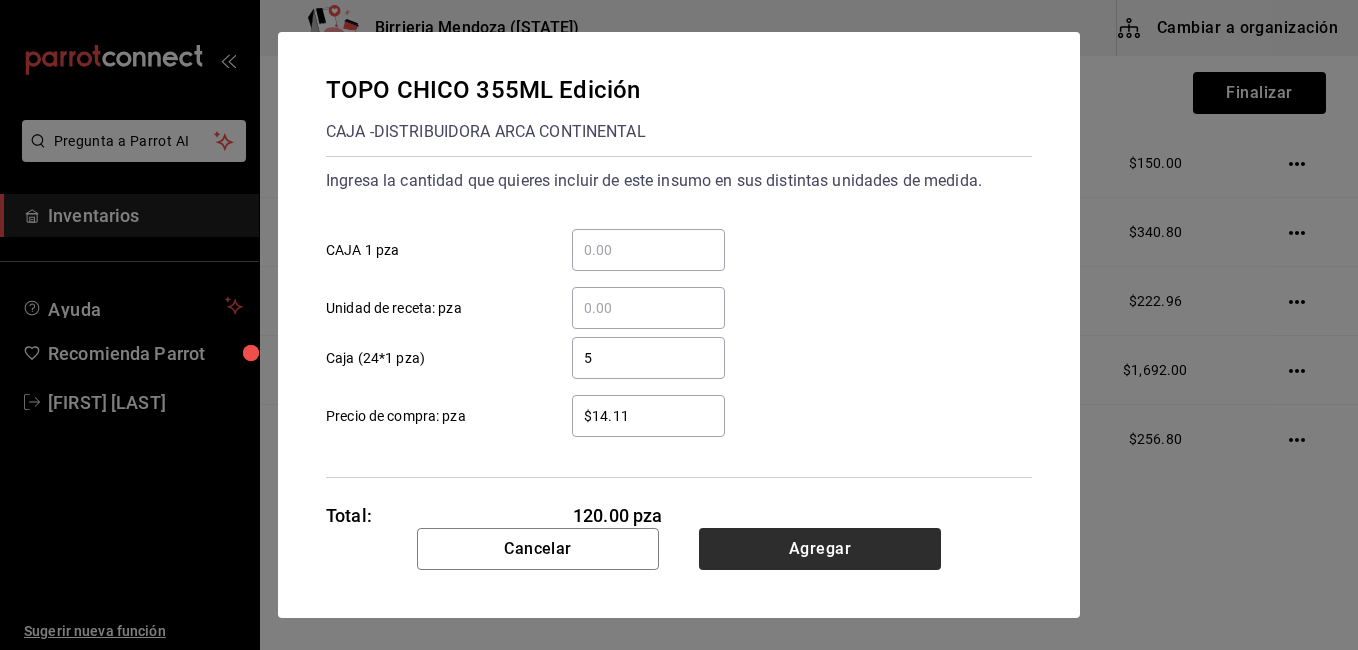 click on "Pregunta a Parrot AI Inventarios   Ayuda Recomienda Parrot   [FIRST] [LAST]   Sugerir nueva función   Birrieria Mendoza (Zacatecas) Cambiar a organización Regresar Finalizar Compra Proveedor DISTRIBUIDORA ARCA CONTINENTAL 64b8ef29-255f-415e-8258-8e618b54e5ef Buscar Total: $4,906.08 Insumo Unidades Cant. total Costo  .  COCACOLA 355ML 6 Cajas (24*1 pza) 144.00  pza $1,540.80 COCA COLA LIGHT 355 1 Caja (24*1 pza) 24.00  pza $256.80 COCA COLA 600 ML 1 Caja (24*1 pza) 24.00  pza $445.92 TOPO CHICO 1.5L 1 Caja (6*1.5 lt) 9.00  lt $150.00 COCA COLA 235 2 Cajas (12*1 pza) 24.00  pza $340.80 COCA SIN AZUCAR 600 ML 12 PAQUETE 1 pza 12.00  pza $222.96 TOPO CHICO 355ML 5 Cajas (24*1 pza) 120.00  pza $1,692.00 SIDRAL 355ML 1 Caja (24*1 pza) 24.00  pza $256.80 GANA 1 MES GRATIS EN TU SUSCRIPCIÓN AQUÍ Ver video tutorial Ir a video Pregunta a Parrot AI Inventarios   Ayuda Recomienda Parrot   [FIRST] [LAST]   Sugerir nueva función   Editar Eliminar Visitar centro de ayuda ([PHONE]) soporte@parrotsoftware.io ([PHONE])" at bounding box center (679, 268) 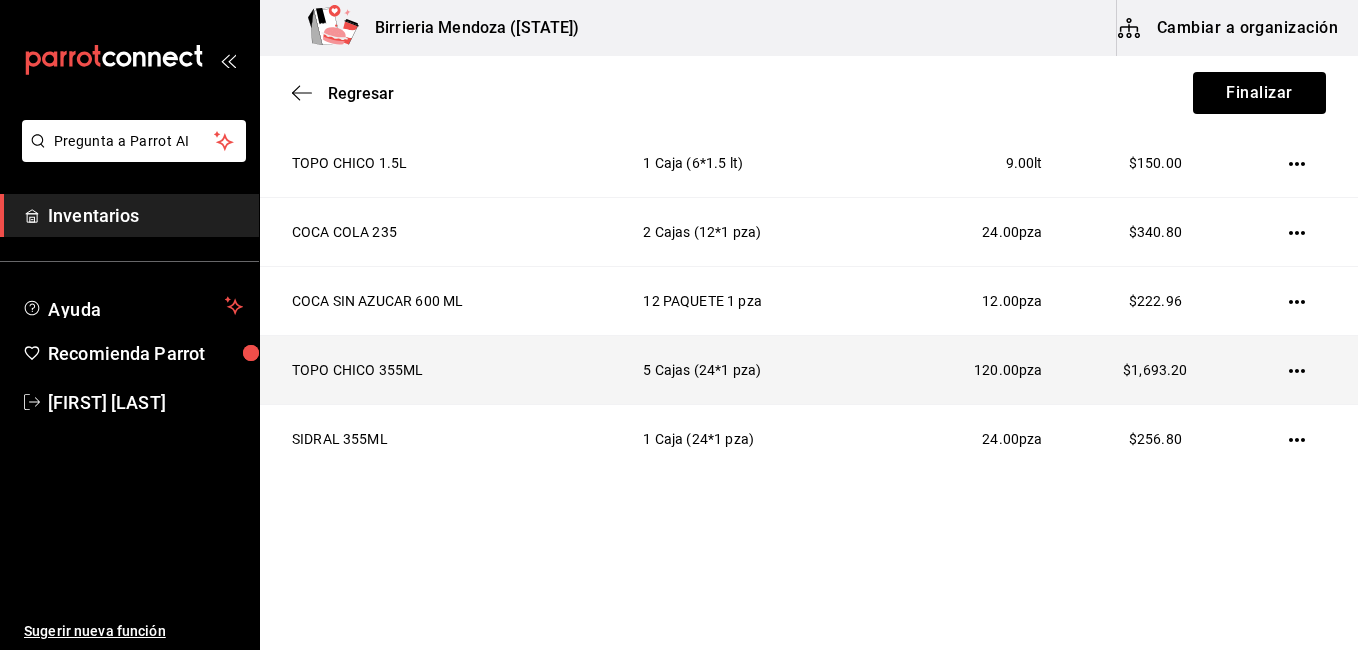 click 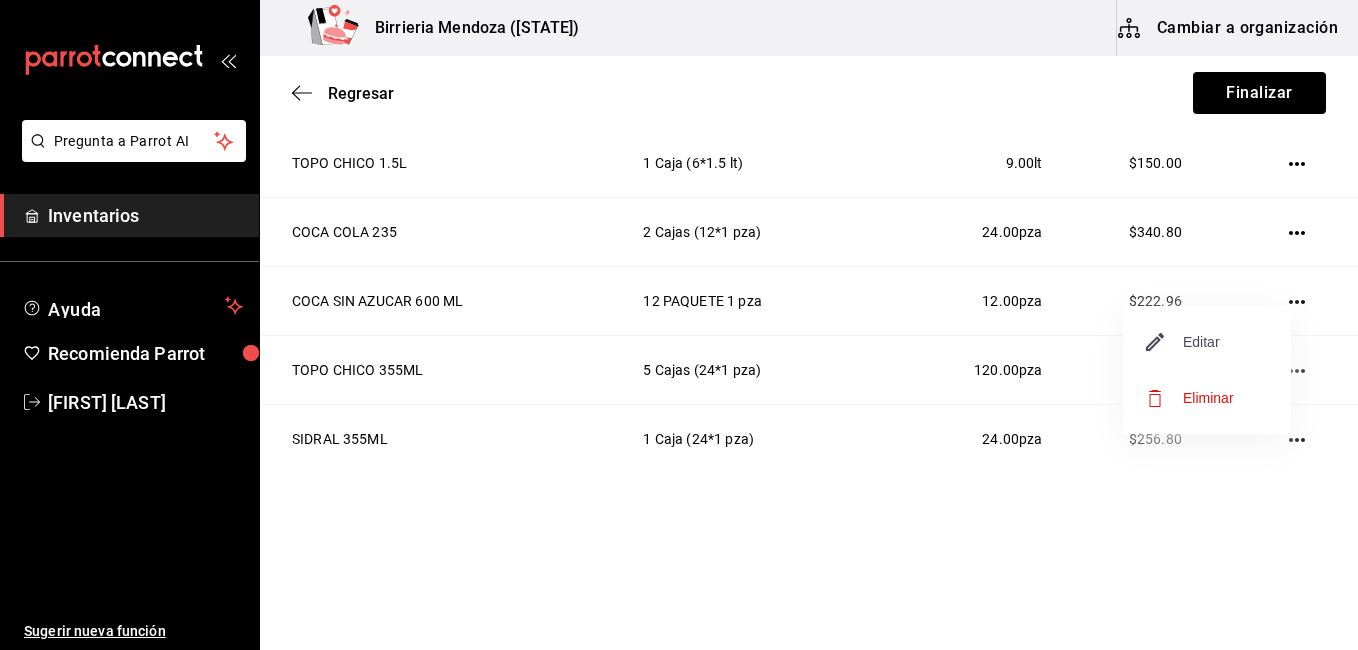 click on "Editar" at bounding box center (1183, 342) 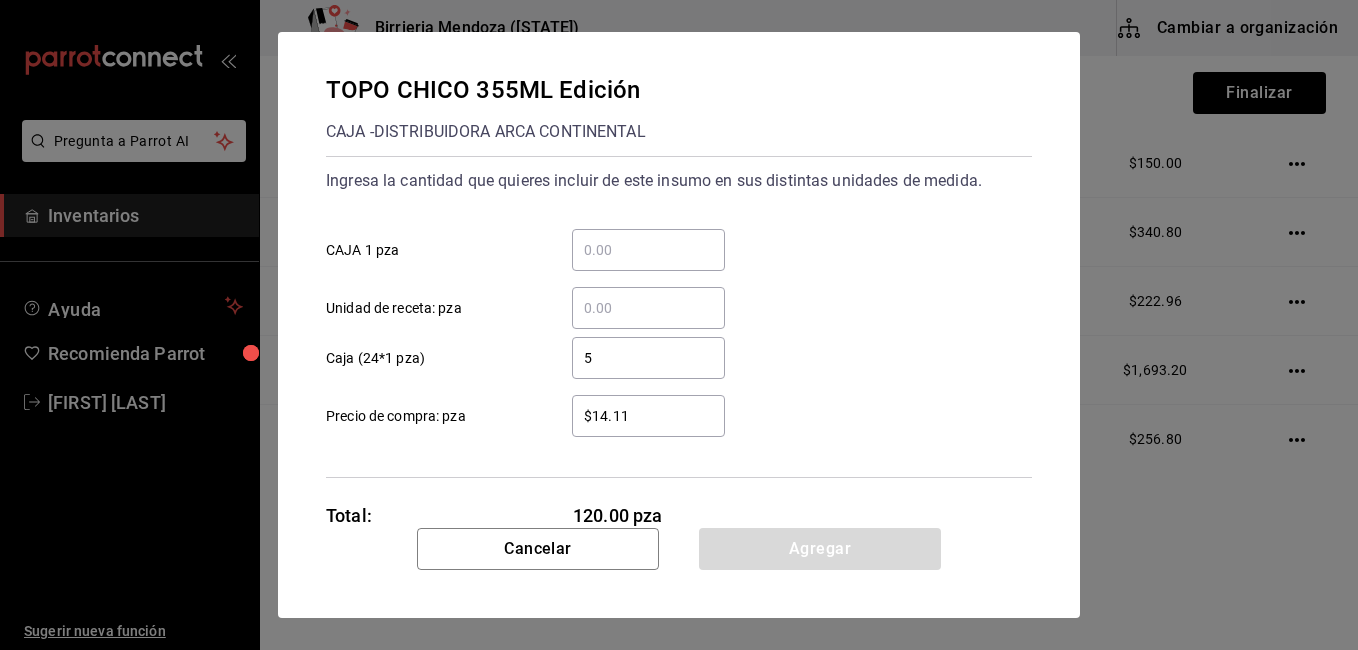 click on "$14.11" at bounding box center [648, 416] 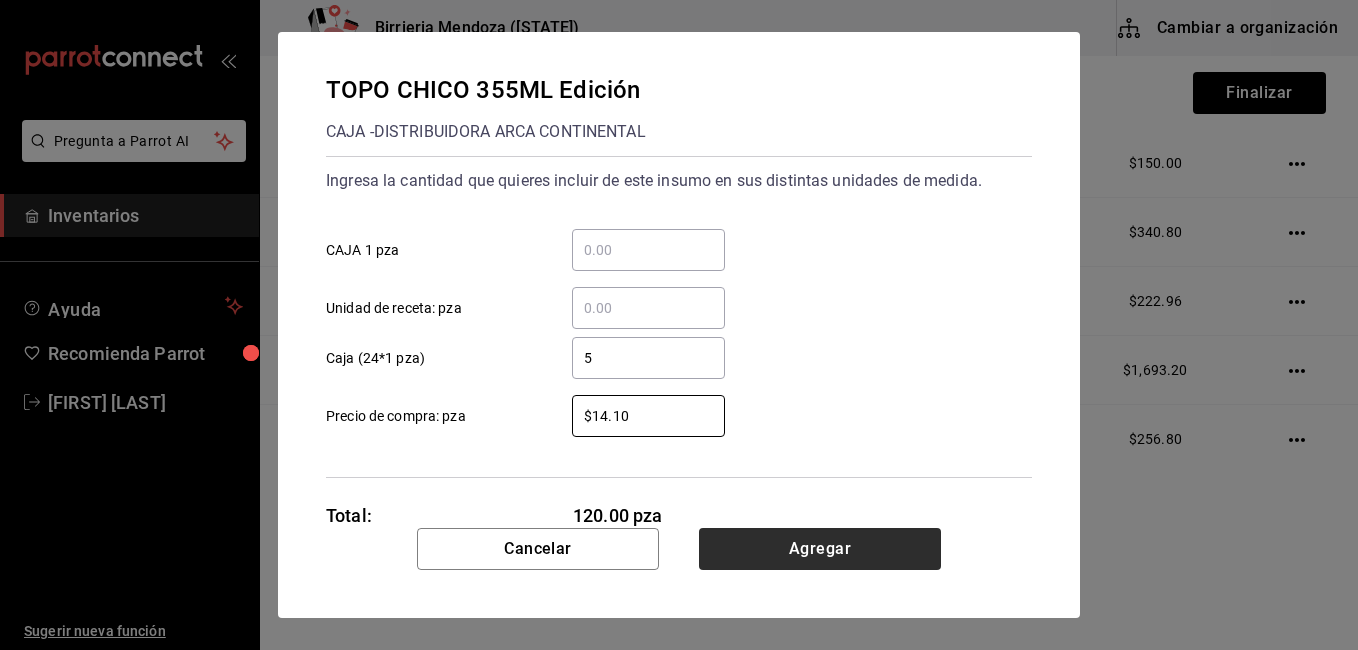 type on "$14.10" 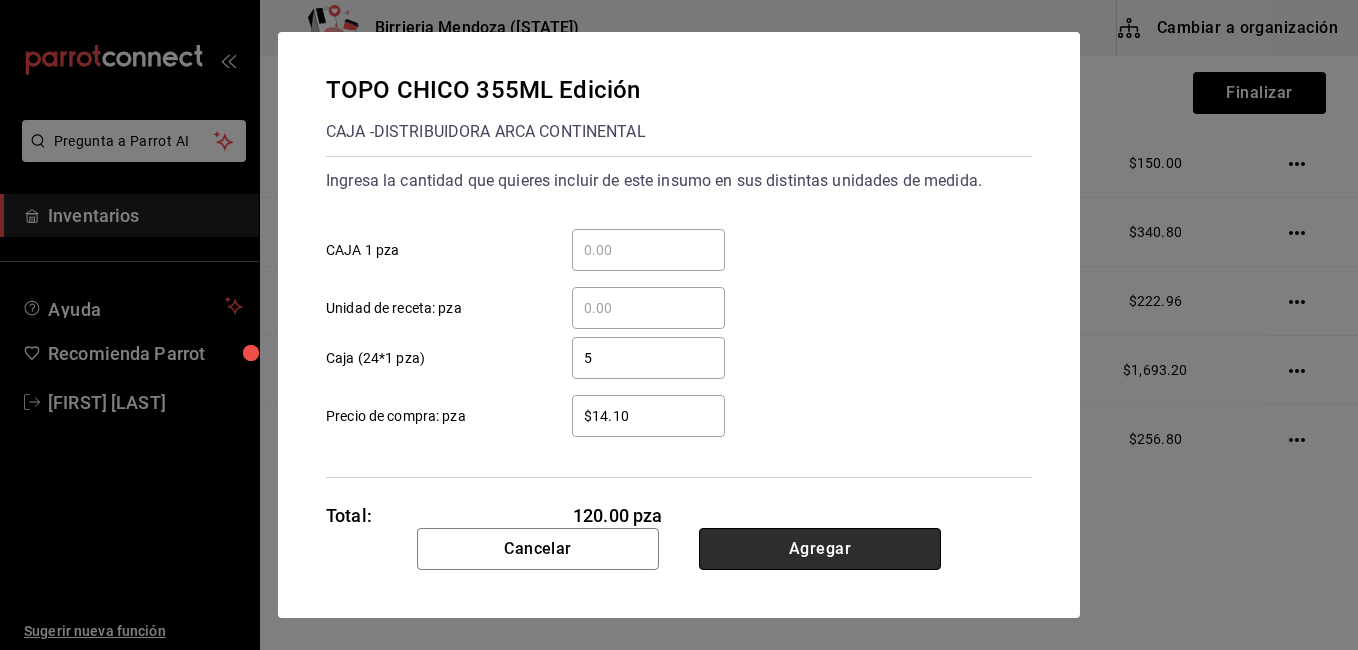 click on "Agregar" at bounding box center [820, 549] 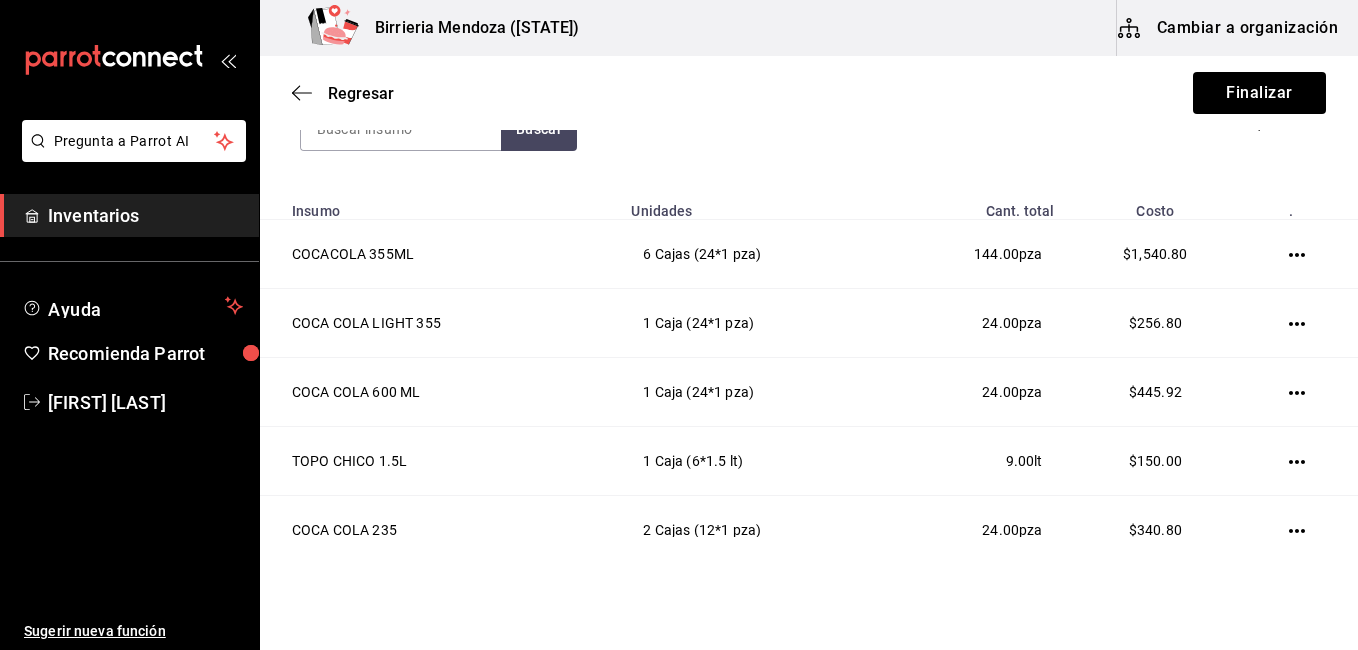 scroll, scrollTop: 332, scrollLeft: 0, axis: vertical 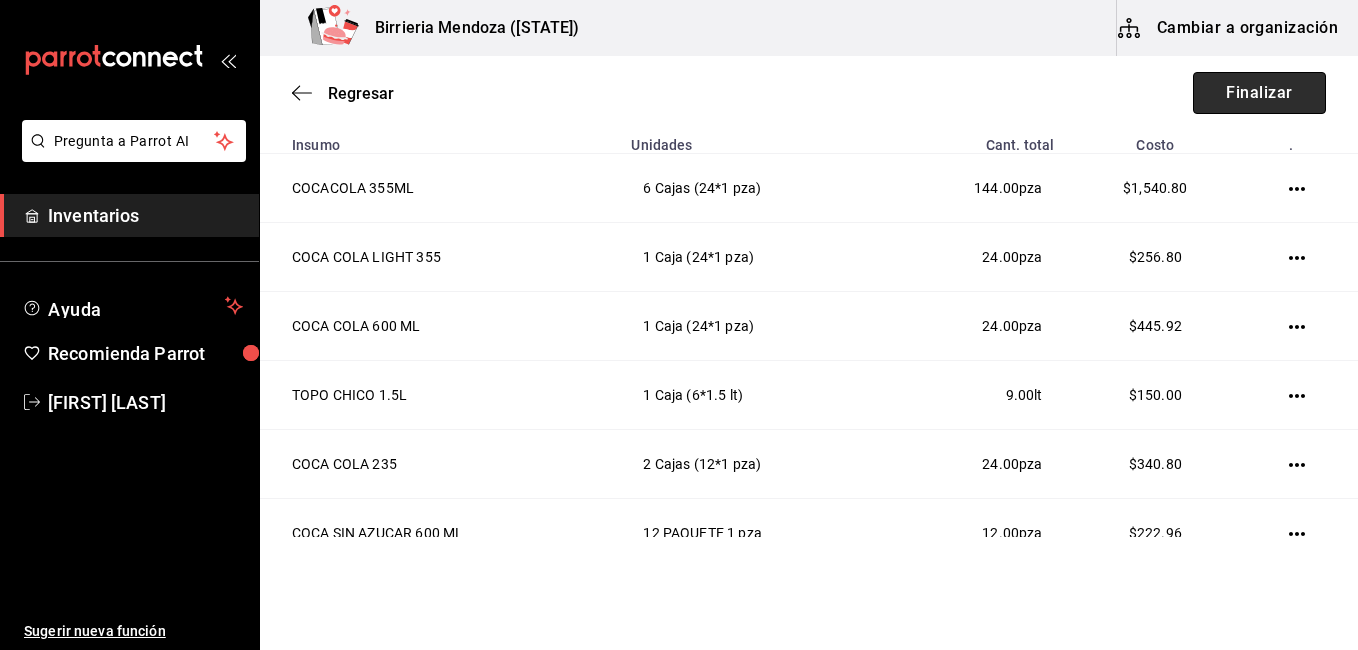 click on "Finalizar" at bounding box center [1259, 93] 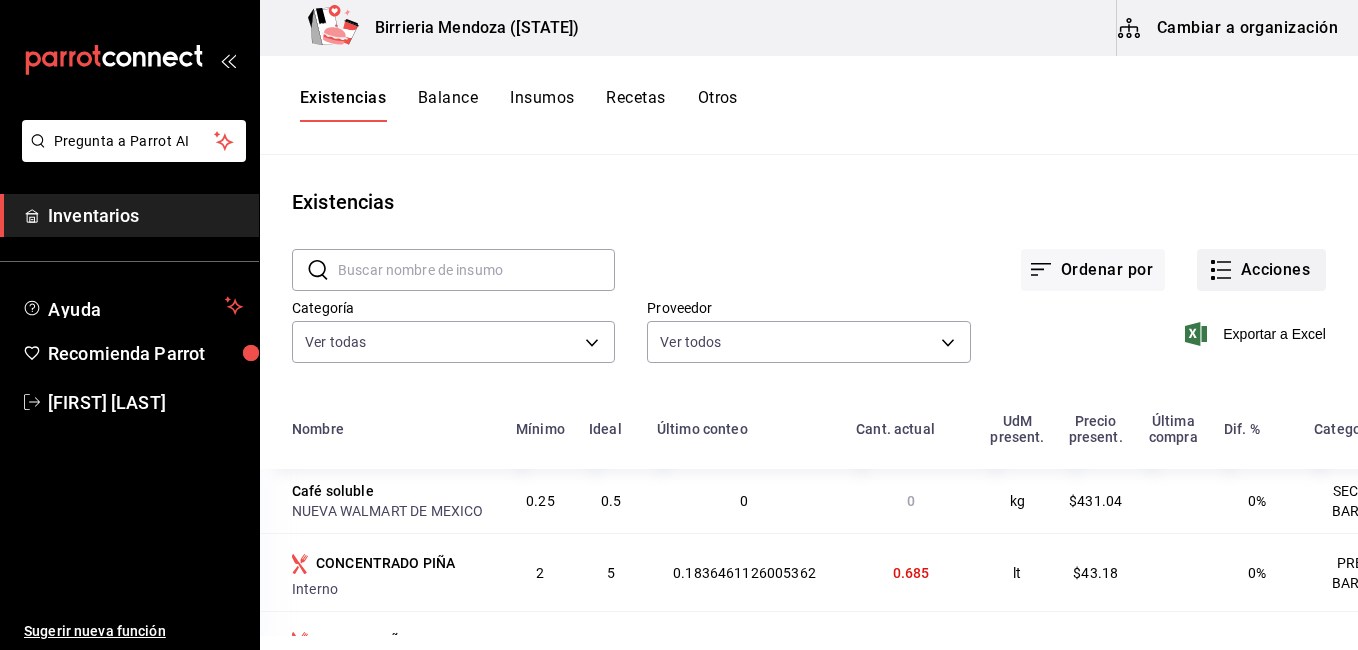 click on "Acciones" at bounding box center [1261, 270] 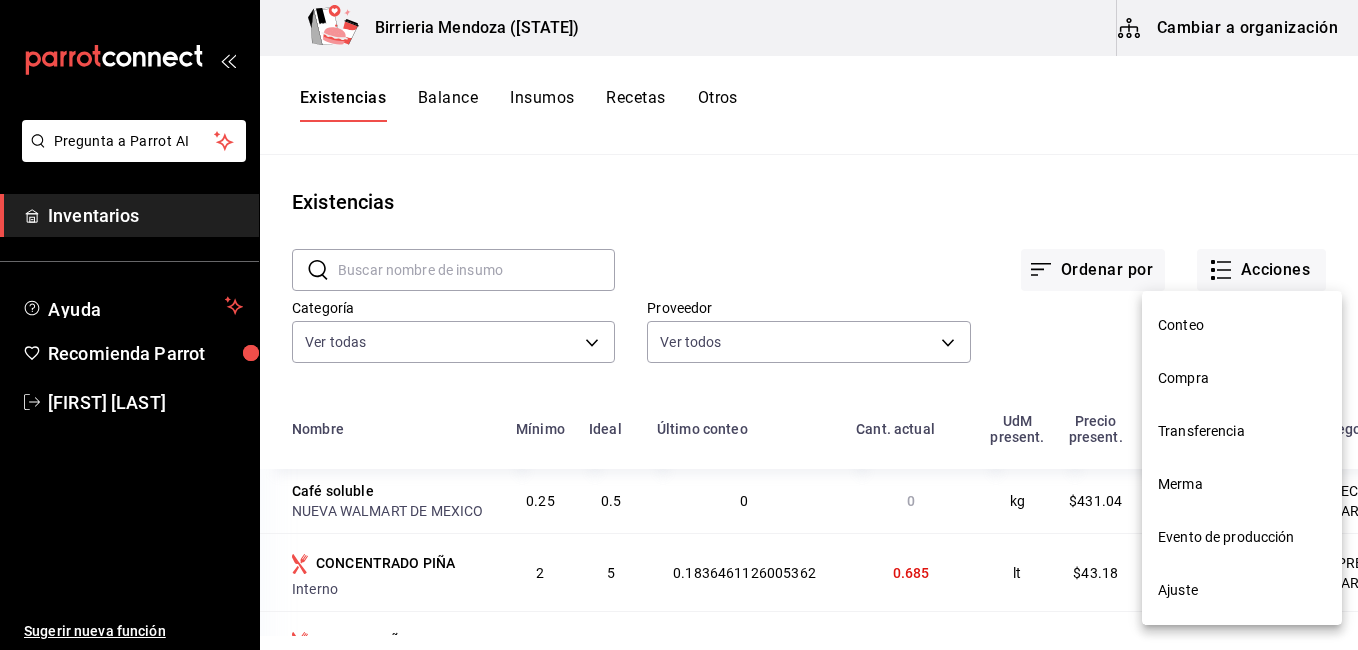click on "Evento de producción" at bounding box center (1242, 537) 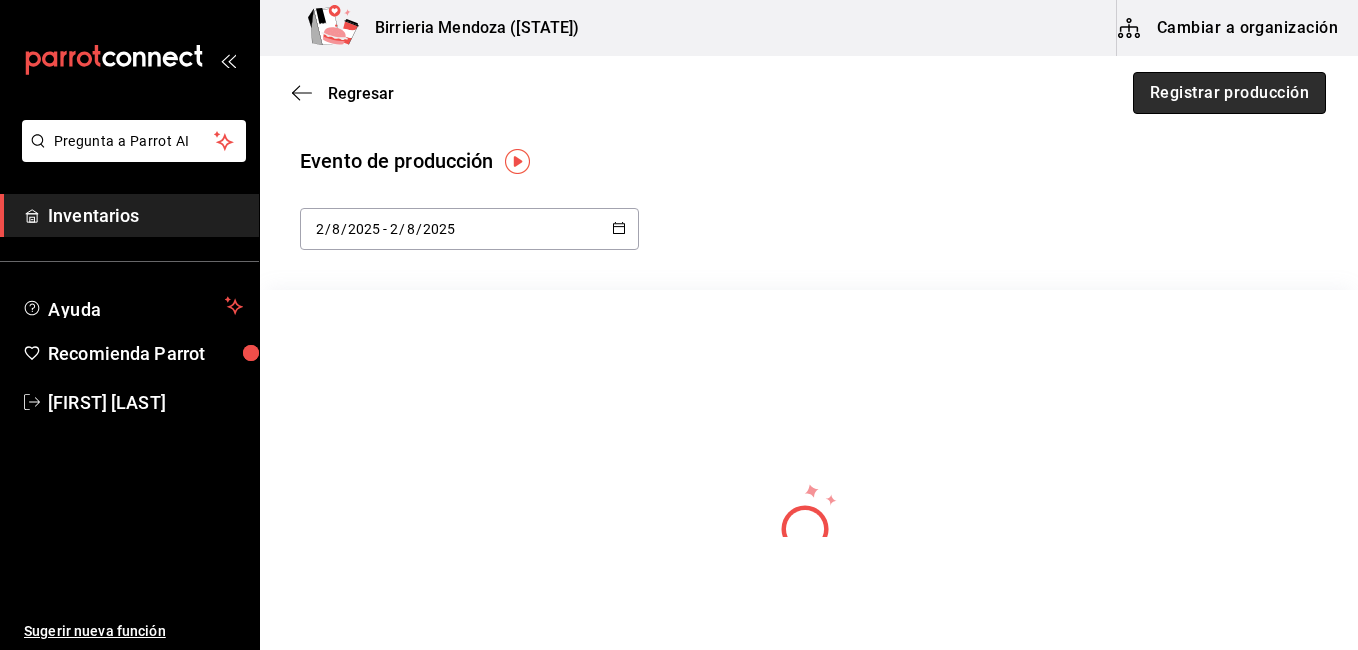 click on "Registrar producción" at bounding box center (1229, 93) 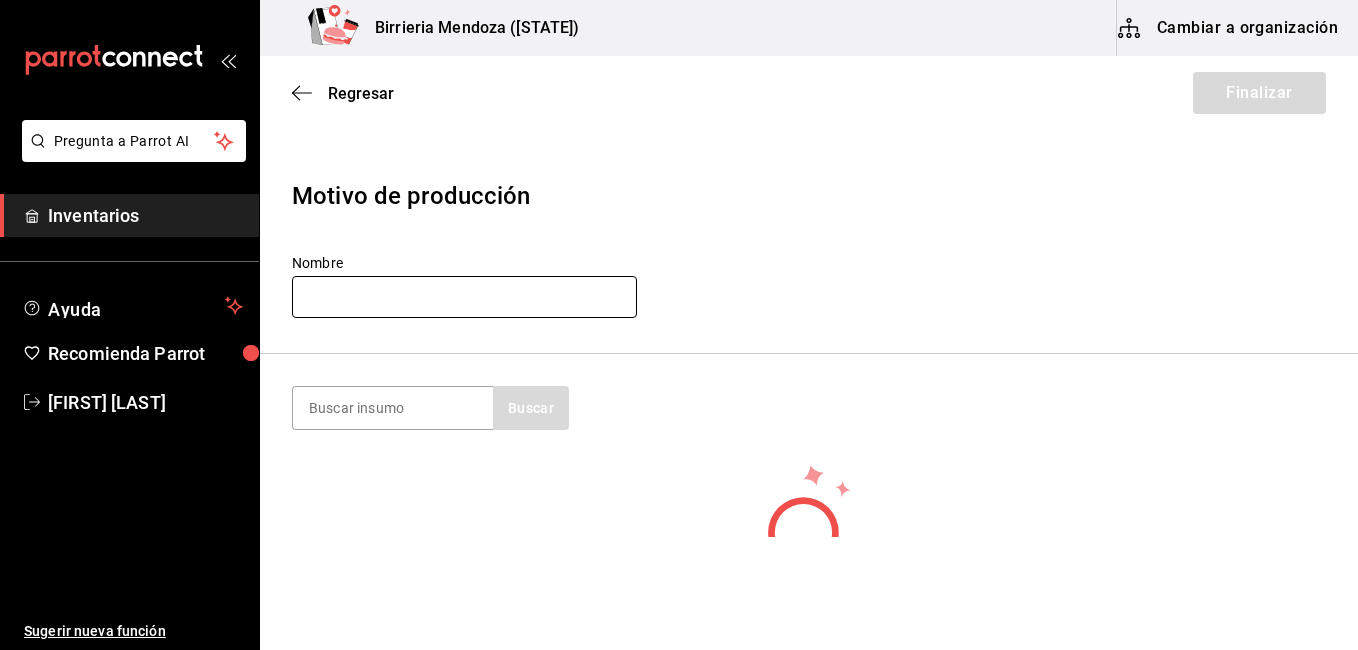 click at bounding box center [464, 297] 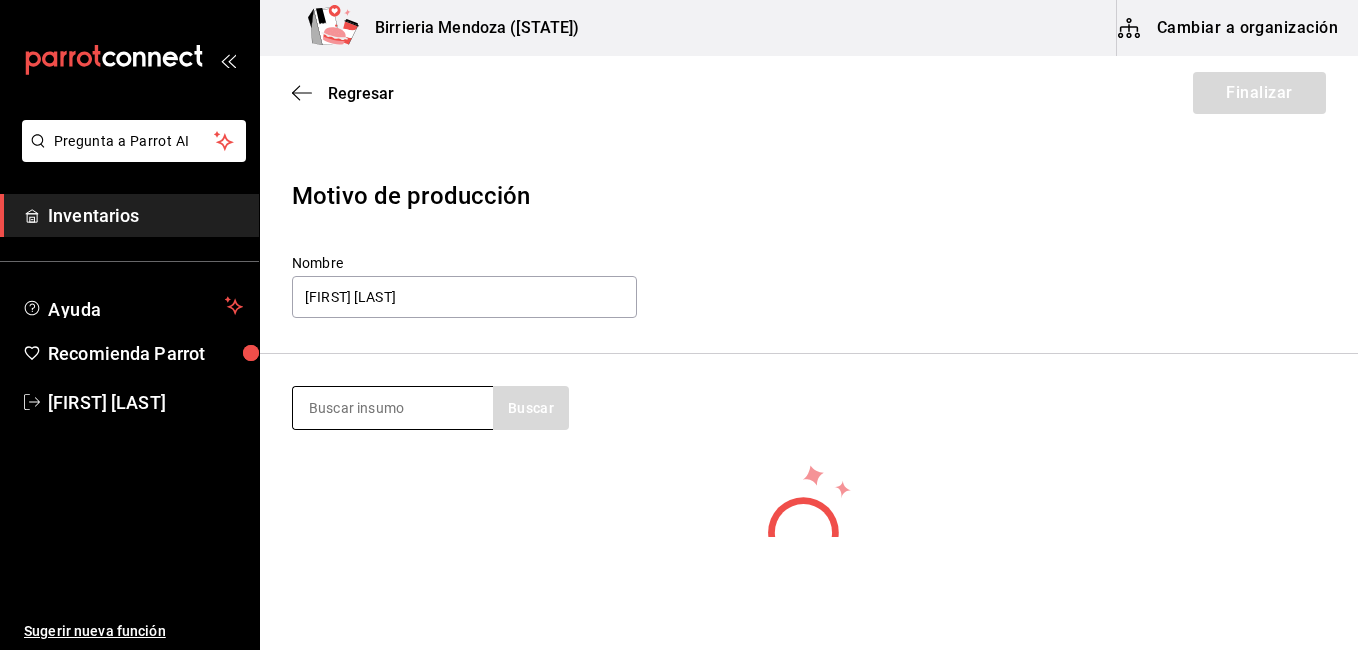click at bounding box center (393, 408) 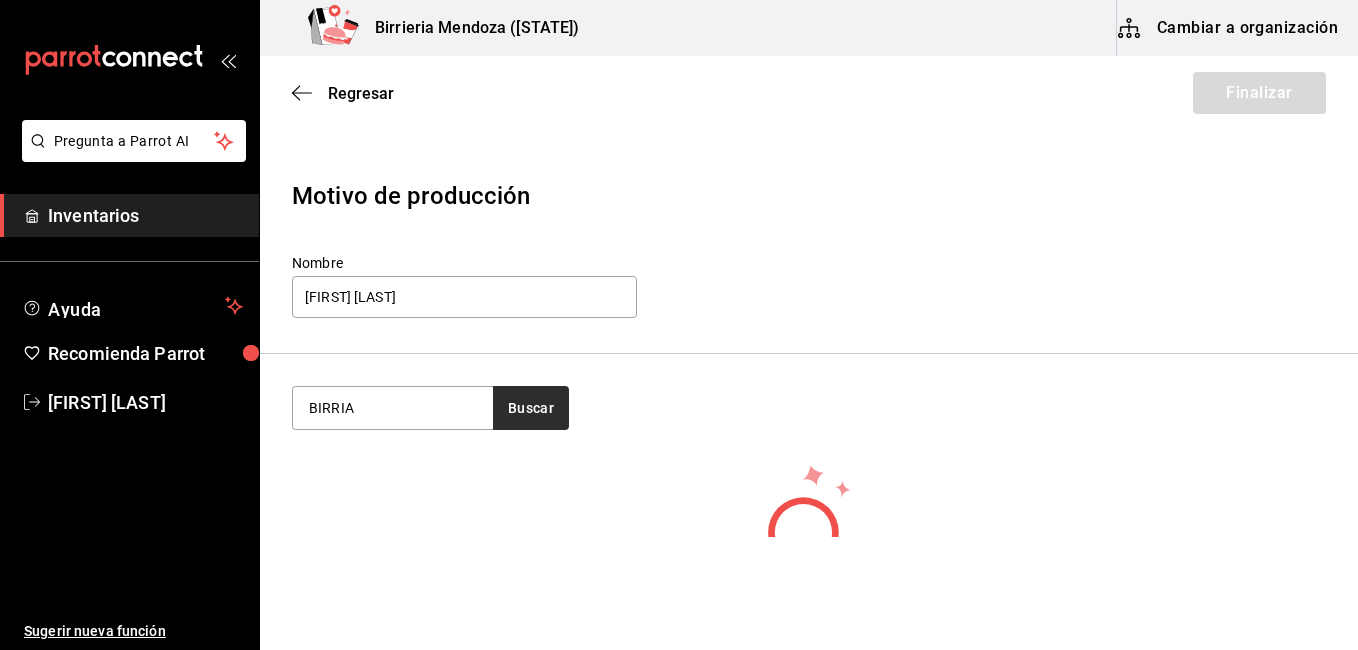 type on "BIRRIA" 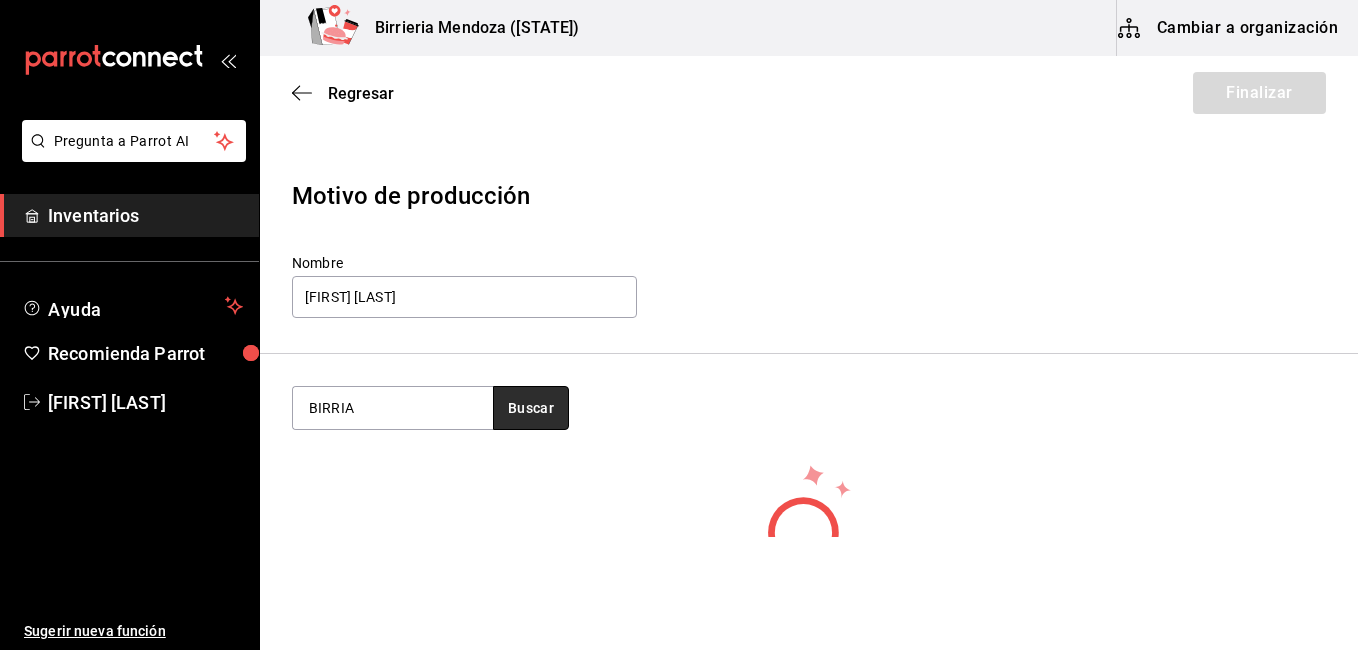 click on "Buscar" at bounding box center (531, 408) 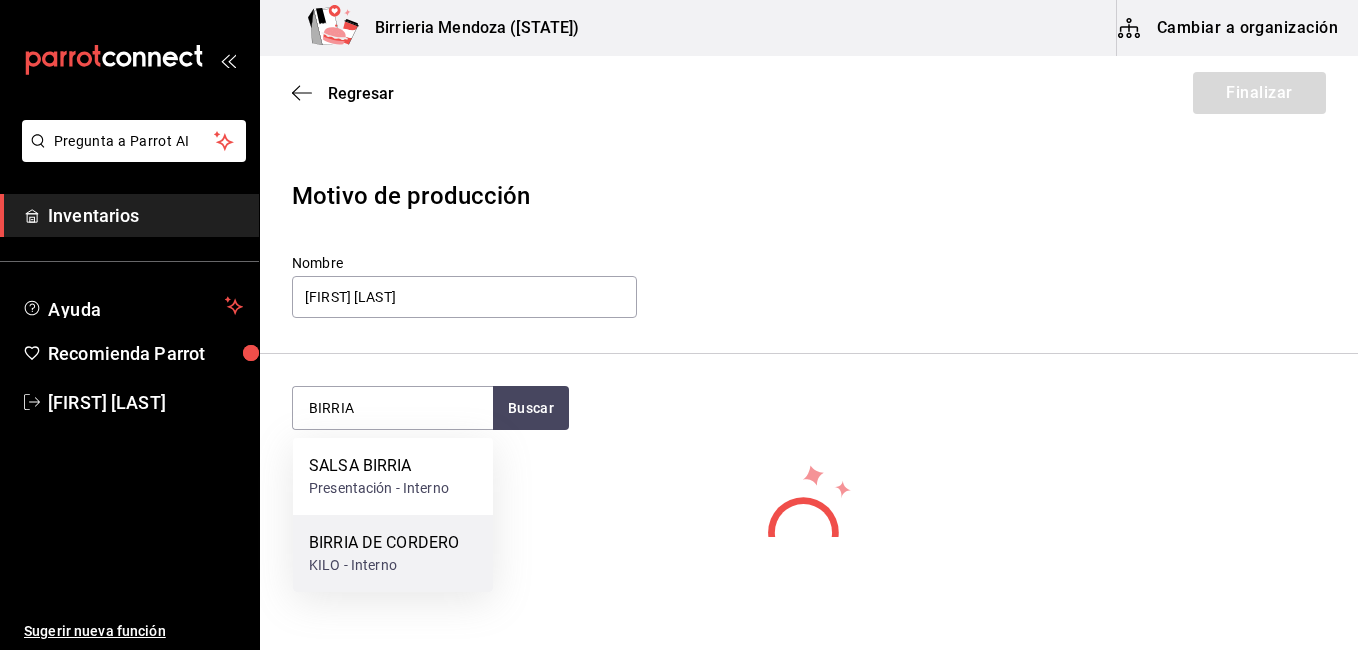 click on "KILO - Interno" at bounding box center [384, 565] 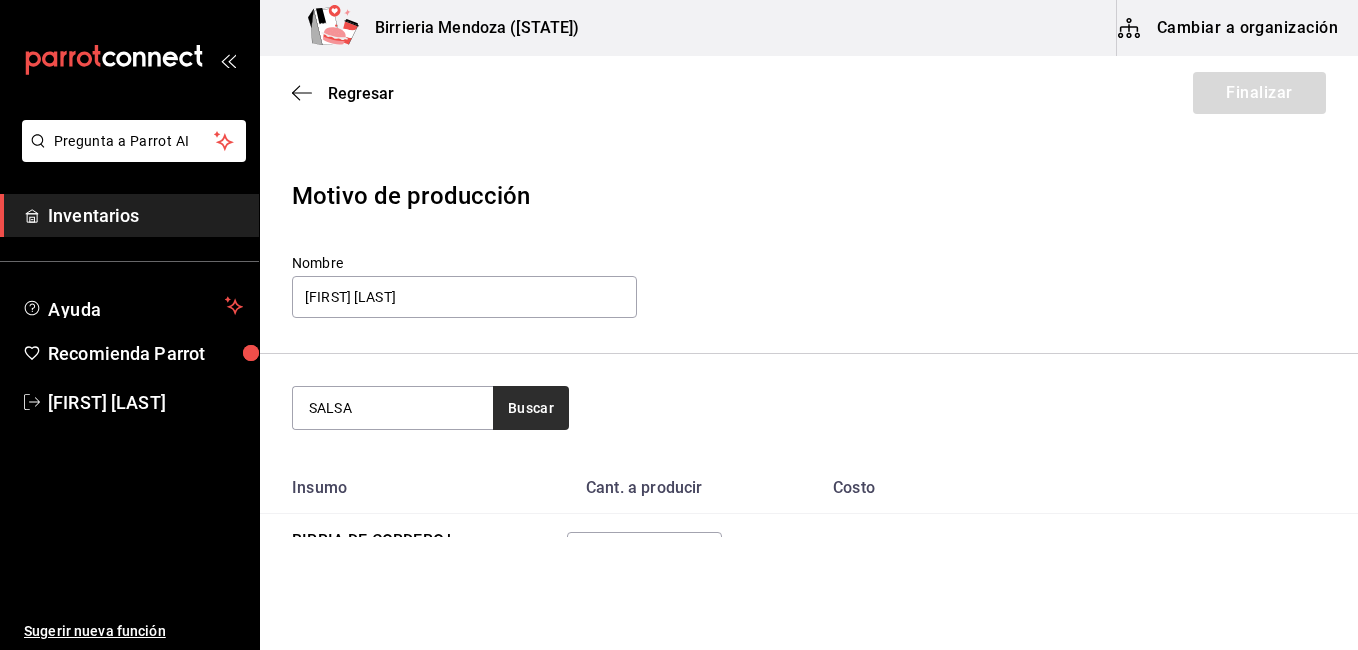type on "SALSA" 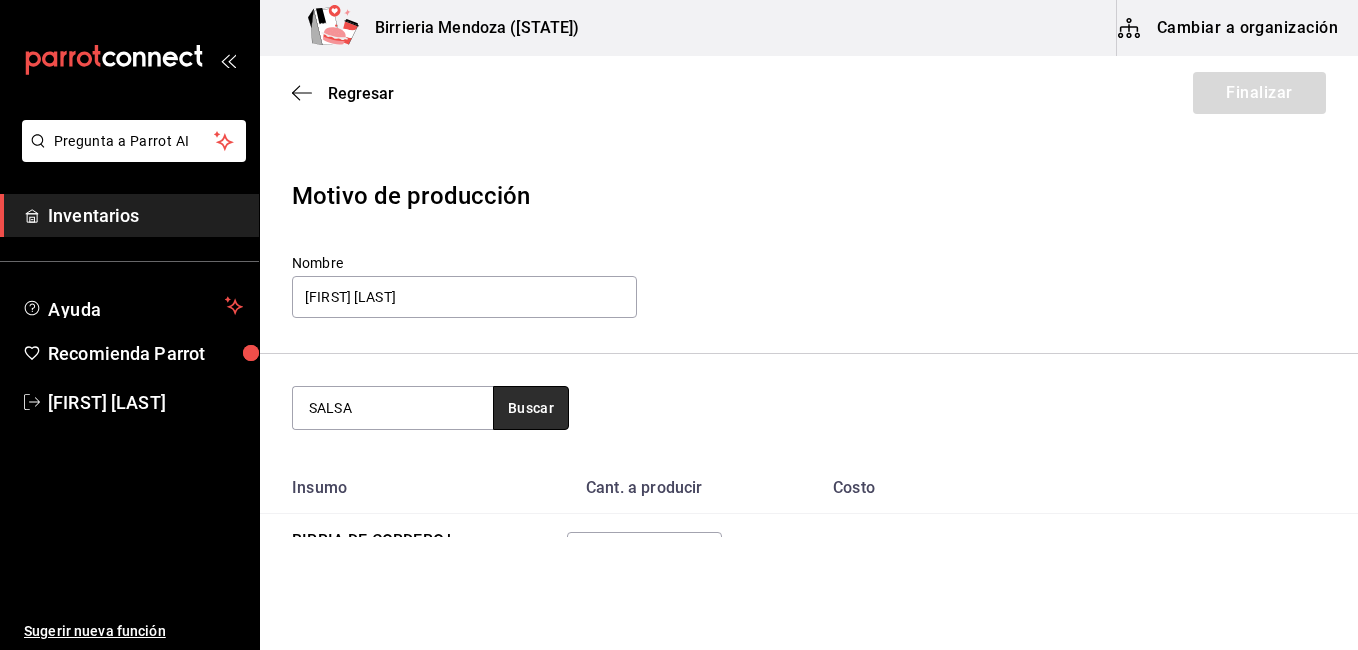 click on "Buscar" at bounding box center (531, 408) 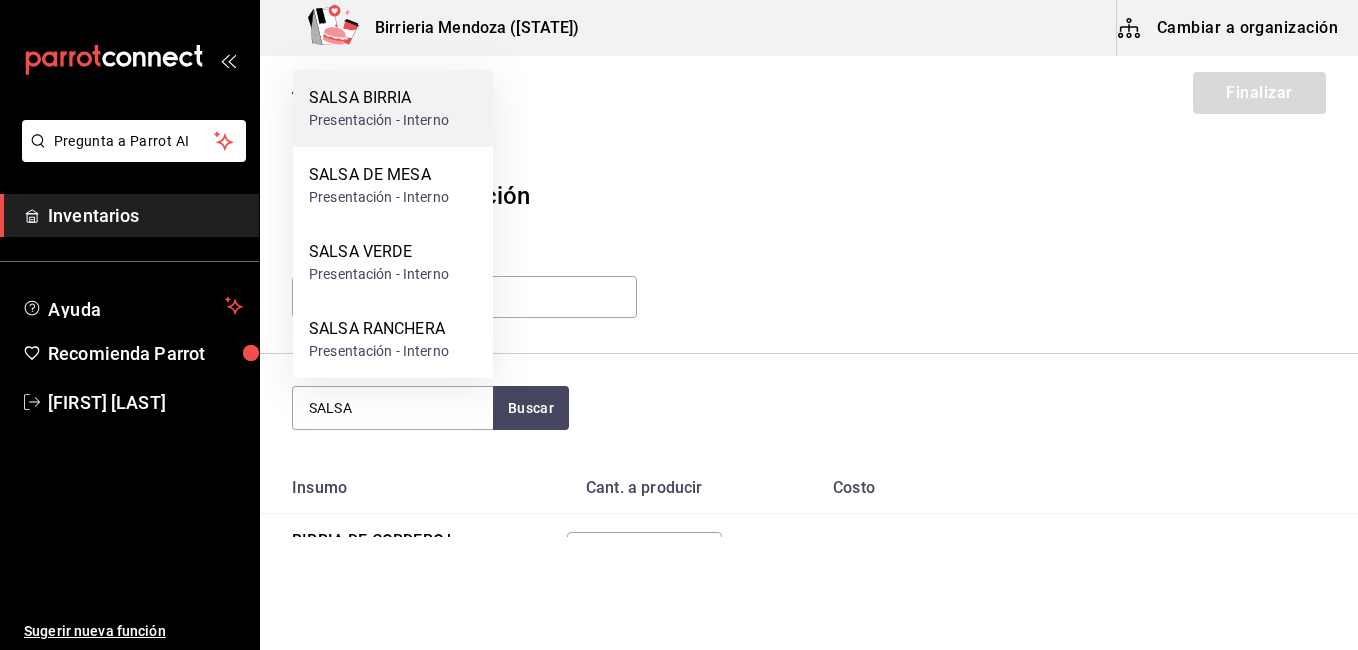 click on "Presentación - Interno" at bounding box center [379, 120] 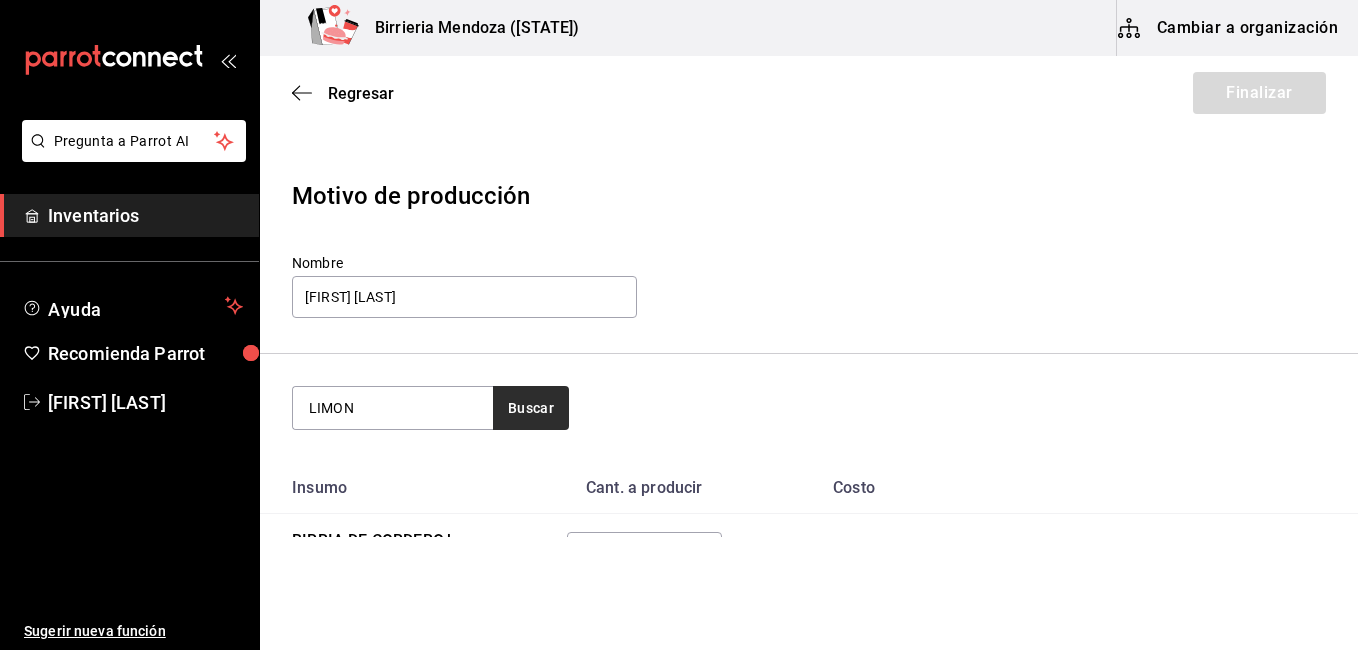 type on "LIMON" 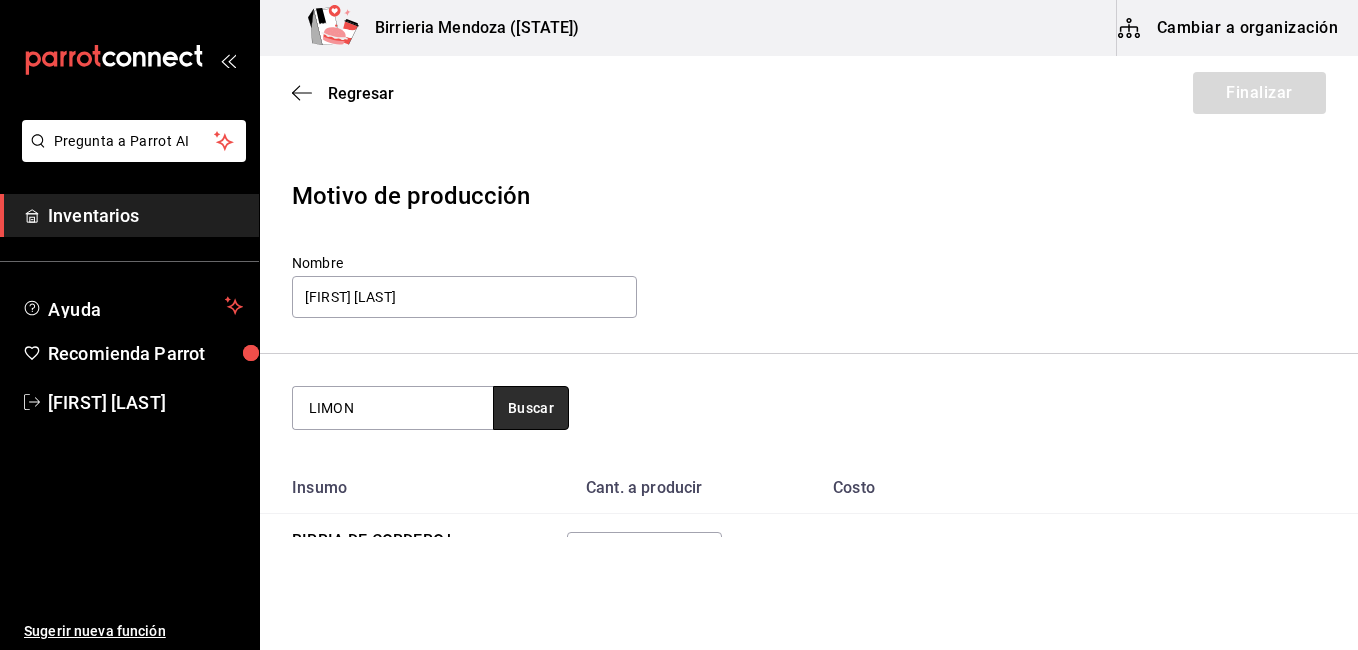 click on "Buscar" at bounding box center [531, 408] 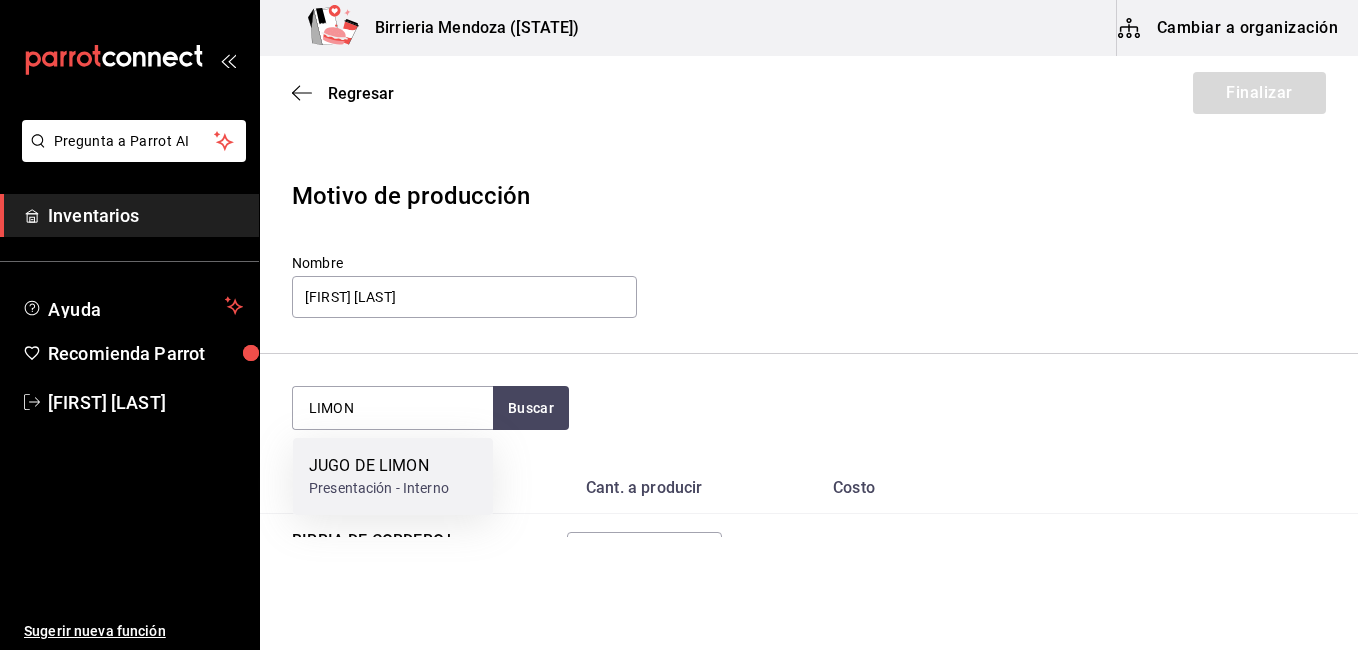 click on "JUGO DE LIMON" at bounding box center [379, 466] 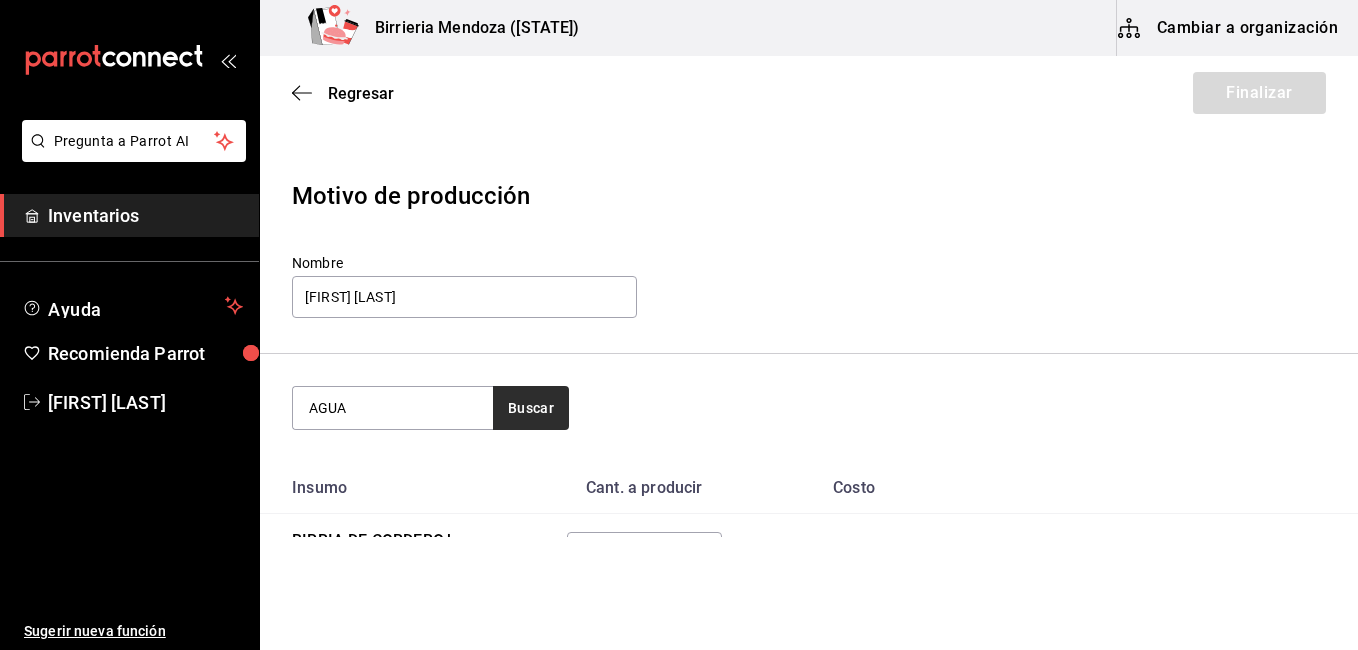 type on "AGUA" 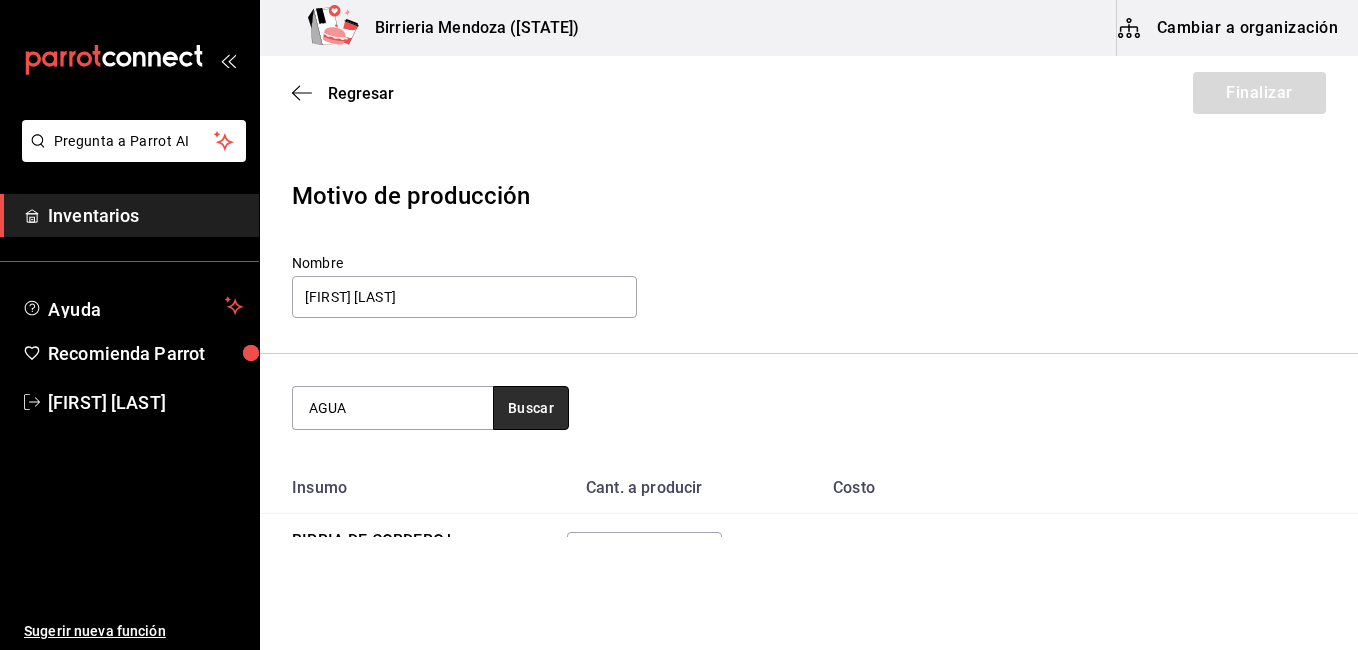click on "Buscar" at bounding box center (531, 408) 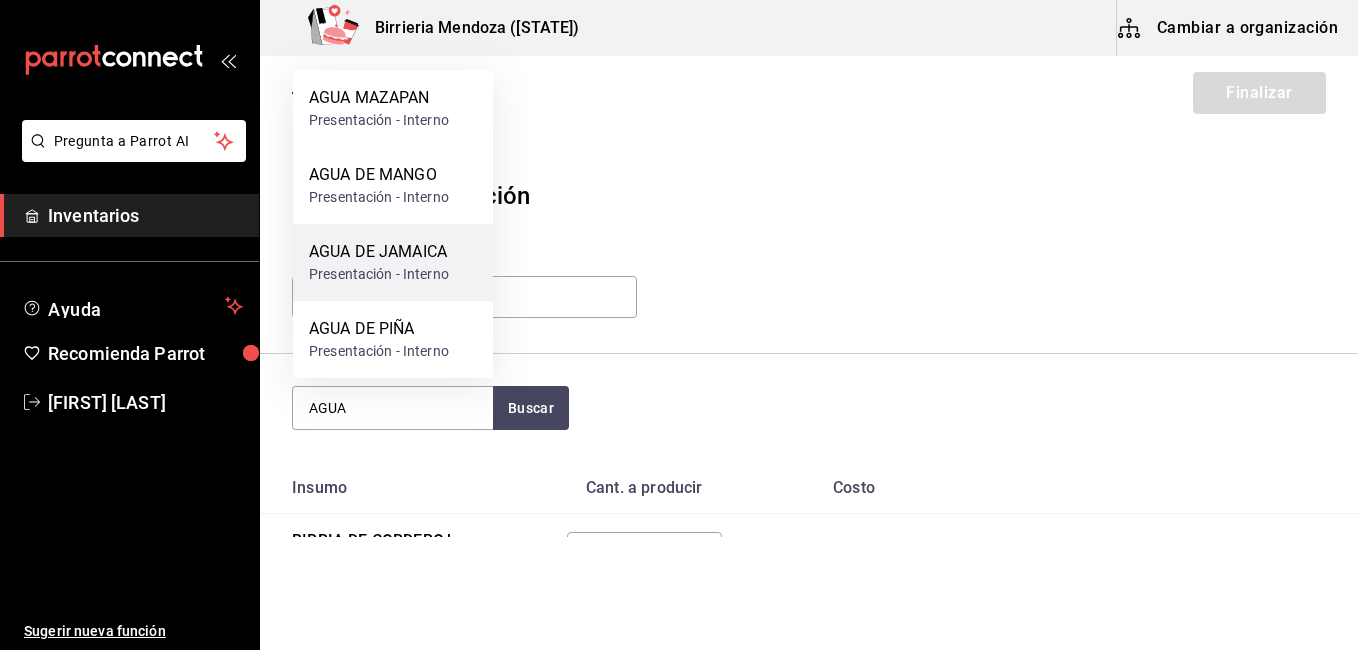 click on "Presentación - Interno" at bounding box center [379, 274] 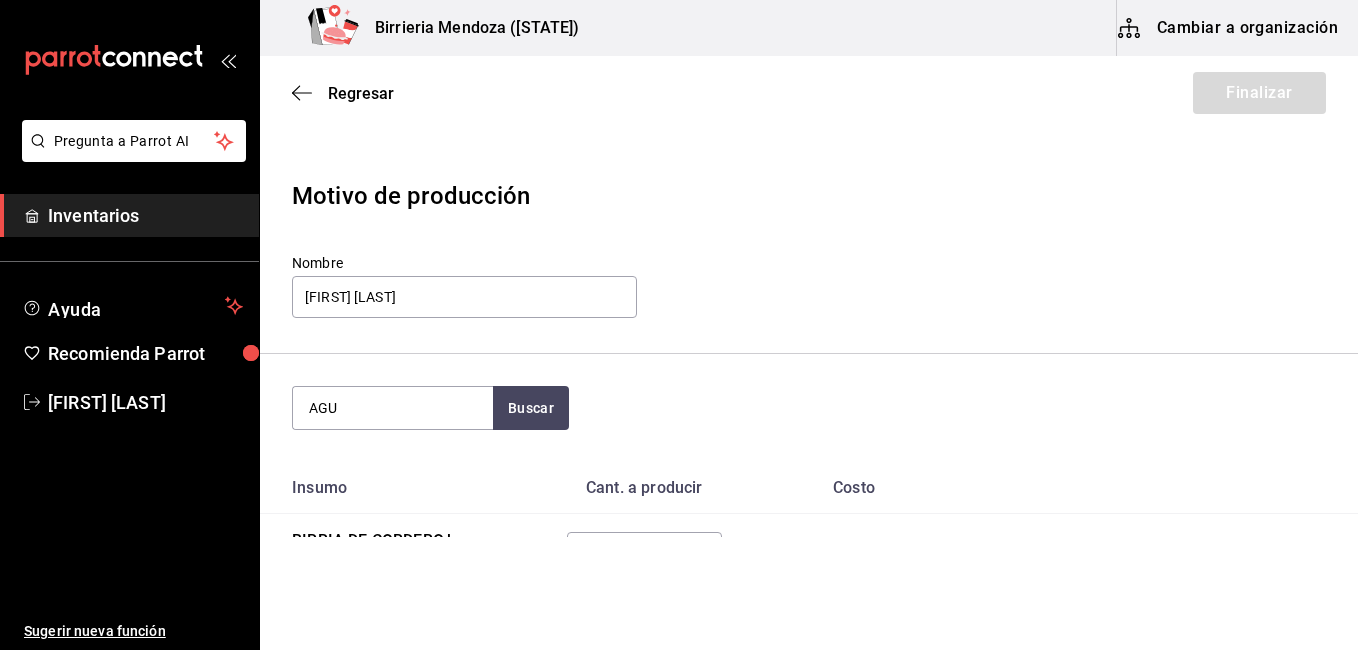 type on "AGUA" 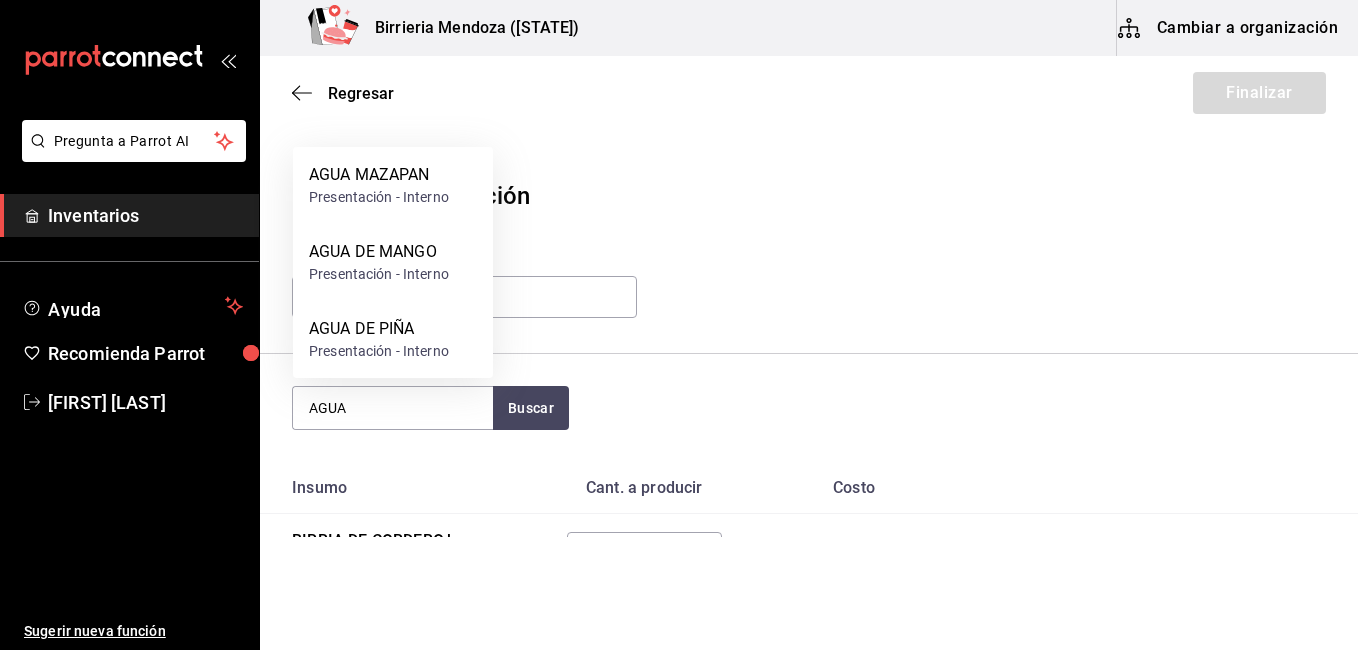 click on "Presentación - Interno" at bounding box center (379, 274) 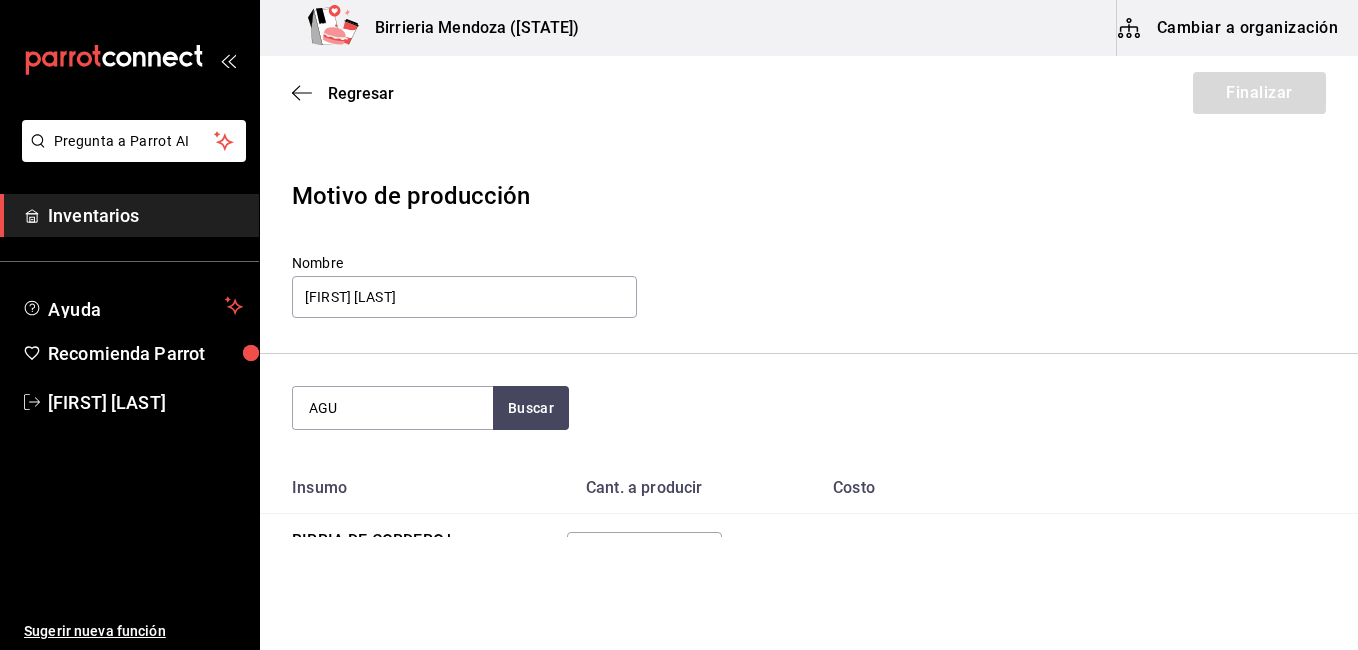 type on "AGUA" 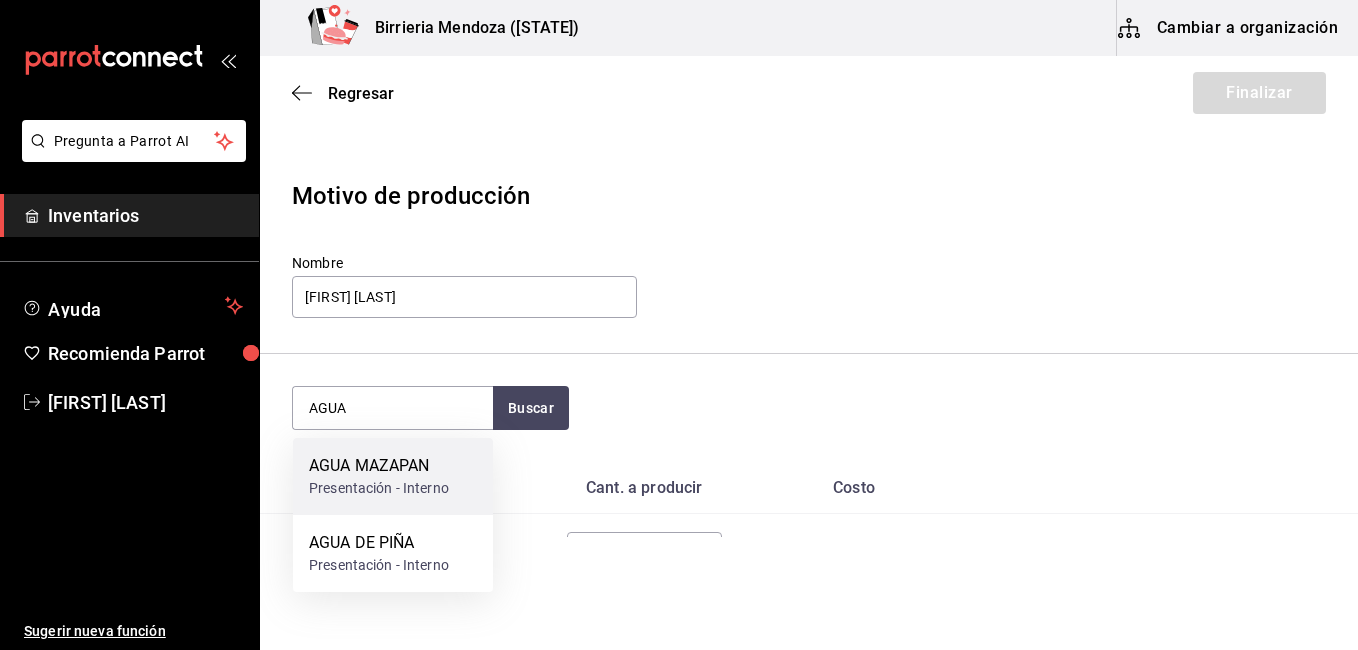 click on "AGUA MAZAPAN" at bounding box center (379, 466) 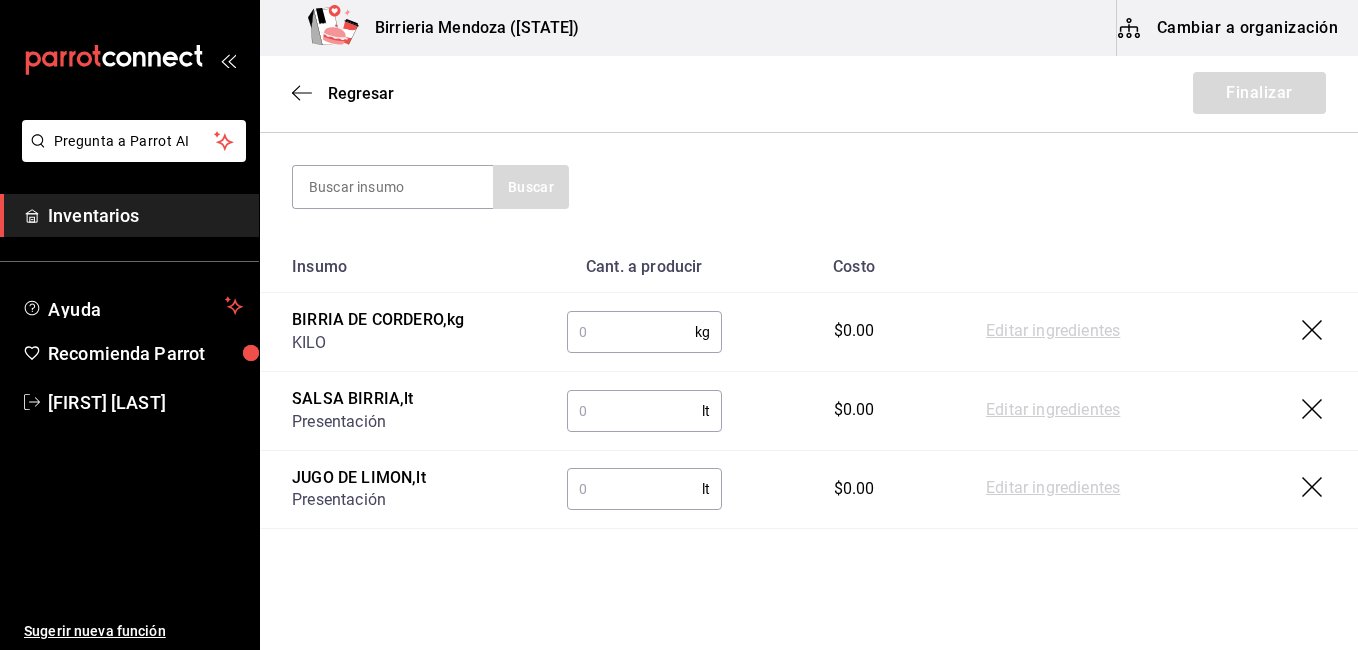 scroll, scrollTop: 264, scrollLeft: 0, axis: vertical 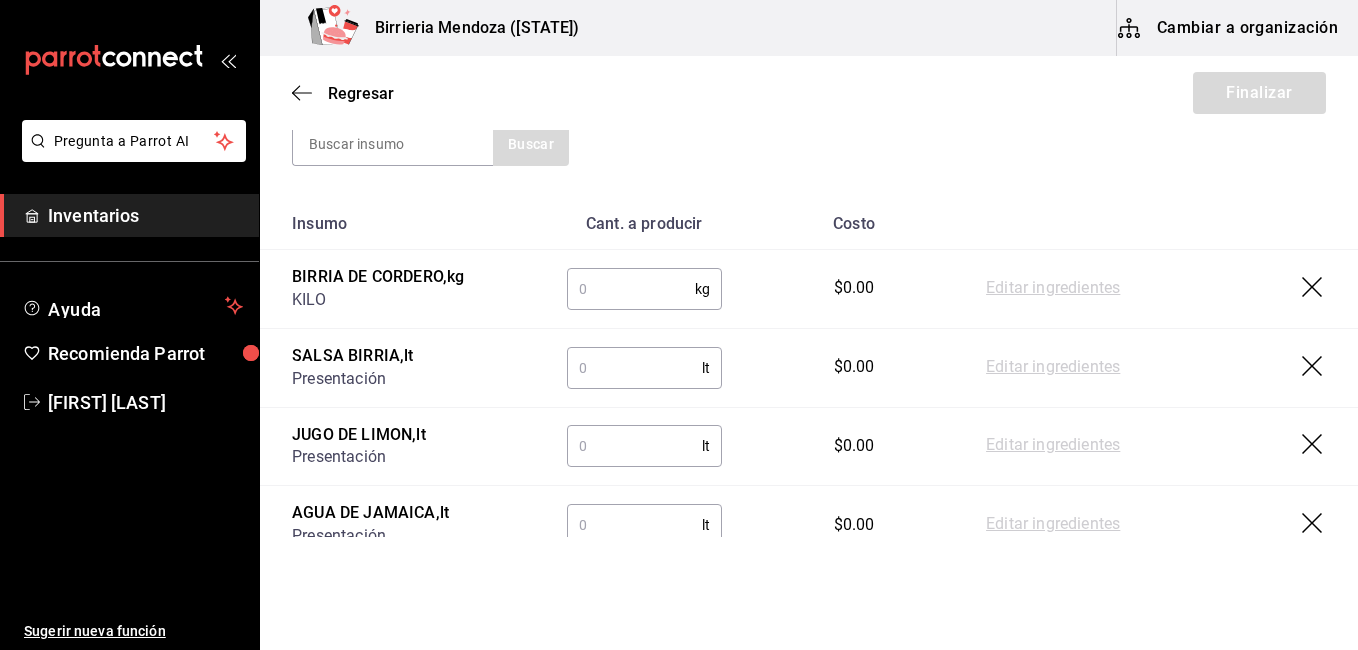 click at bounding box center (634, 368) 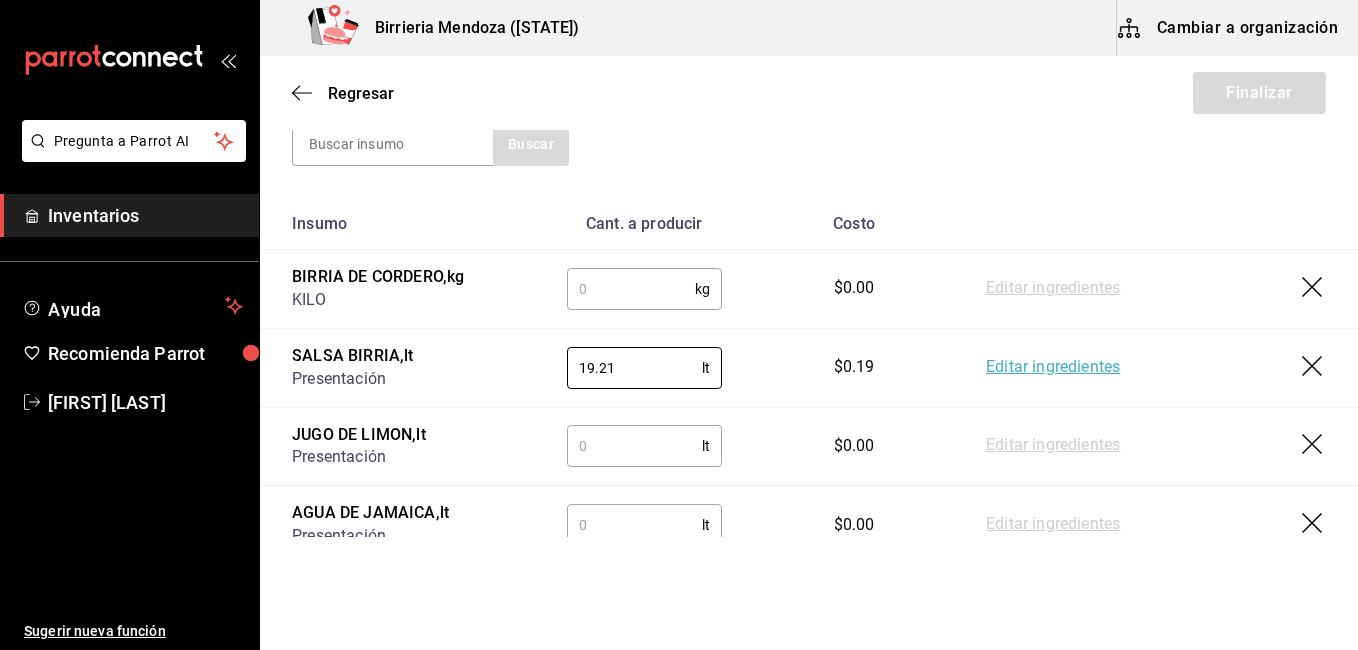 type on "19.21" 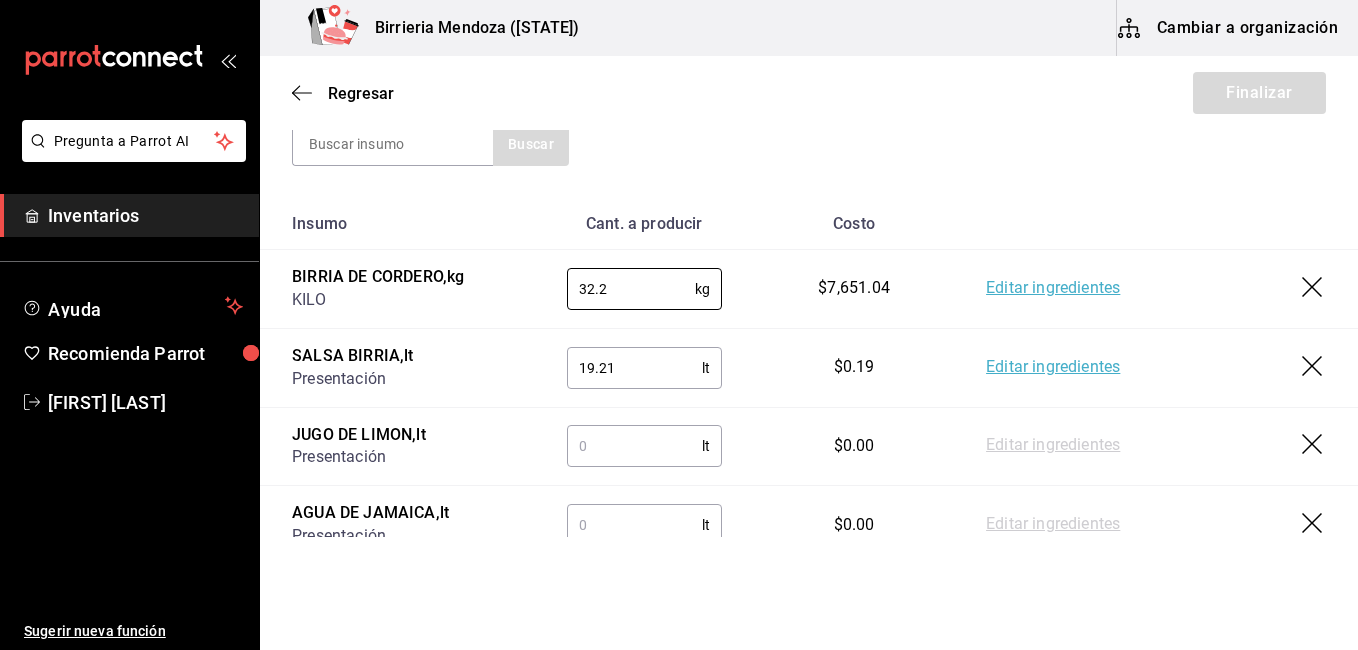 type on "32.2" 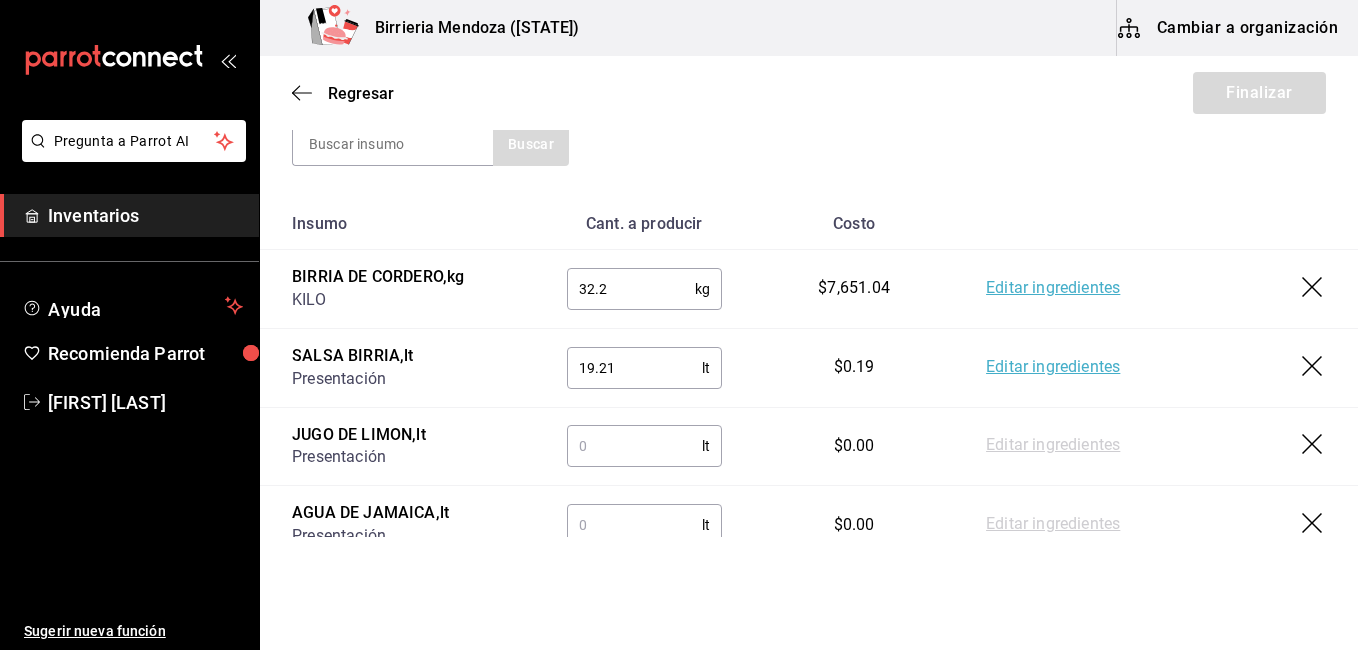 click on "$7,651.04" at bounding box center (854, 289) 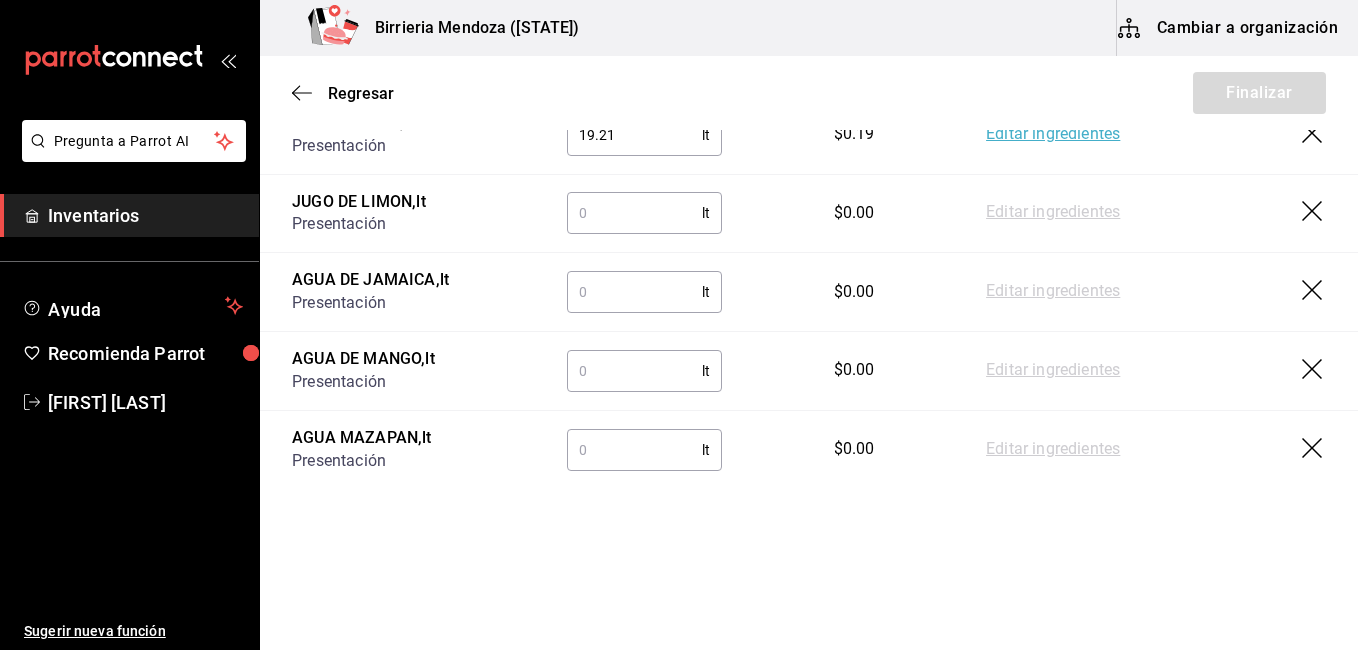 drag, startPoint x: 607, startPoint y: 216, endPoint x: 595, endPoint y: 209, distance: 13.892444 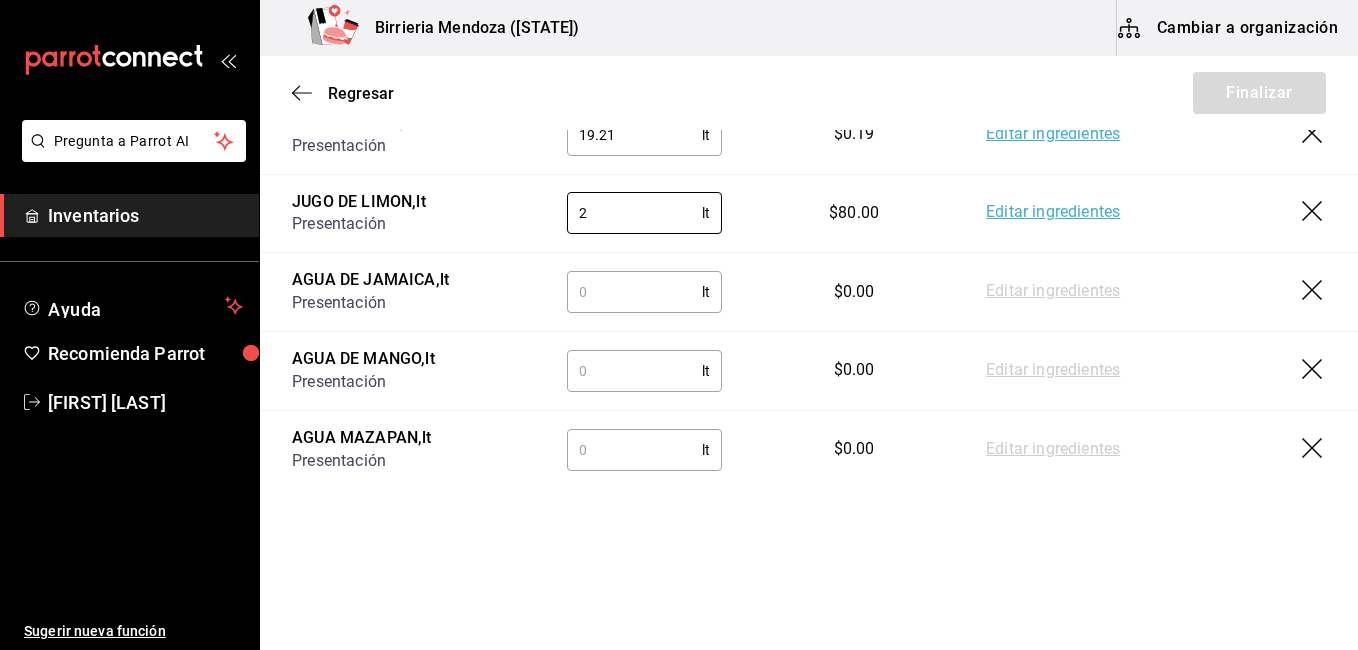 type on "2" 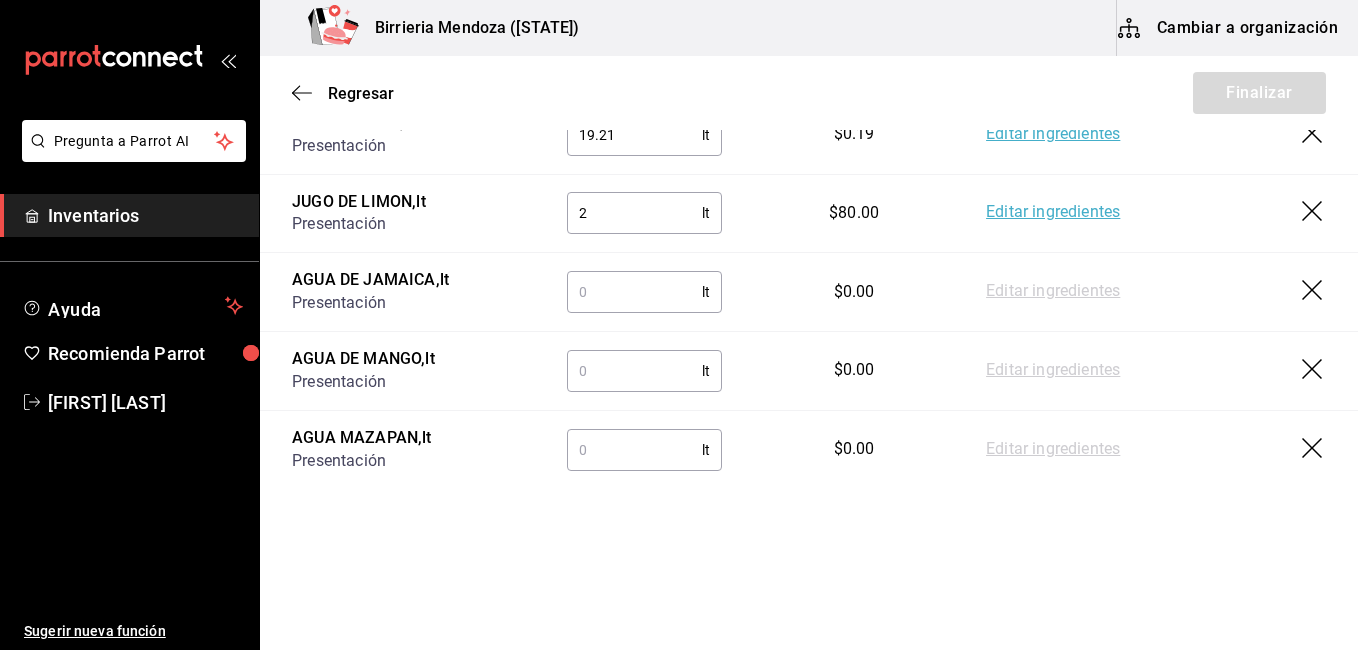 type on "4" 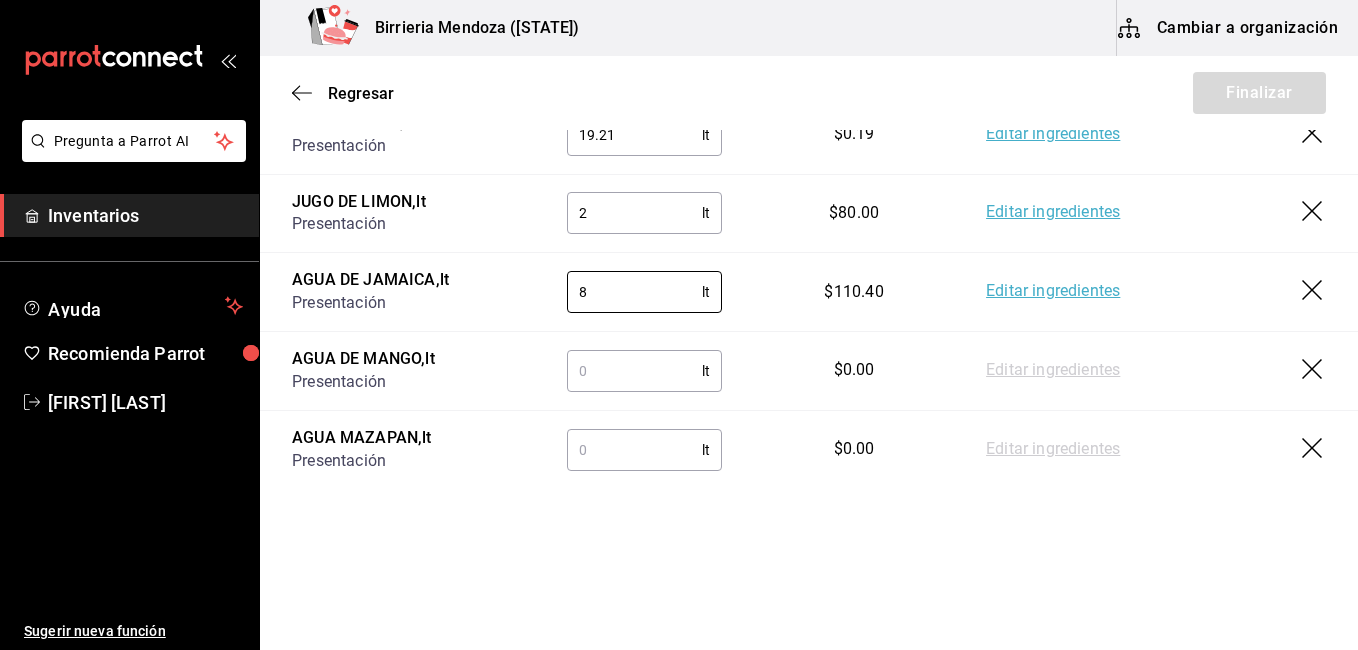 type on "8" 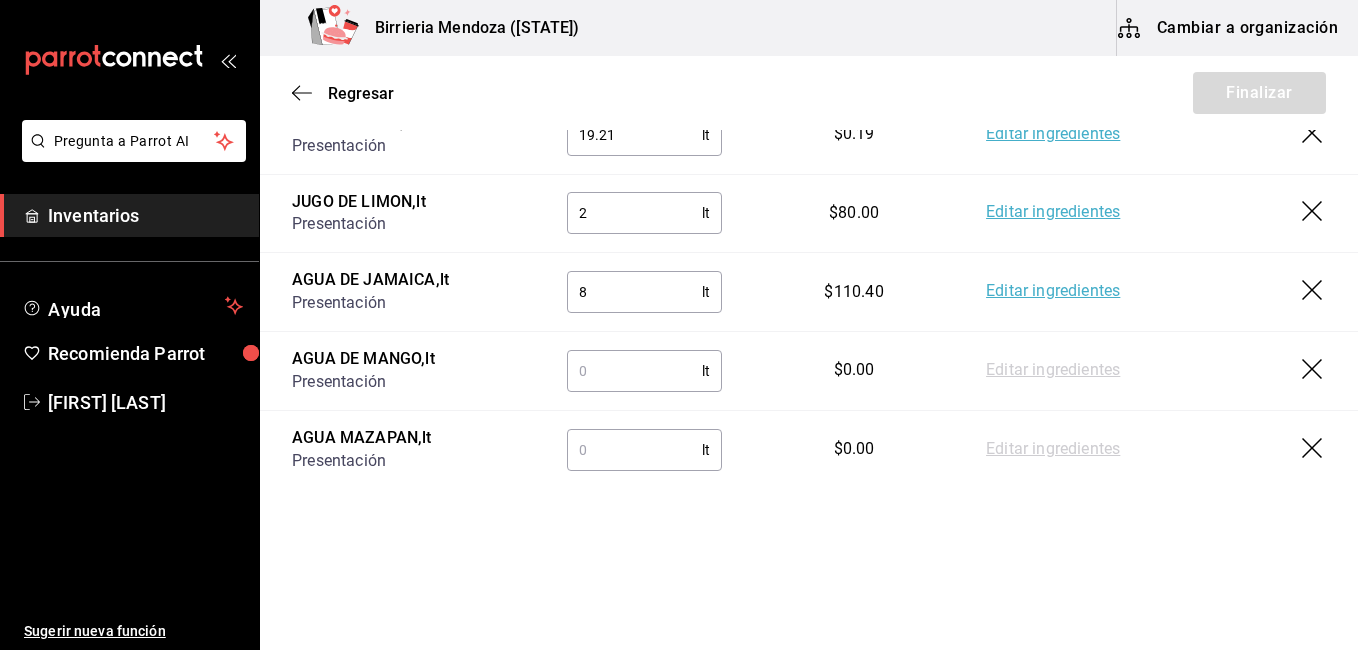 click at bounding box center [634, 371] 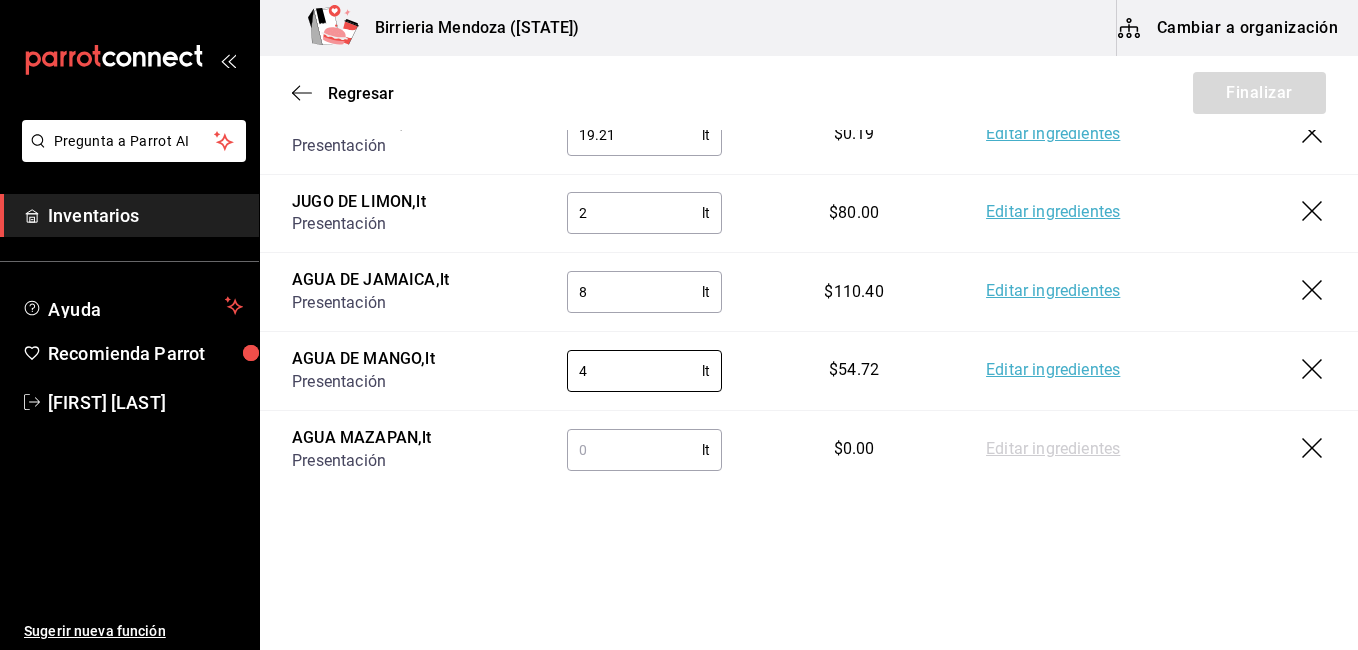 type on "4" 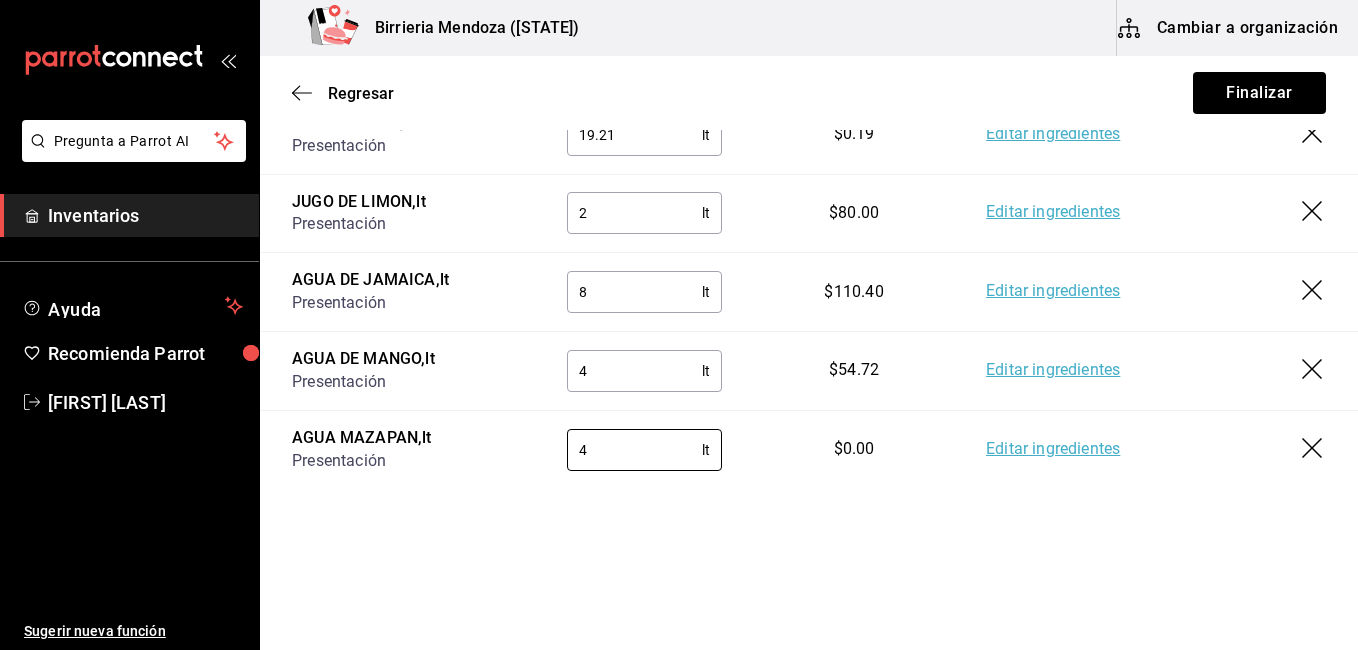 type on "4" 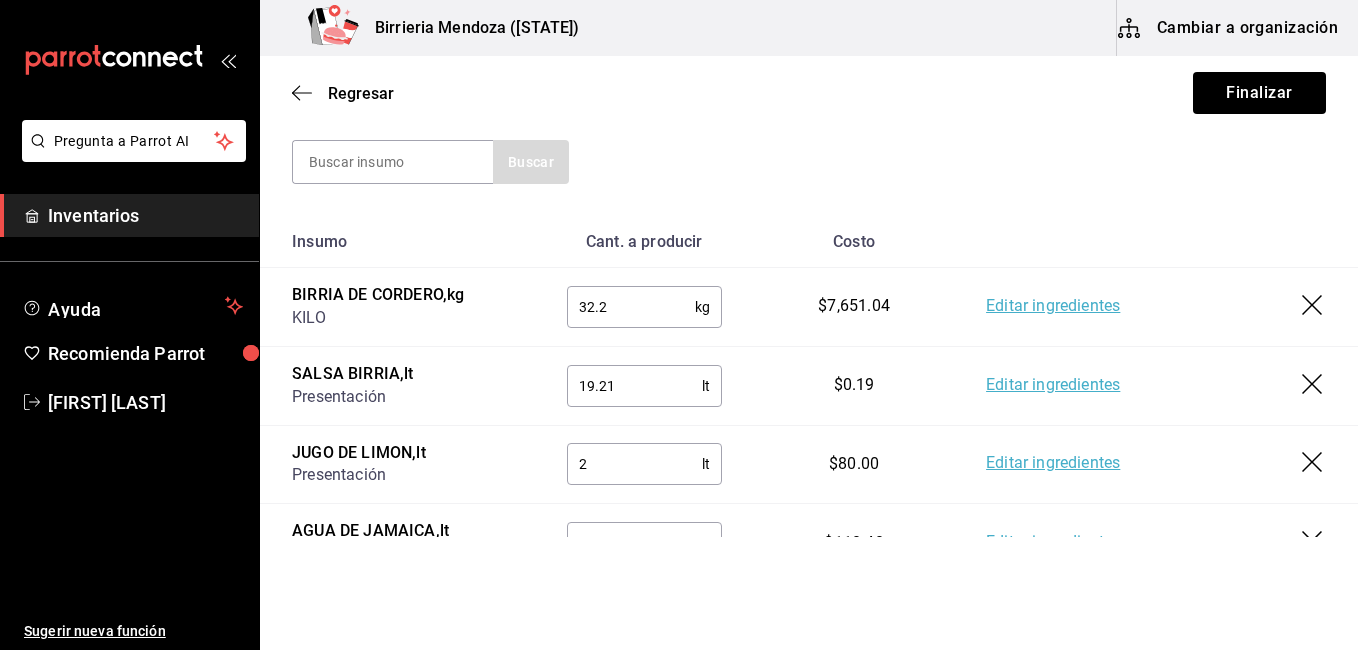 scroll, scrollTop: 264, scrollLeft: 0, axis: vertical 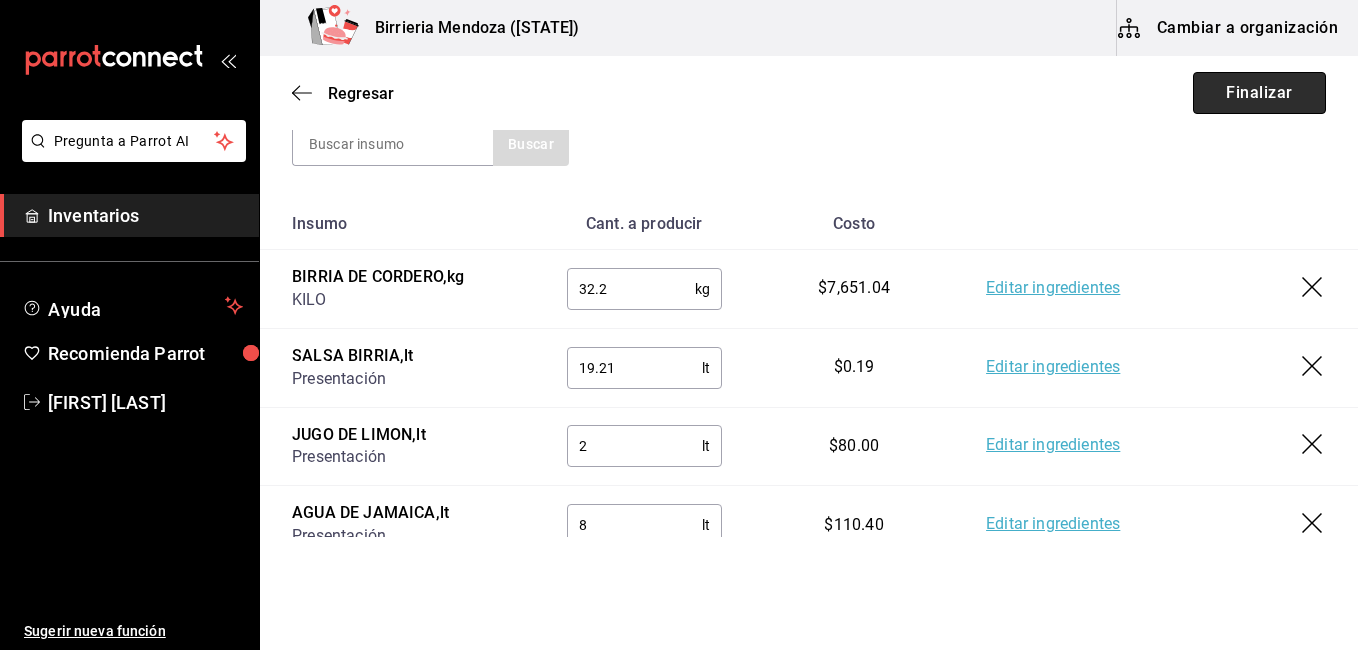 click on "Finalizar" at bounding box center (1259, 93) 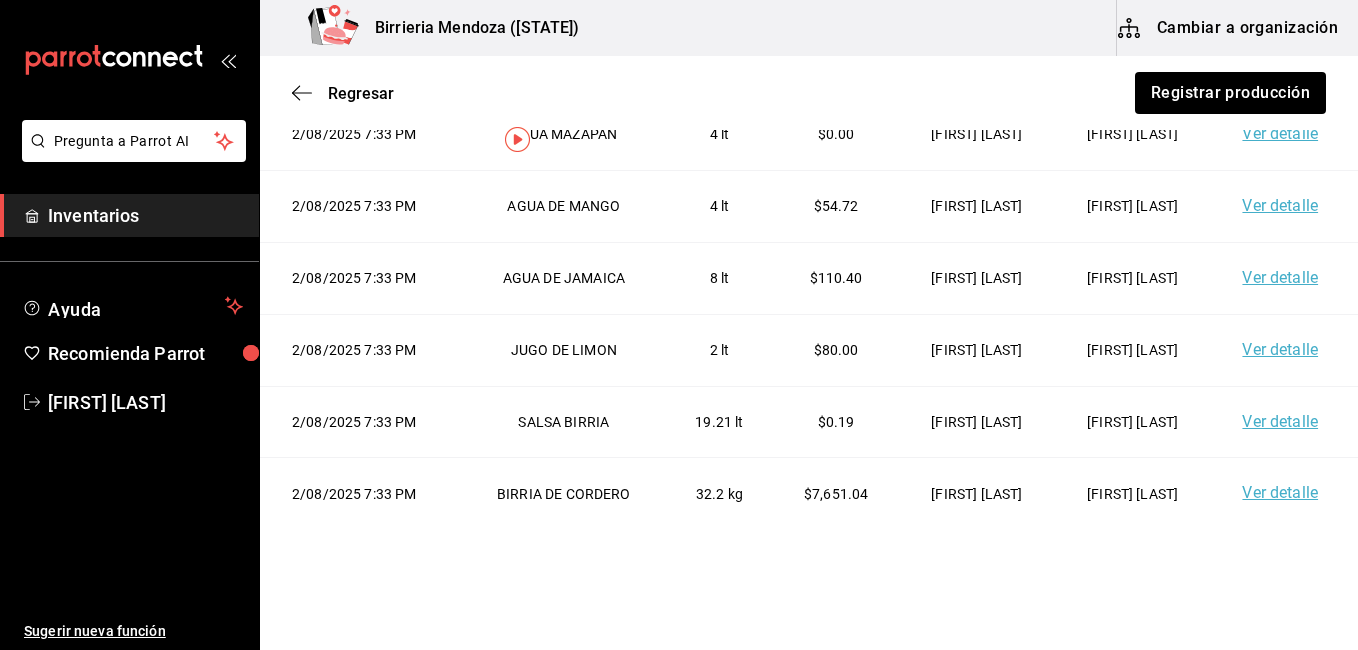 scroll, scrollTop: 0, scrollLeft: 0, axis: both 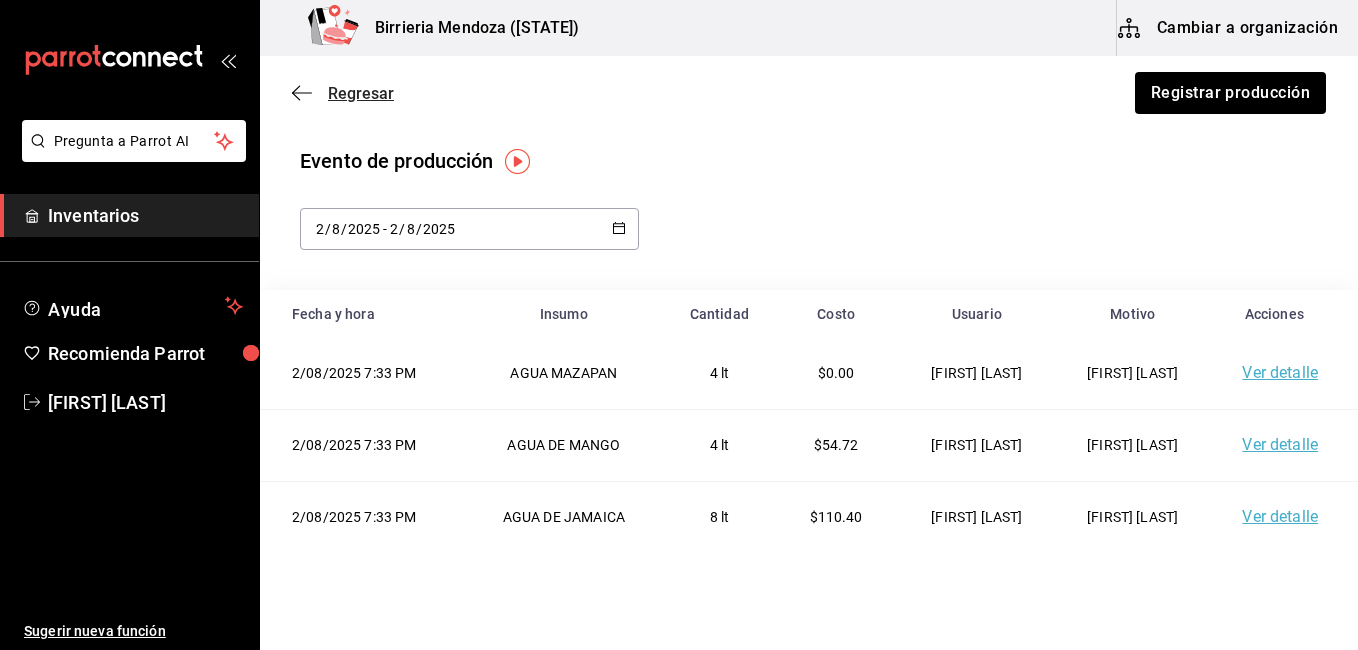 click on "Regresar" at bounding box center [343, 93] 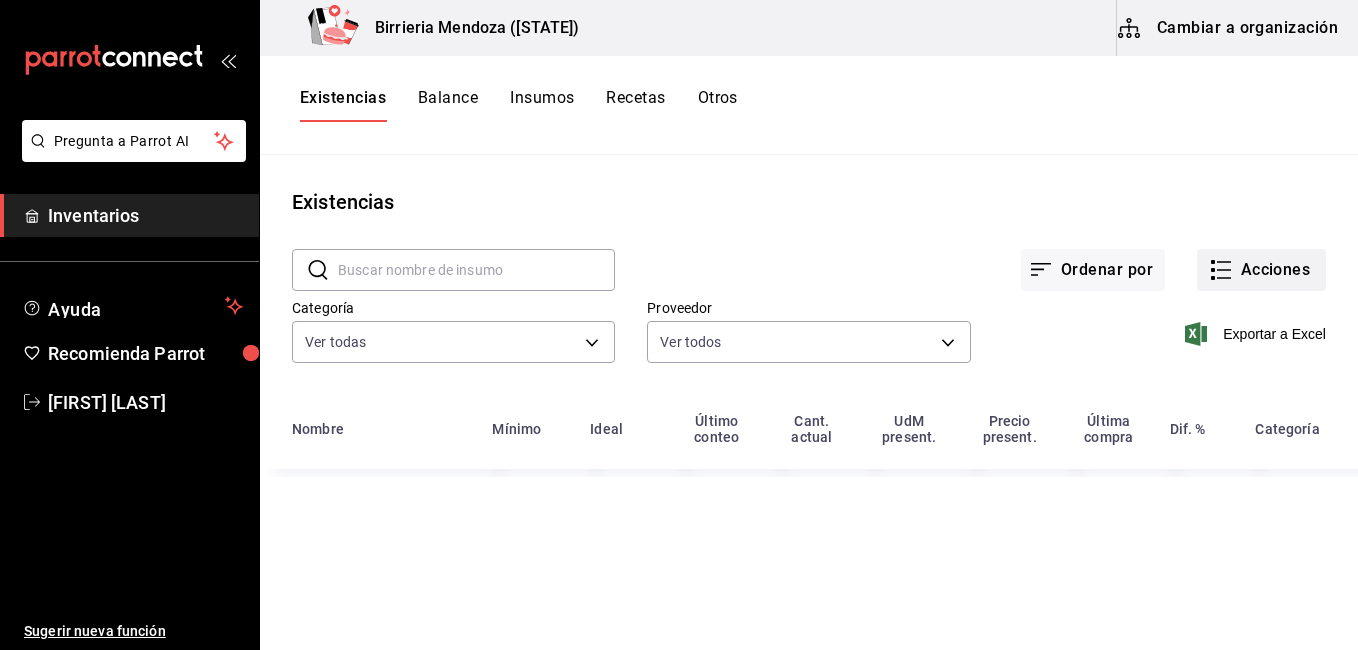 click on "Acciones" at bounding box center [1261, 270] 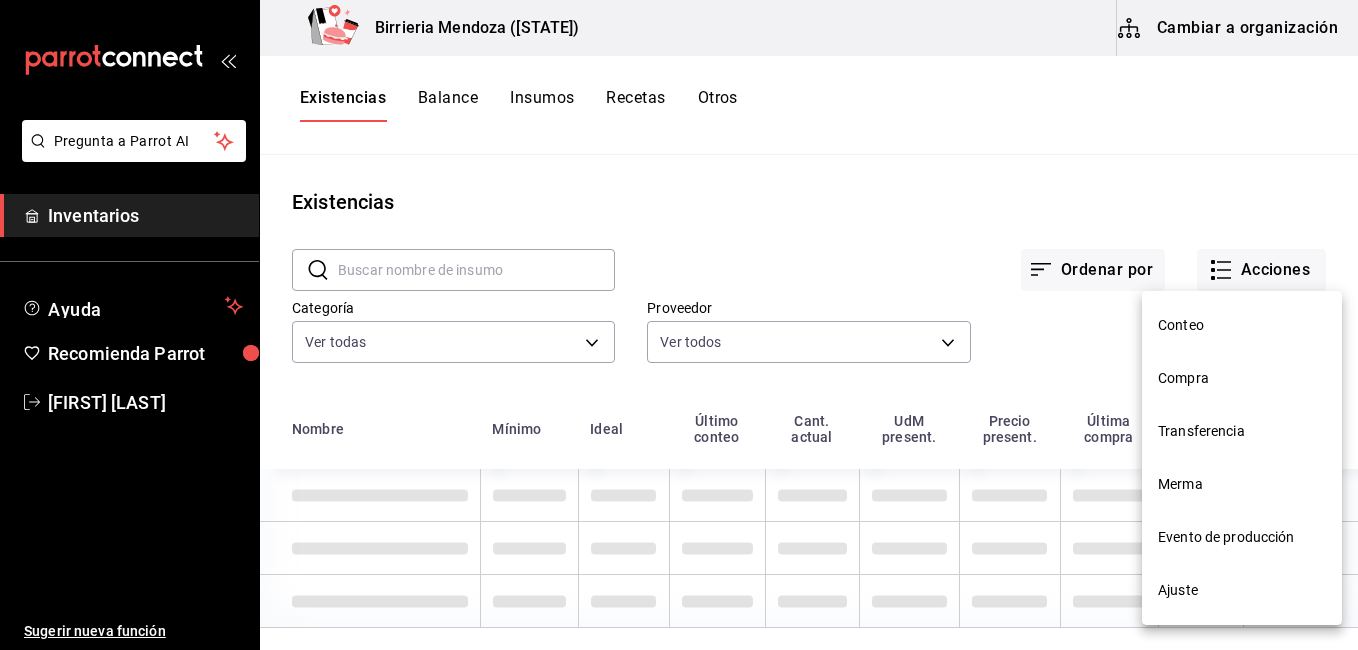 click on "Merma" at bounding box center (1242, 484) 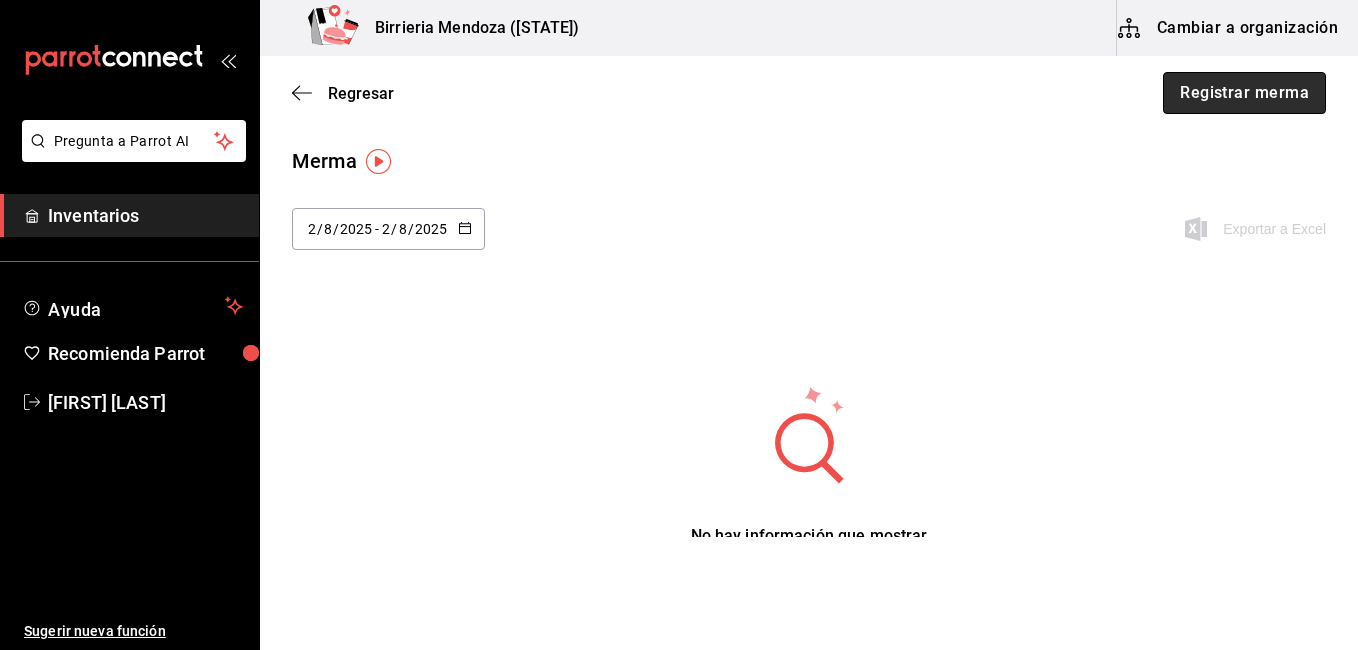 click on "Registrar merma" at bounding box center [1244, 93] 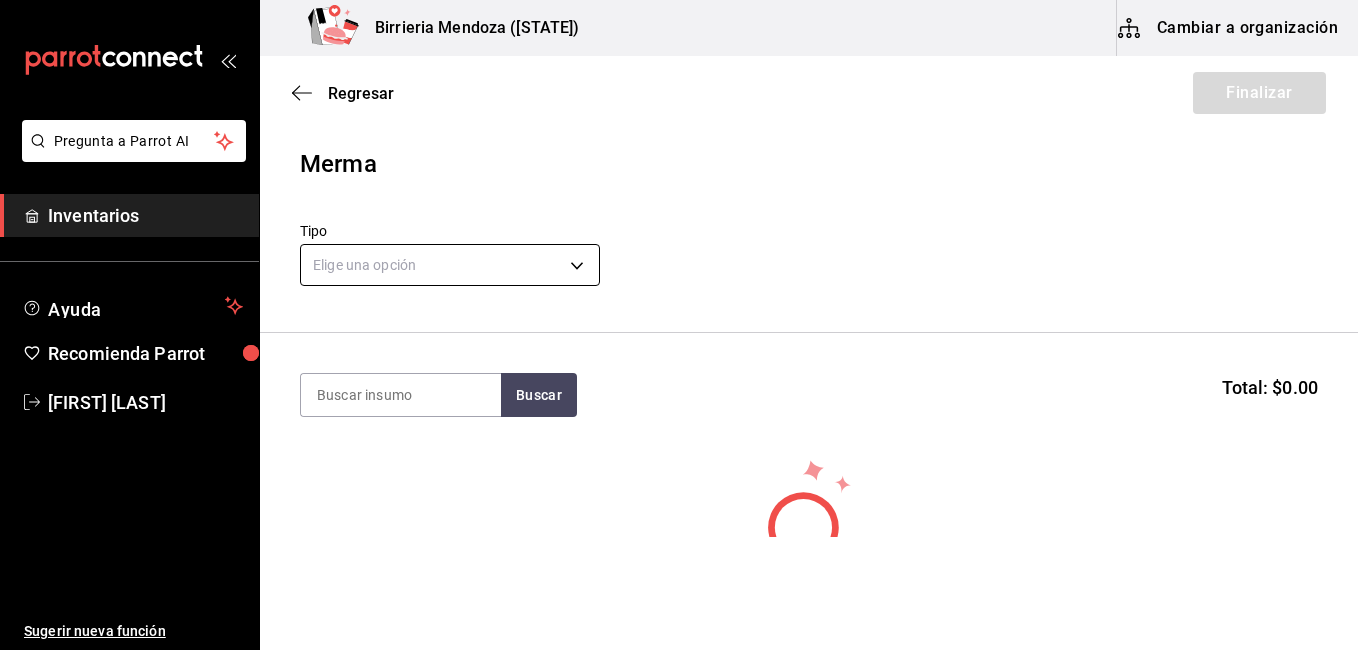 click on "Pregunta a Parrot AI Inventarios   Ayuda Recomienda Parrot   [FIRST] [LAST]   Sugerir nueva función   Birrieria Mendoza ([STATE]) Cambiar a organización Regresar Finalizar Merma Tipo Elige una opción default Buscar Total: $0.00 No hay insumos a mostrar. Busca un insumo para agregarlo a la lista GANA 1 MES GRATIS EN TU SUSCRIPCIÓN AQUÍ ¿Recuerdas cómo empezó tu restaurante?
Hoy puedes ayudar a un colega a tener el mismo cambio que tú viviste.
Recomienda Parrot directamente desde tu Portal Administrador.
Es fácil y rápido.
🎁 Por cada restaurante que se una, ganas 1 mes gratis. Ver video tutorial Ir a video Ver video tutorial Ir a video Pregunta a Parrot AI Inventarios   Ayuda Recomienda Parrot   [FIRST] [LAST]   Sugerir nueva función   Editar Eliminar Visitar centro de ayuda (81) 2046 6363 soporte@parrotsoftware.io Visitar centro de ayuda (81) 2046 6363 soporte@parrotsoftware.io" at bounding box center (679, 268) 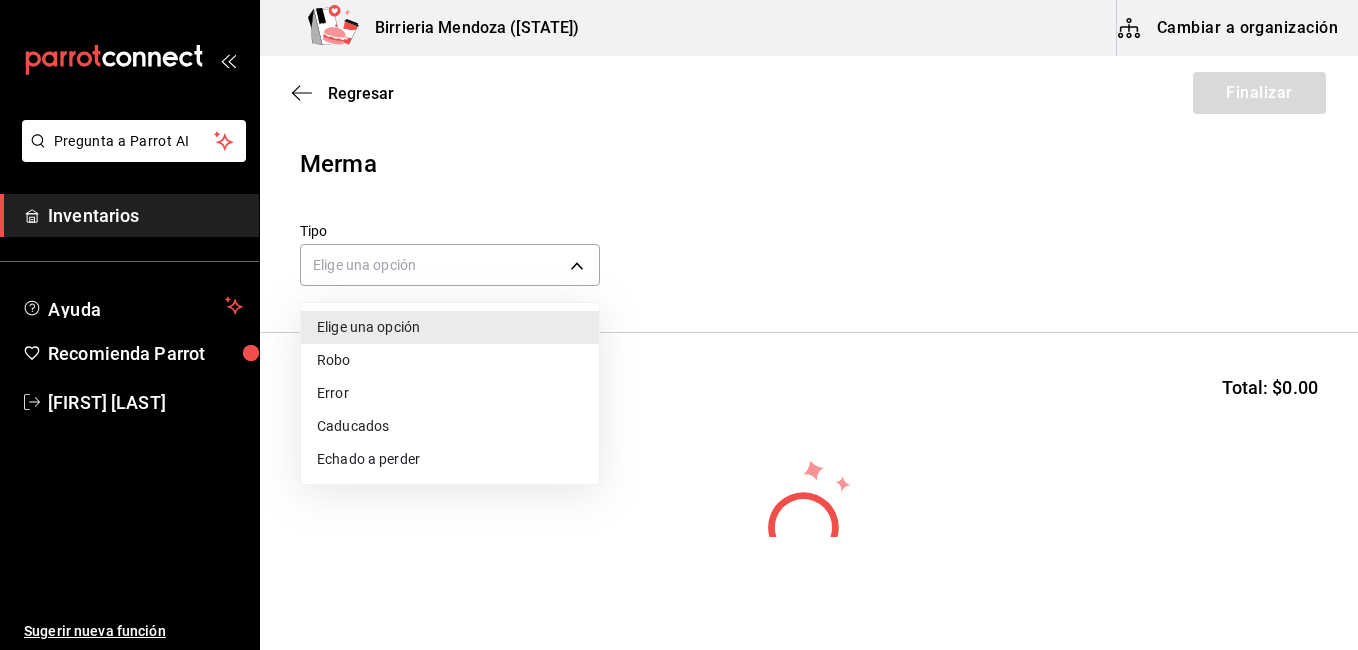 click on "Robo" at bounding box center [450, 360] 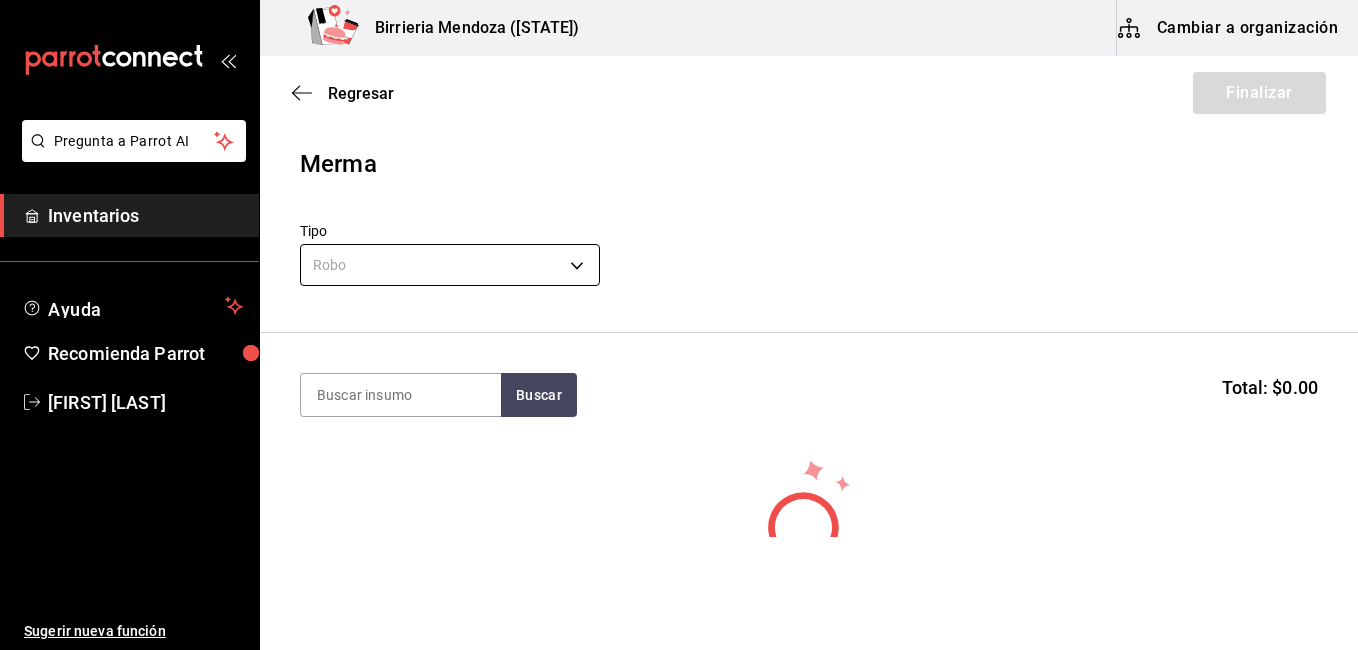 click on "Pregunta a Parrot AI Inventarios   Ayuda Recomienda Parrot   Ivan Lujan   Sugerir nueva función   Birrieria Mendoza (Zacatecas) Cambiar a organización Regresar Finalizar Merma Tipo Robo THEFT Buscar Total: $0.00 No hay insumos a mostrar. Busca un insumo para agregarlo a la lista GANA 1 MES GRATIS EN TU SUSCRIPCIÓN AQUÍ ¿Recuerdas cómo empezó tu restaurante?
Hoy puedes ayudar a un colega a tener el mismo cambio que tú viviste.
Recomienda Parrot directamente desde tu Portal Administrador.
Es fácil y rápido.
🎁 Por cada restaurante que se una, ganas 1 mes gratis. Ver video tutorial Ir a video Ver video tutorial Ir a video Pregunta a Parrot AI Inventarios   Ayuda Recomienda Parrot   Ivan Lujan   Sugerir nueva función   Editar Eliminar Visitar centro de ayuda ([PHONE]) soporte@parrotsoftware.io Visitar centro de ayuda ([PHONE]) soporte@parrotsoftware.io" at bounding box center (679, 268) 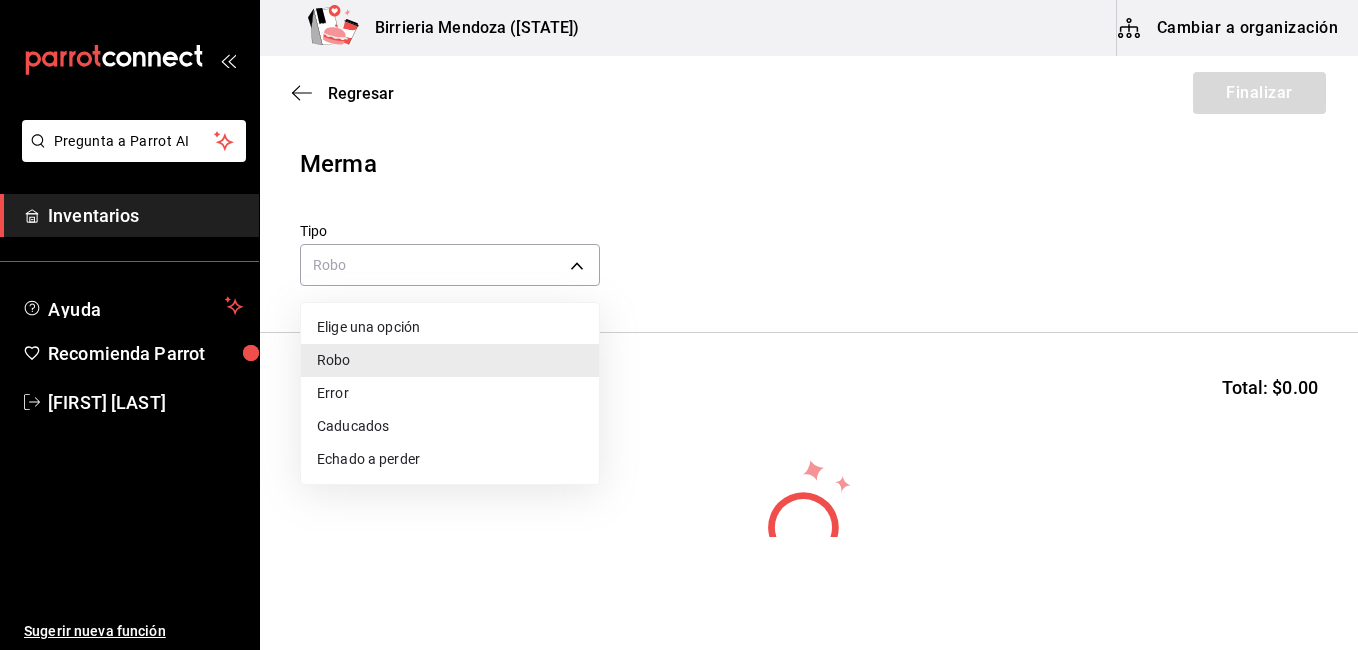 click on "Error" at bounding box center [450, 393] 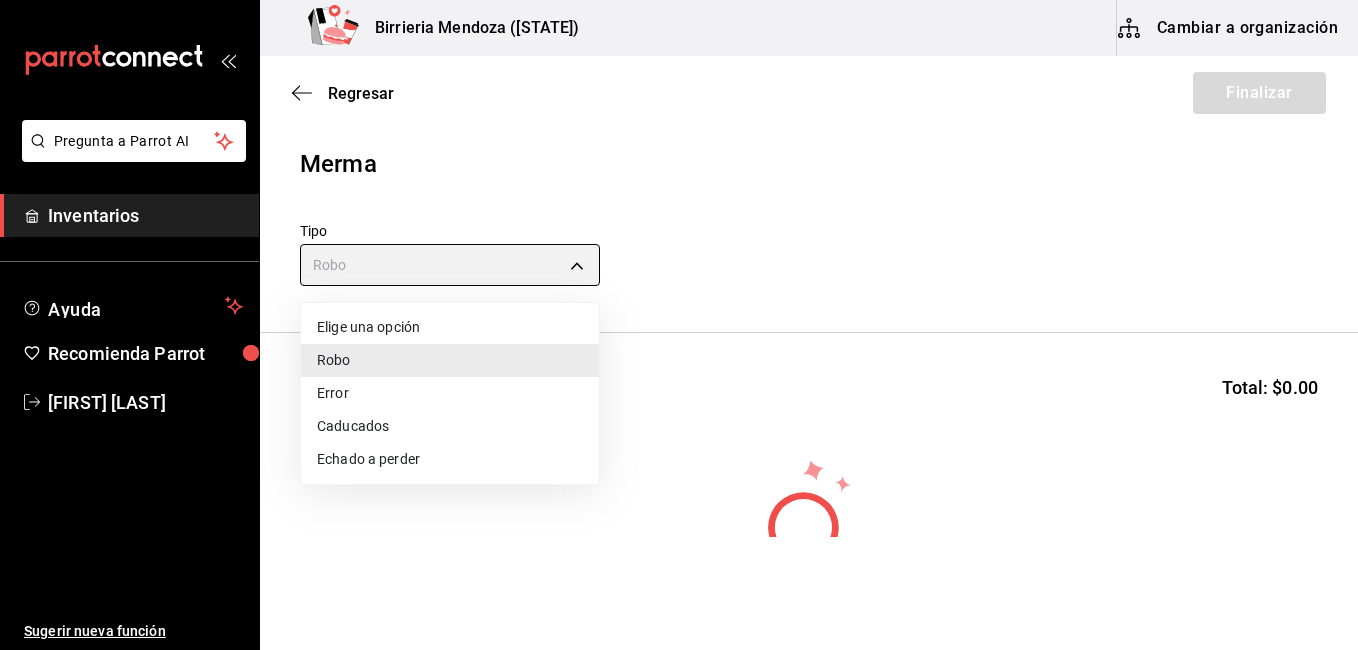 type on "ERROR" 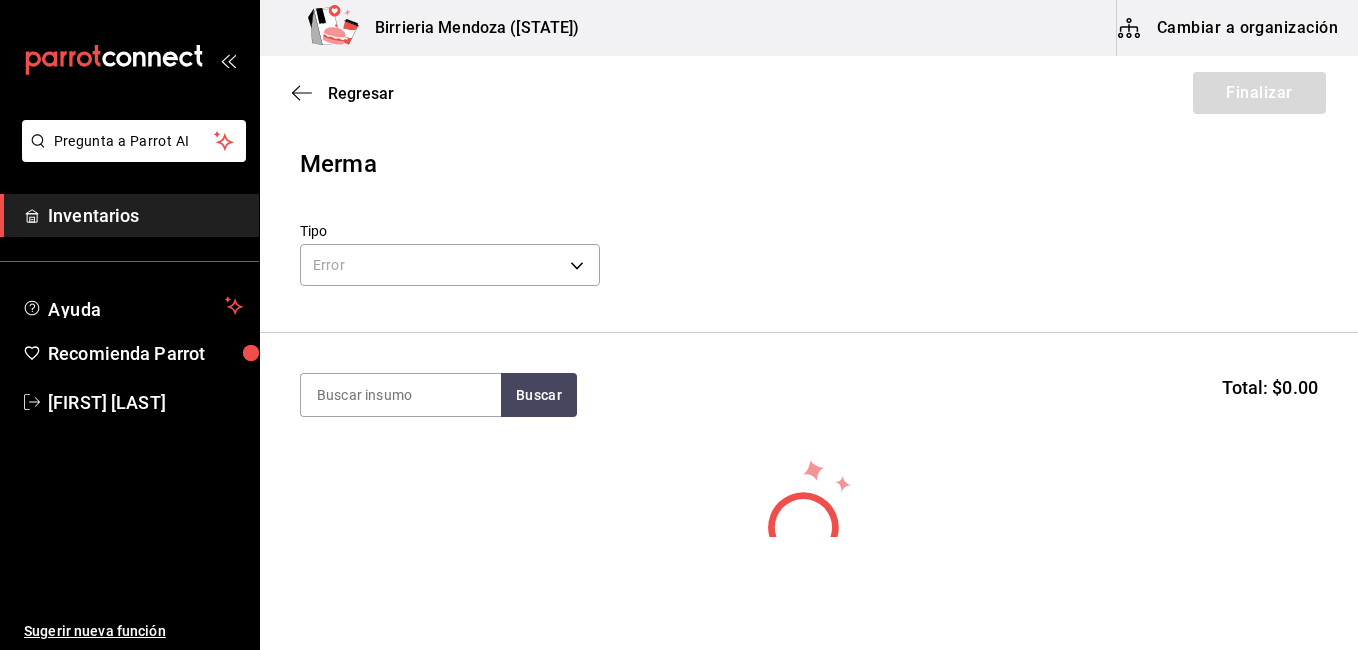 click at bounding box center (401, 395) 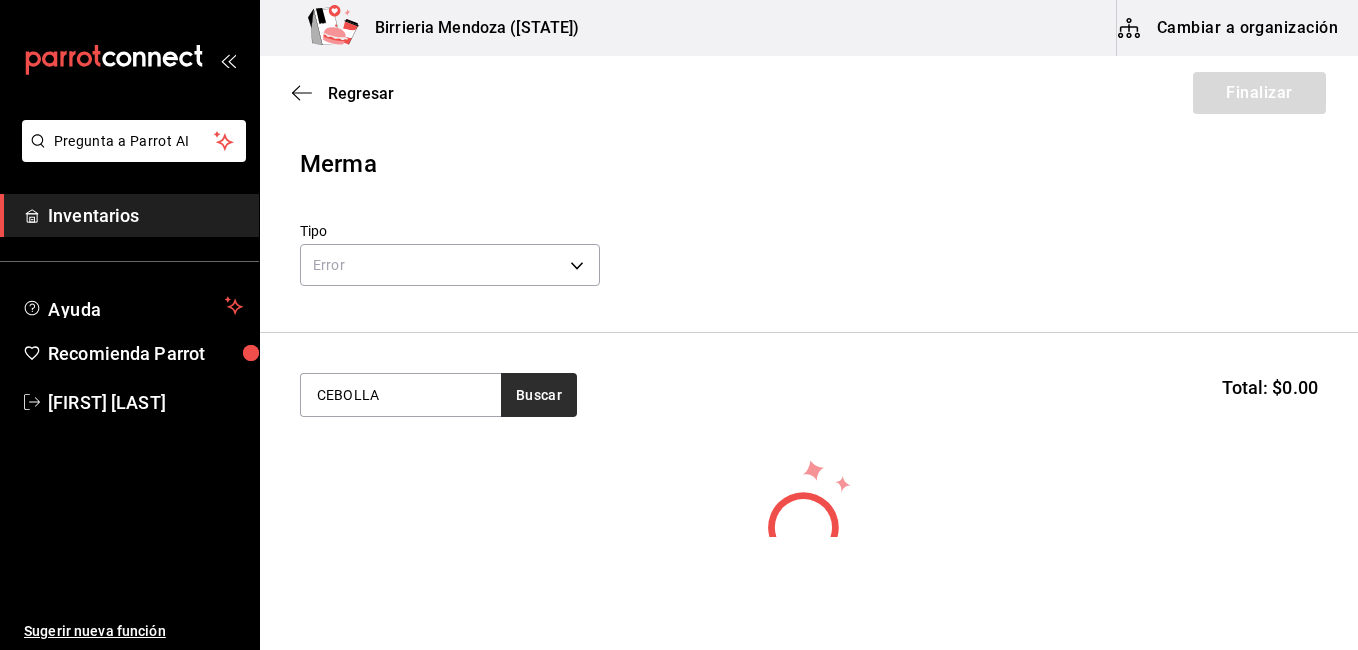 type on "CEBOLLA" 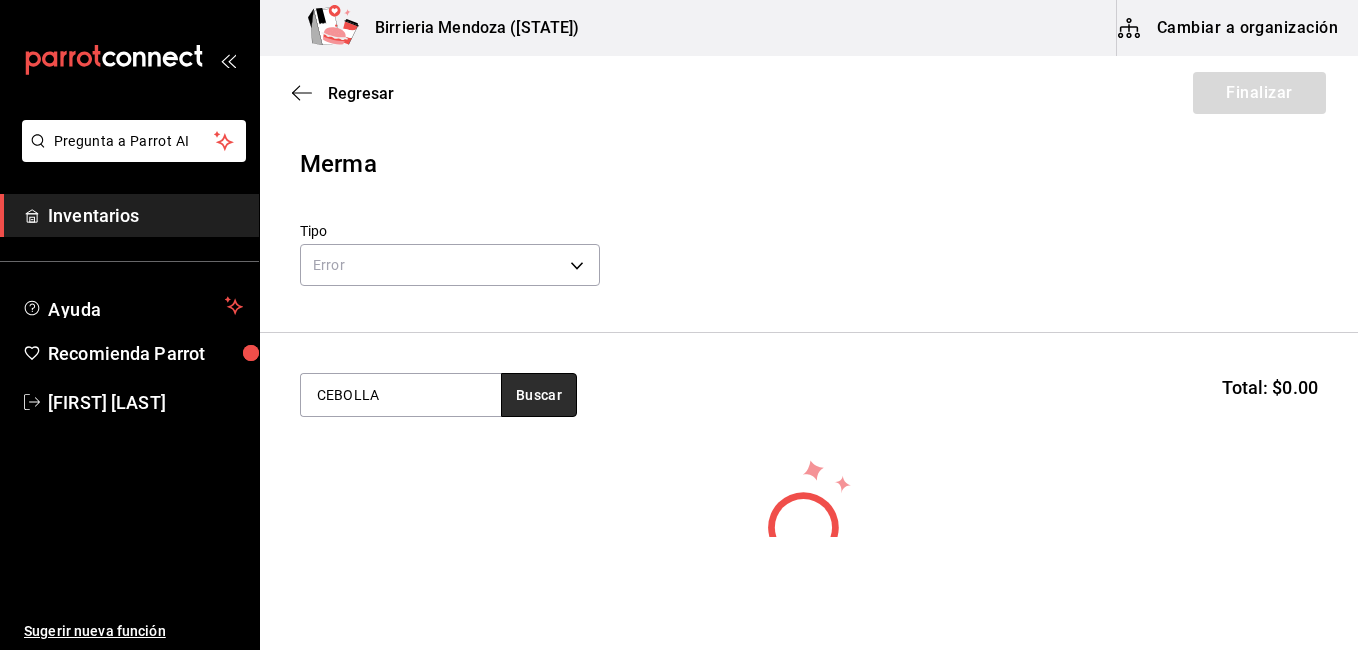 click on "Buscar" at bounding box center [539, 395] 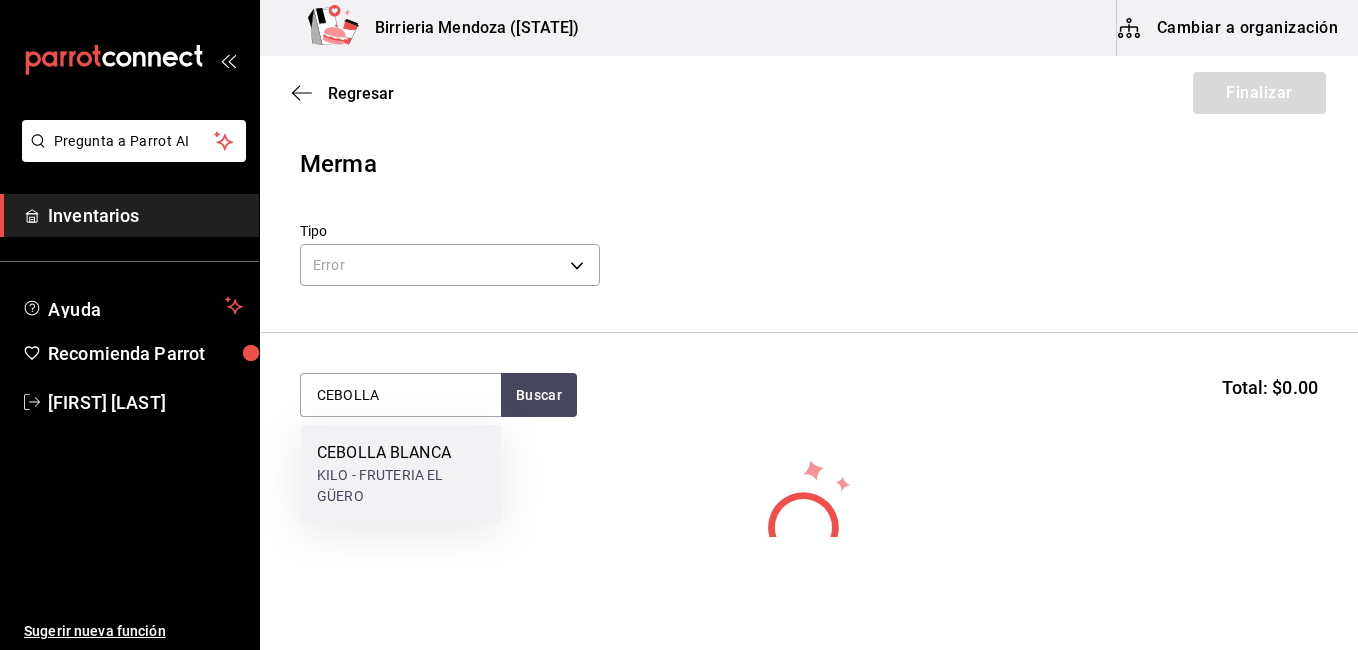 click on "KILO - FRUTERIA EL GÜERO" at bounding box center [401, 486] 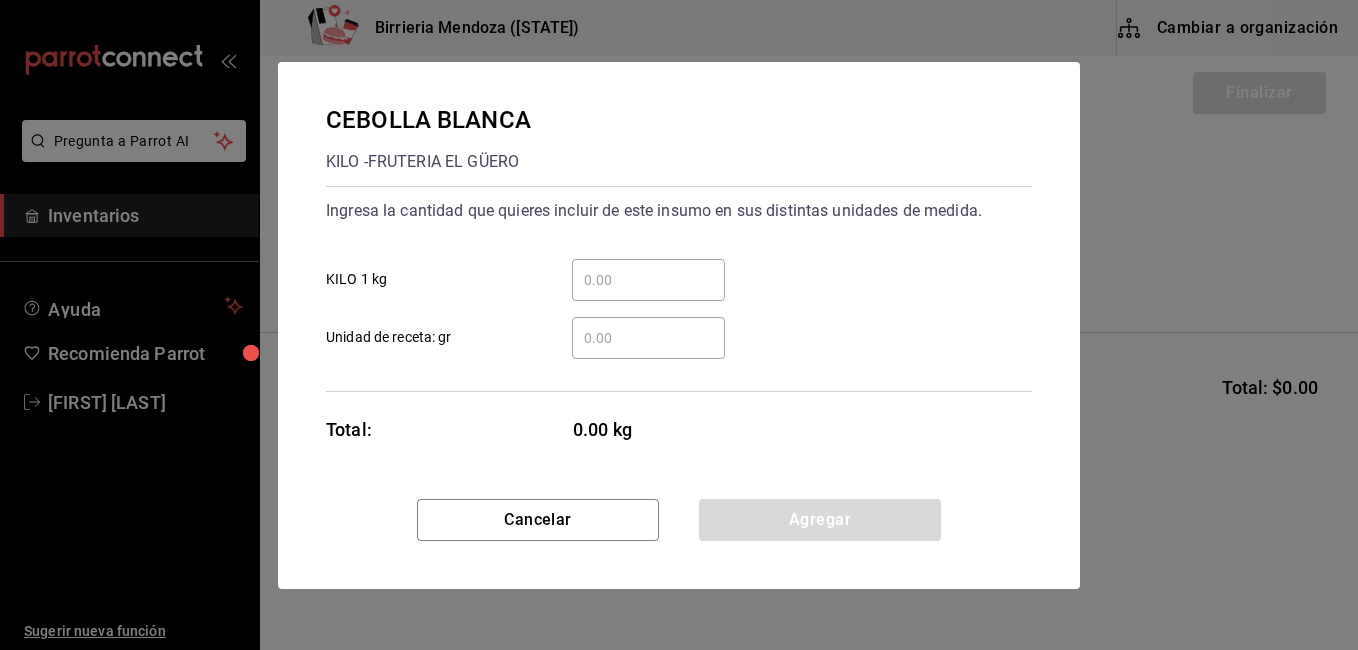 click on "​ Unidad de receta: gr" at bounding box center (648, 338) 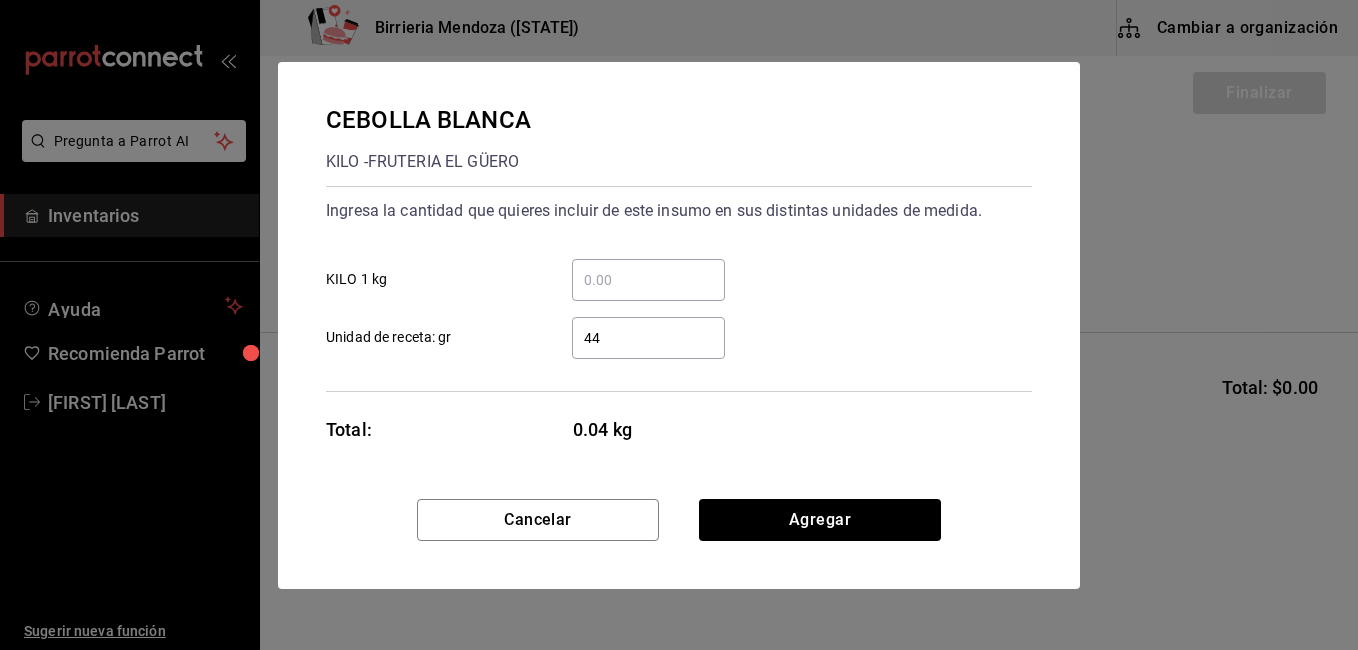 type on "446" 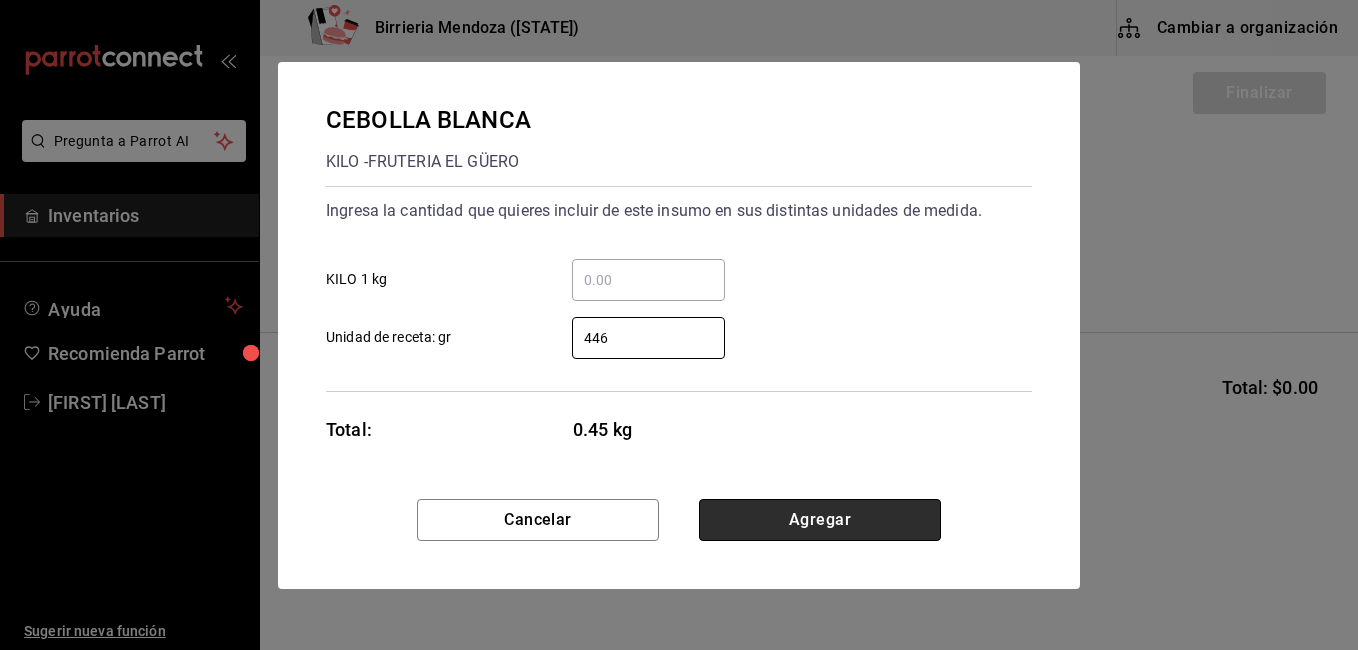 click on "Agregar" at bounding box center [820, 520] 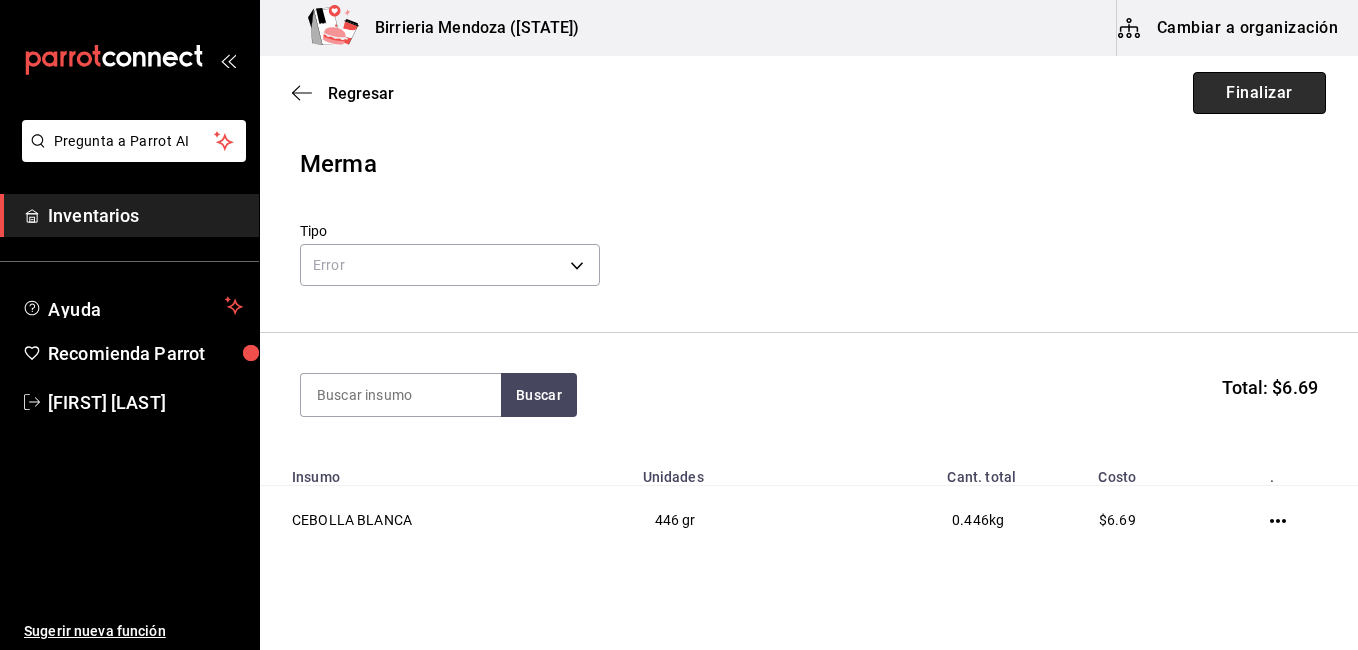 click on "Finalizar" at bounding box center [1259, 93] 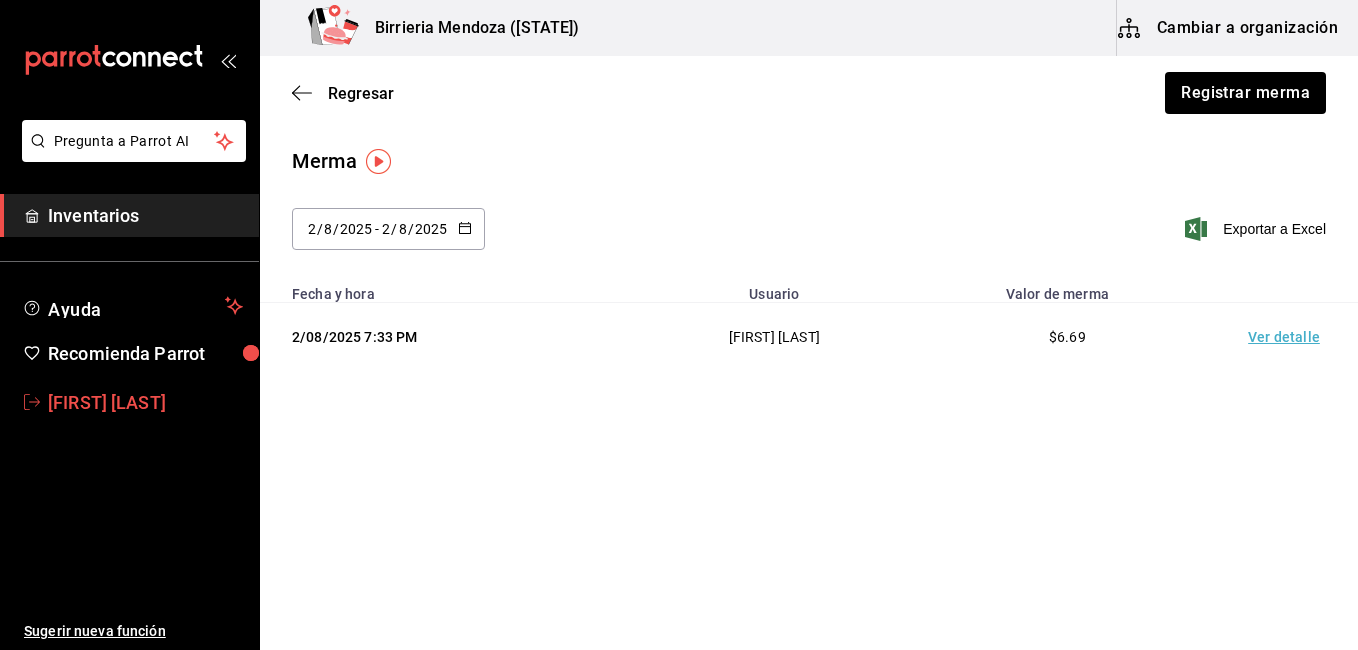 click on "[FIRST] [LAST]" at bounding box center [145, 402] 